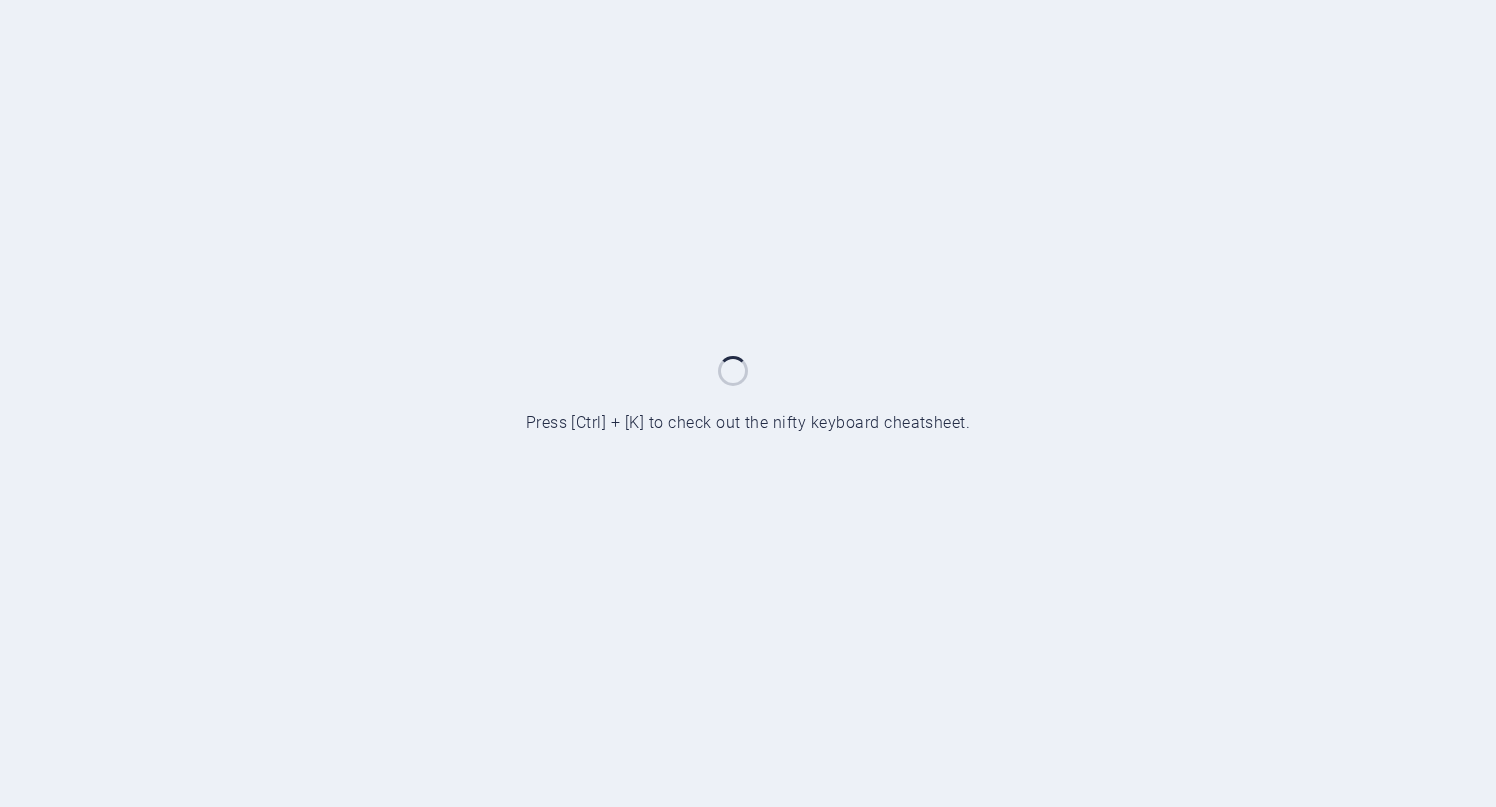 scroll, scrollTop: 0, scrollLeft: 0, axis: both 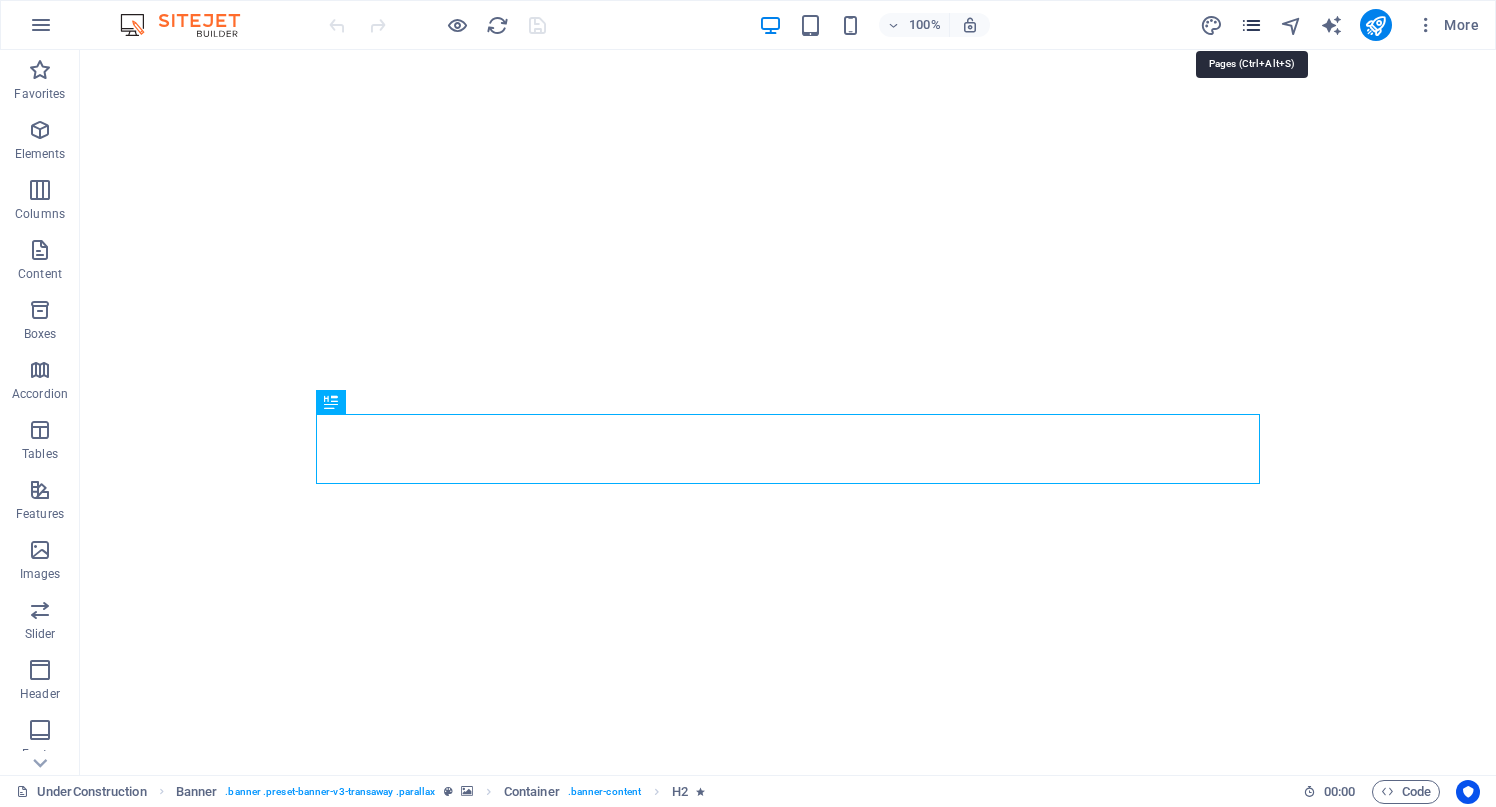 click at bounding box center [1251, 25] 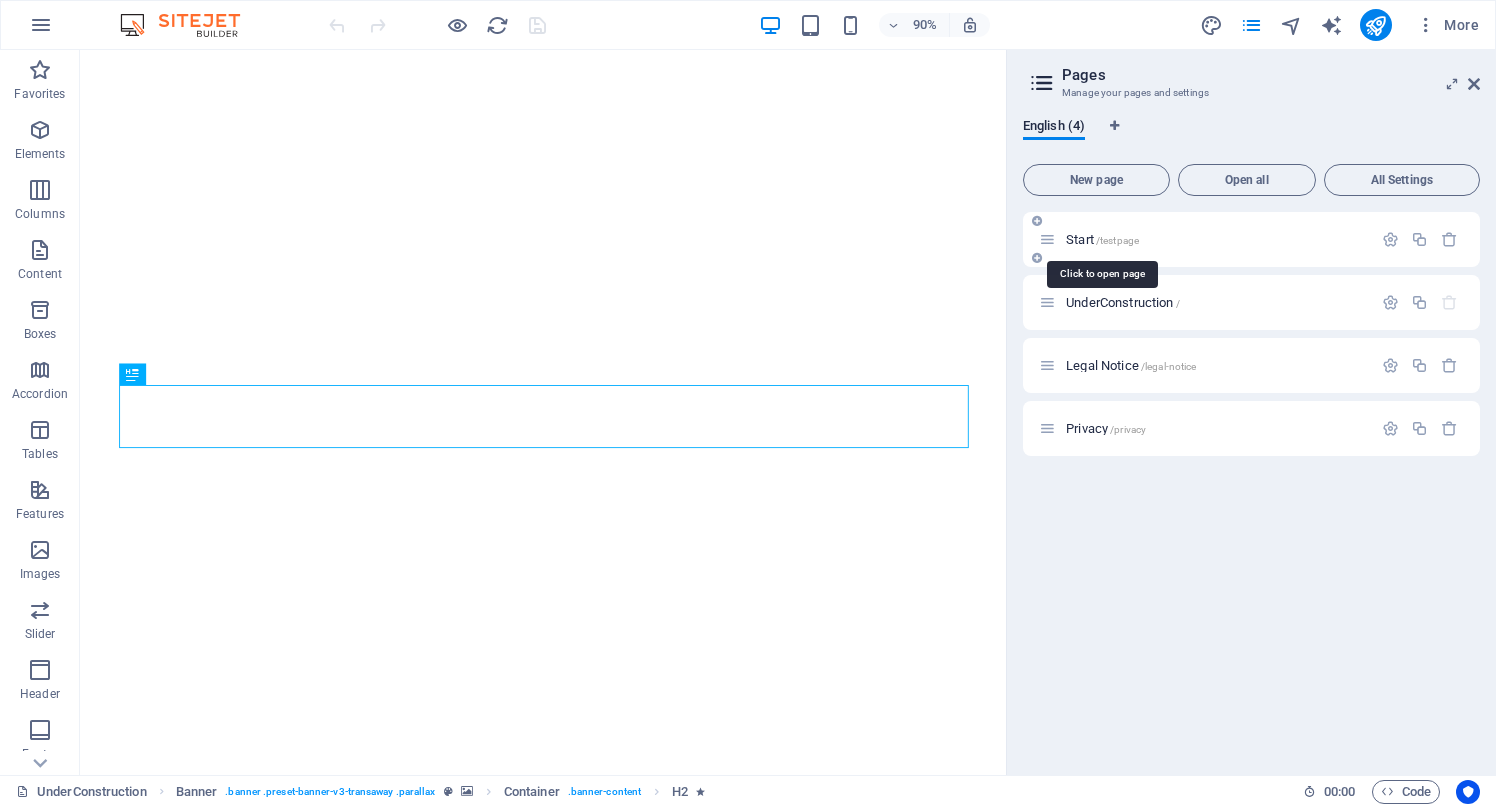 click on "Start /testpage" at bounding box center (1102, 239) 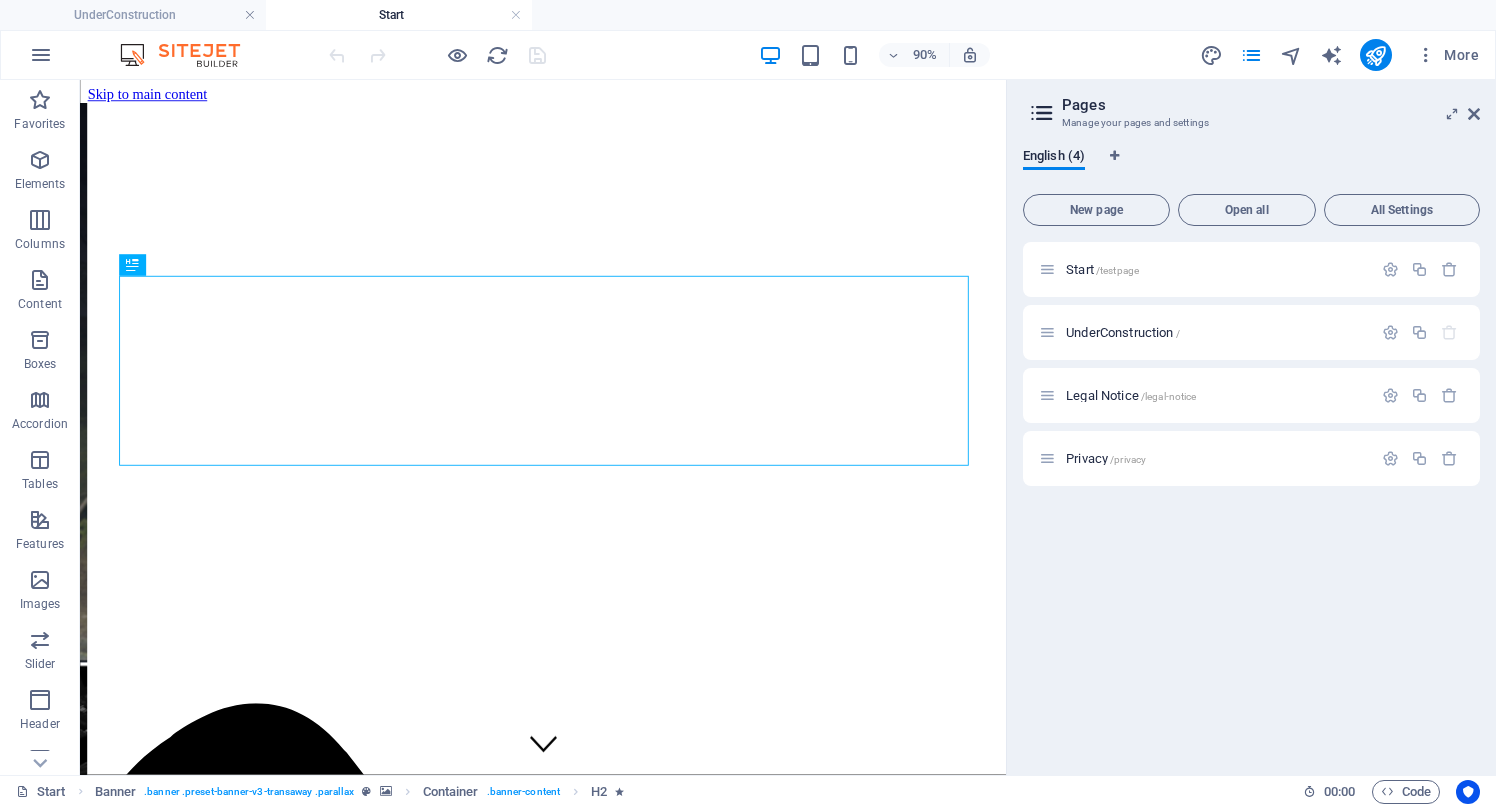 scroll, scrollTop: 0, scrollLeft: 0, axis: both 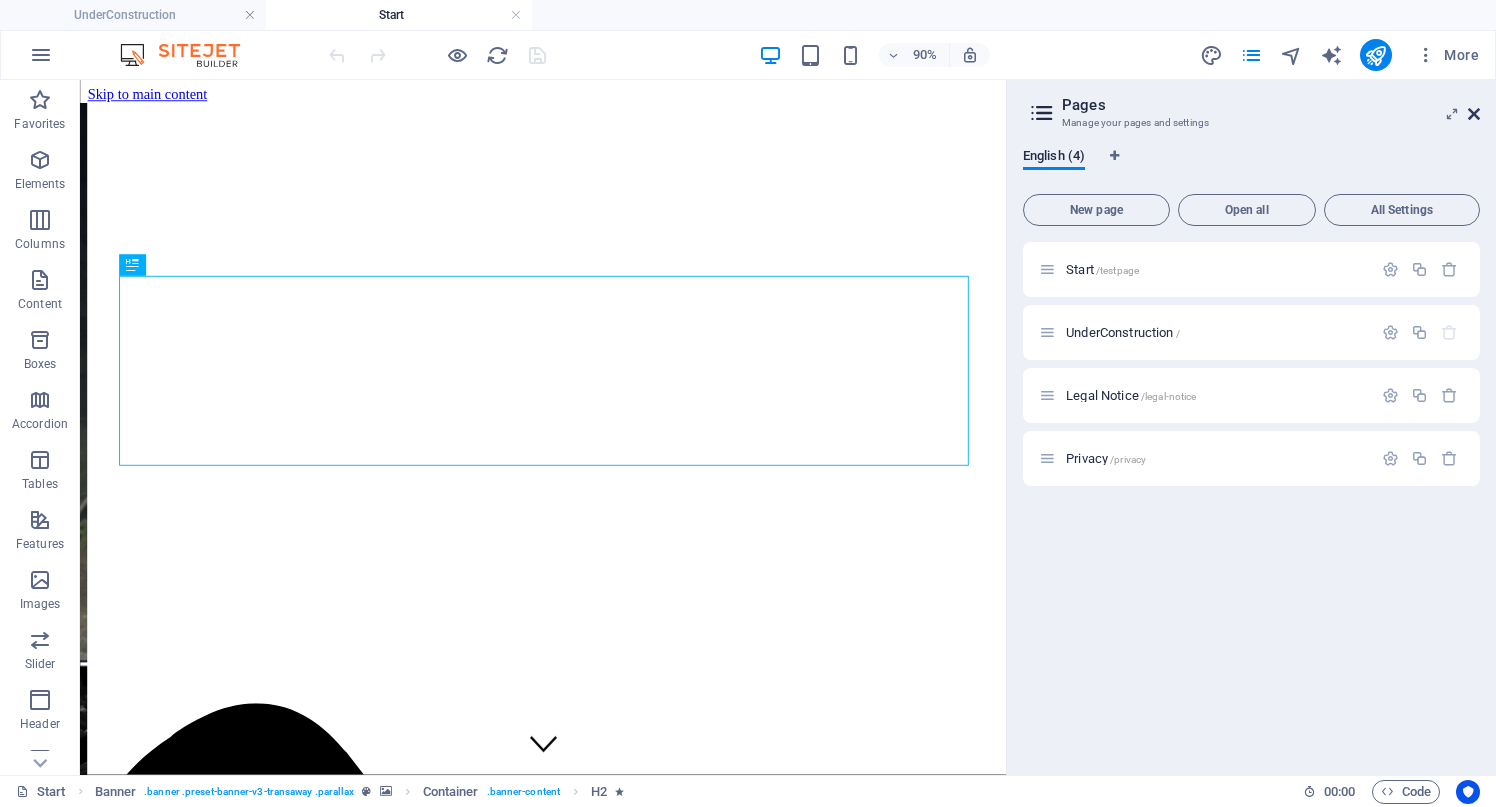 click at bounding box center [1474, 114] 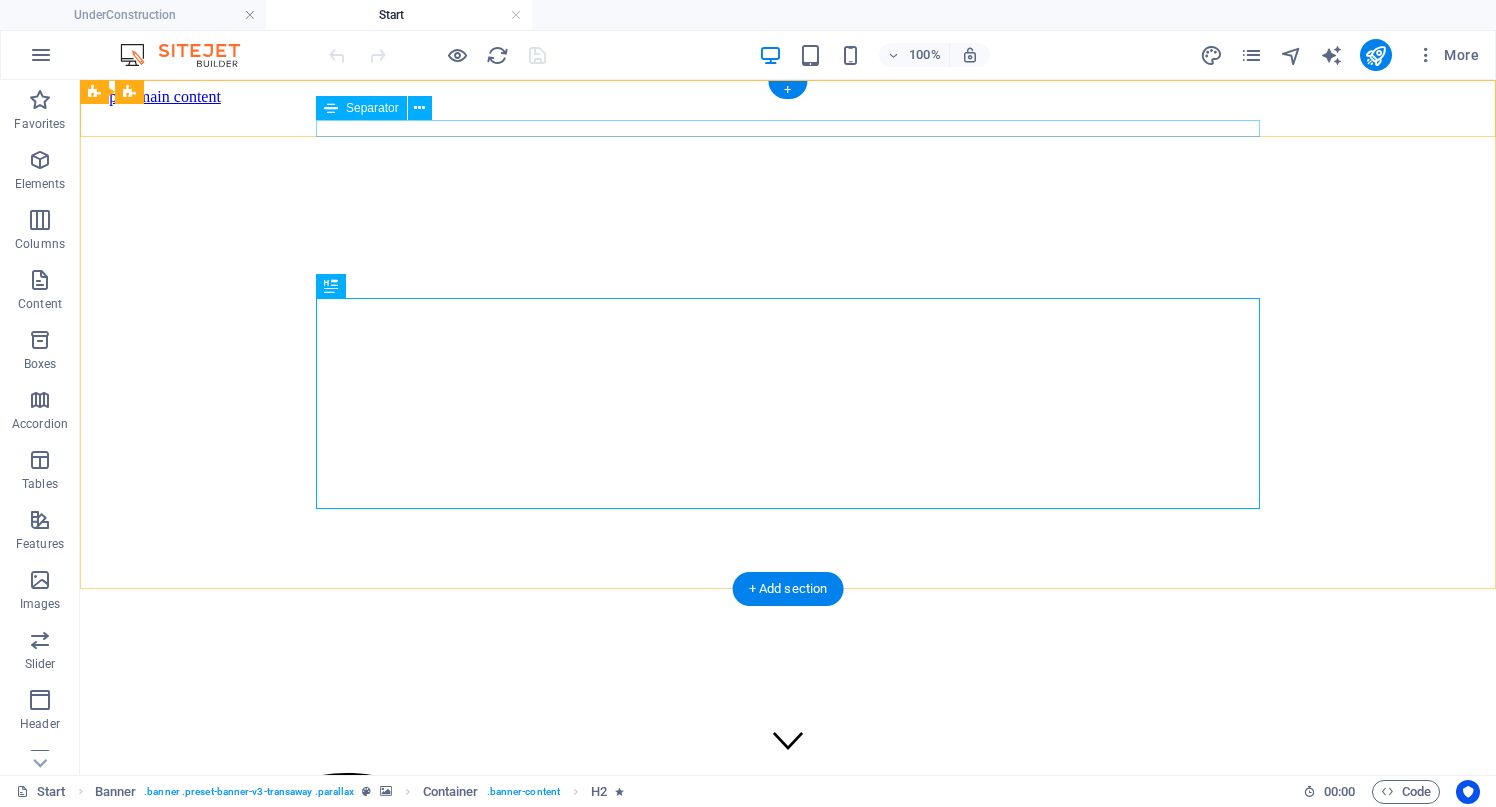 click at bounding box center (788, 7444) 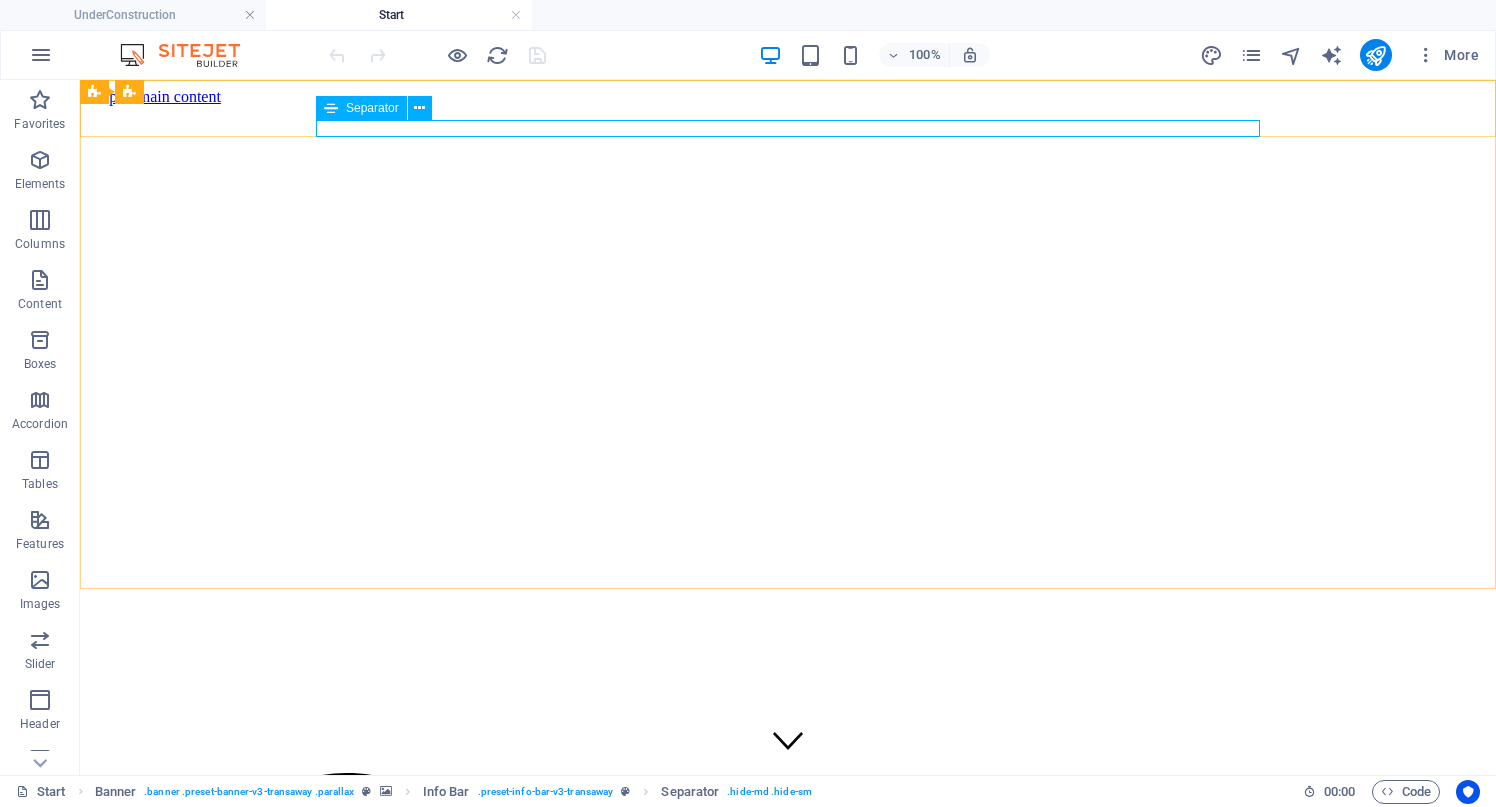 click on "Separator" at bounding box center (380, 108) 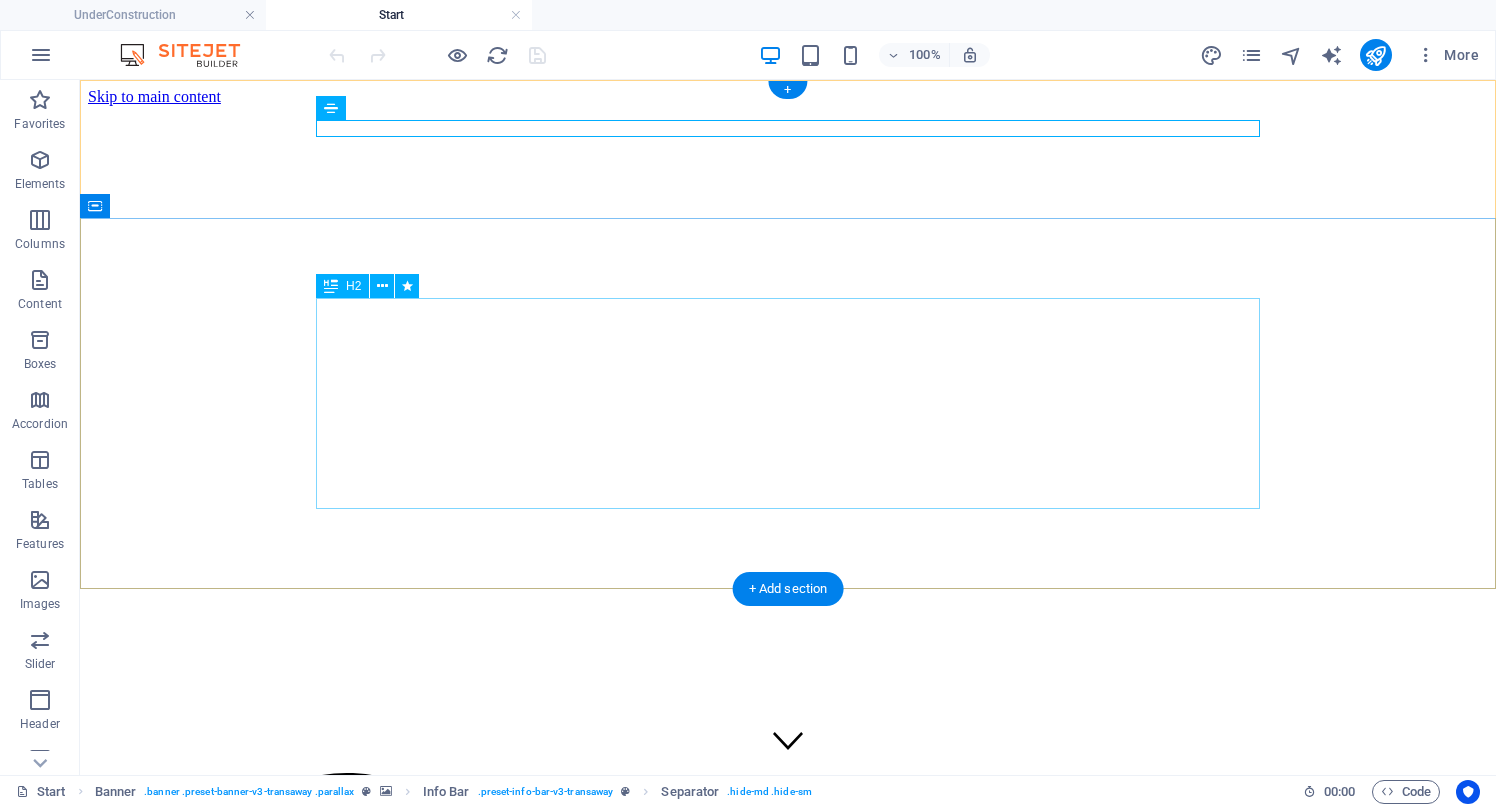 click on "SKYLABS  HOMELAND SECURITY SYSTEMS" at bounding box center [788, 9583] 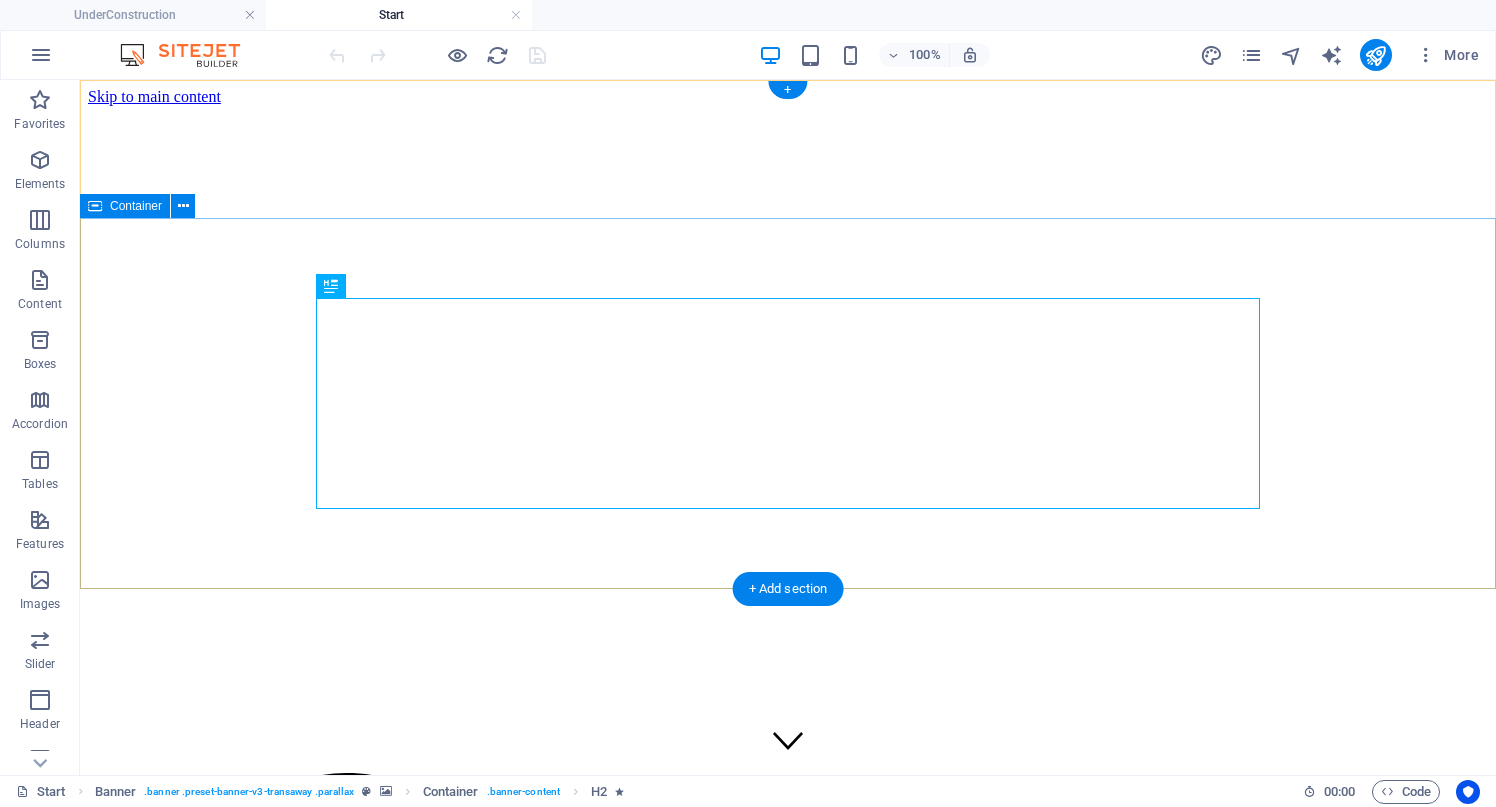 click on "SKYLABS  HOMELAND SECURITY SYSTEMS" at bounding box center [788, 9583] 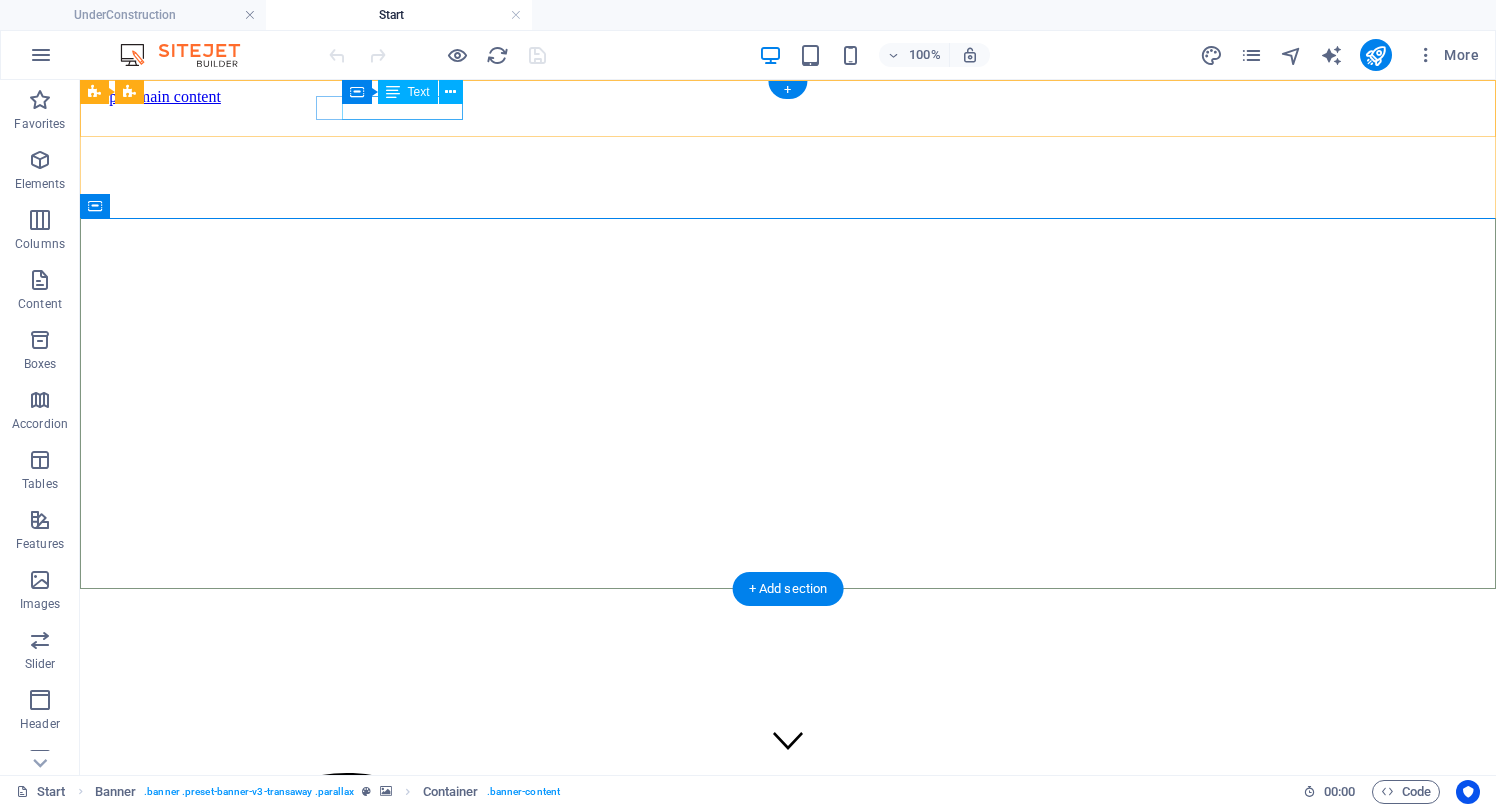 click on "+90-[PHONE]" at bounding box center (788, 2202) 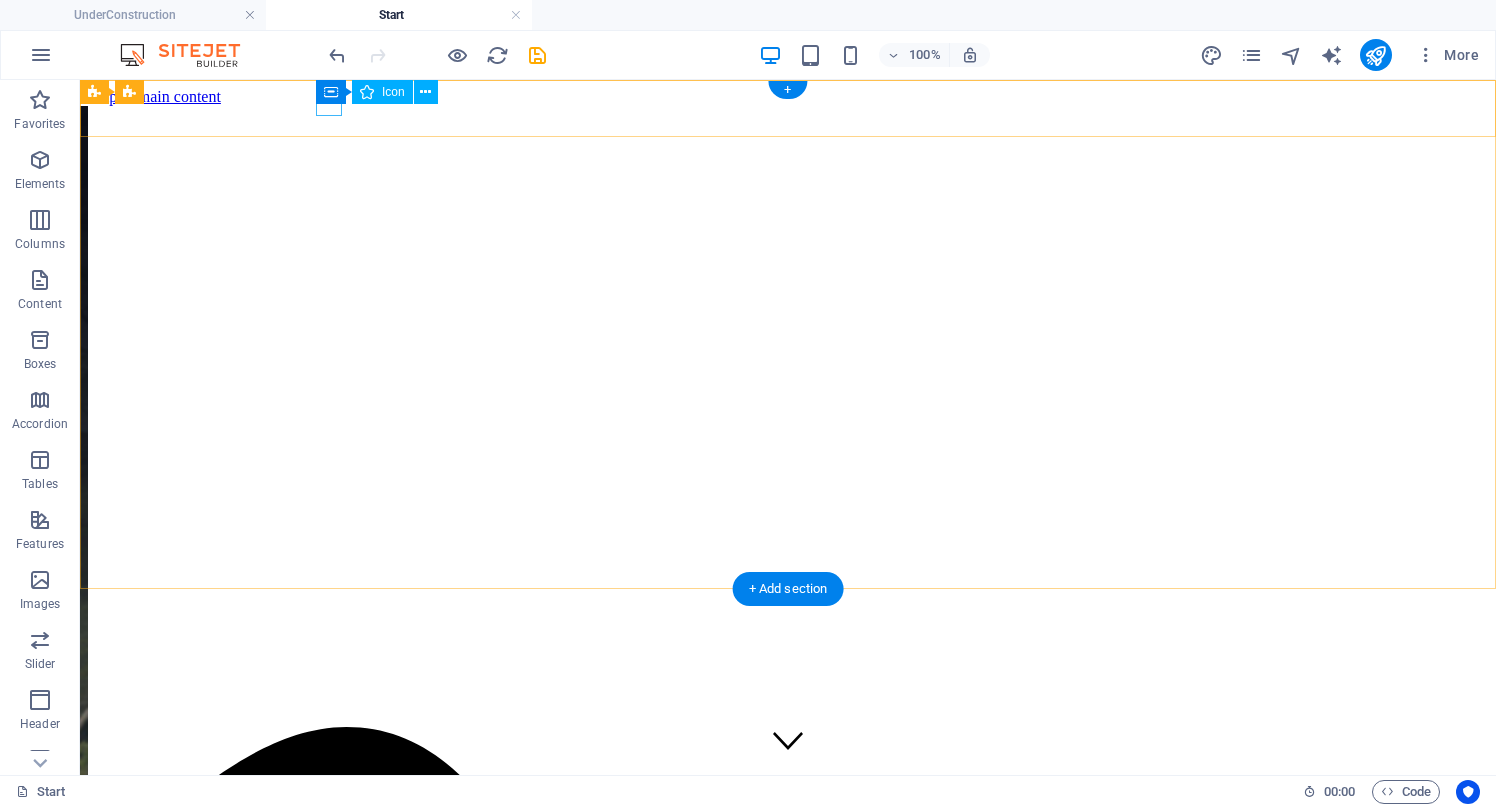 click at bounding box center (788, 1429) 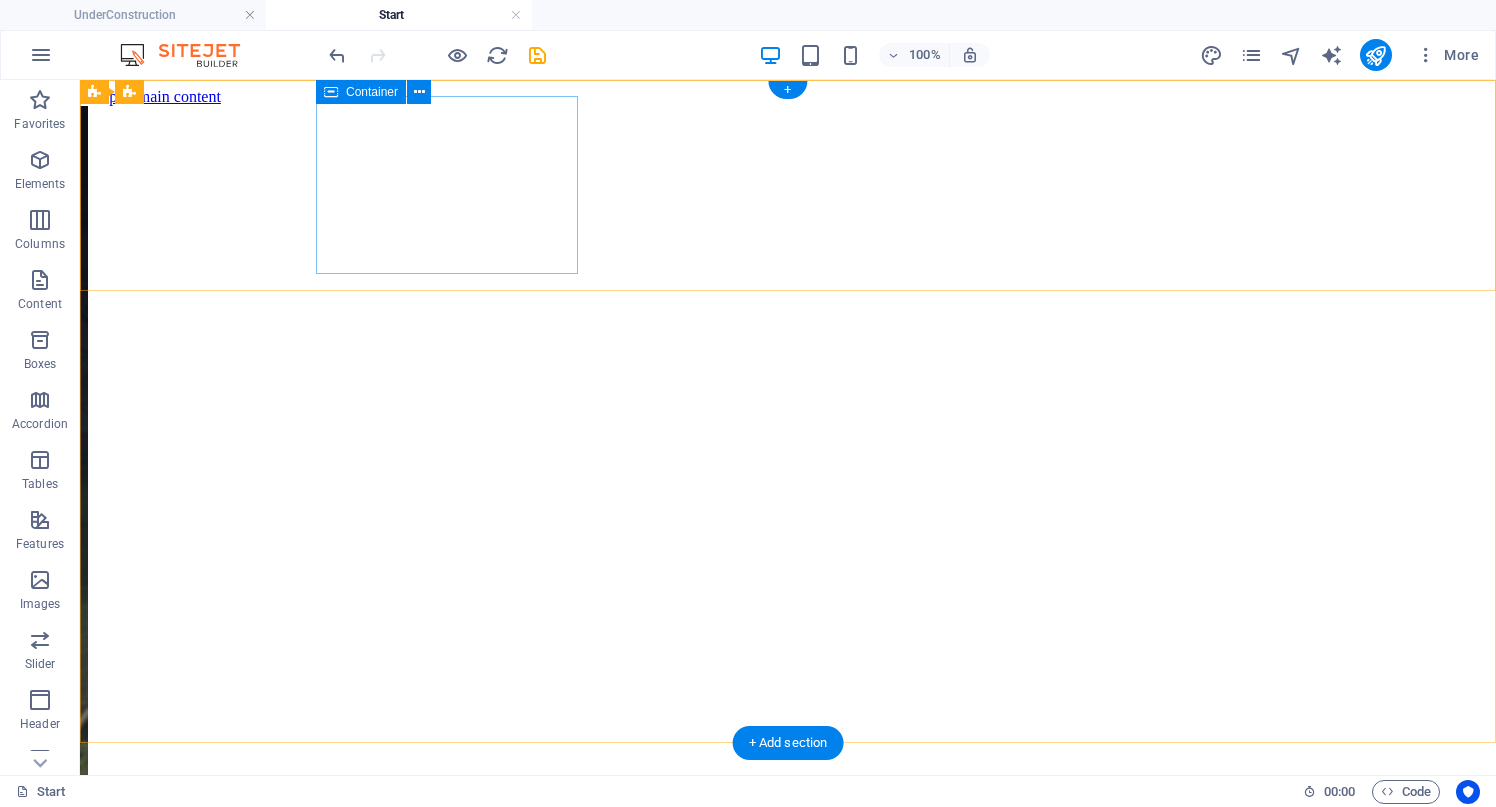 click on "Drop content here or  Add elements  Paste clipboard" at bounding box center (788, 860) 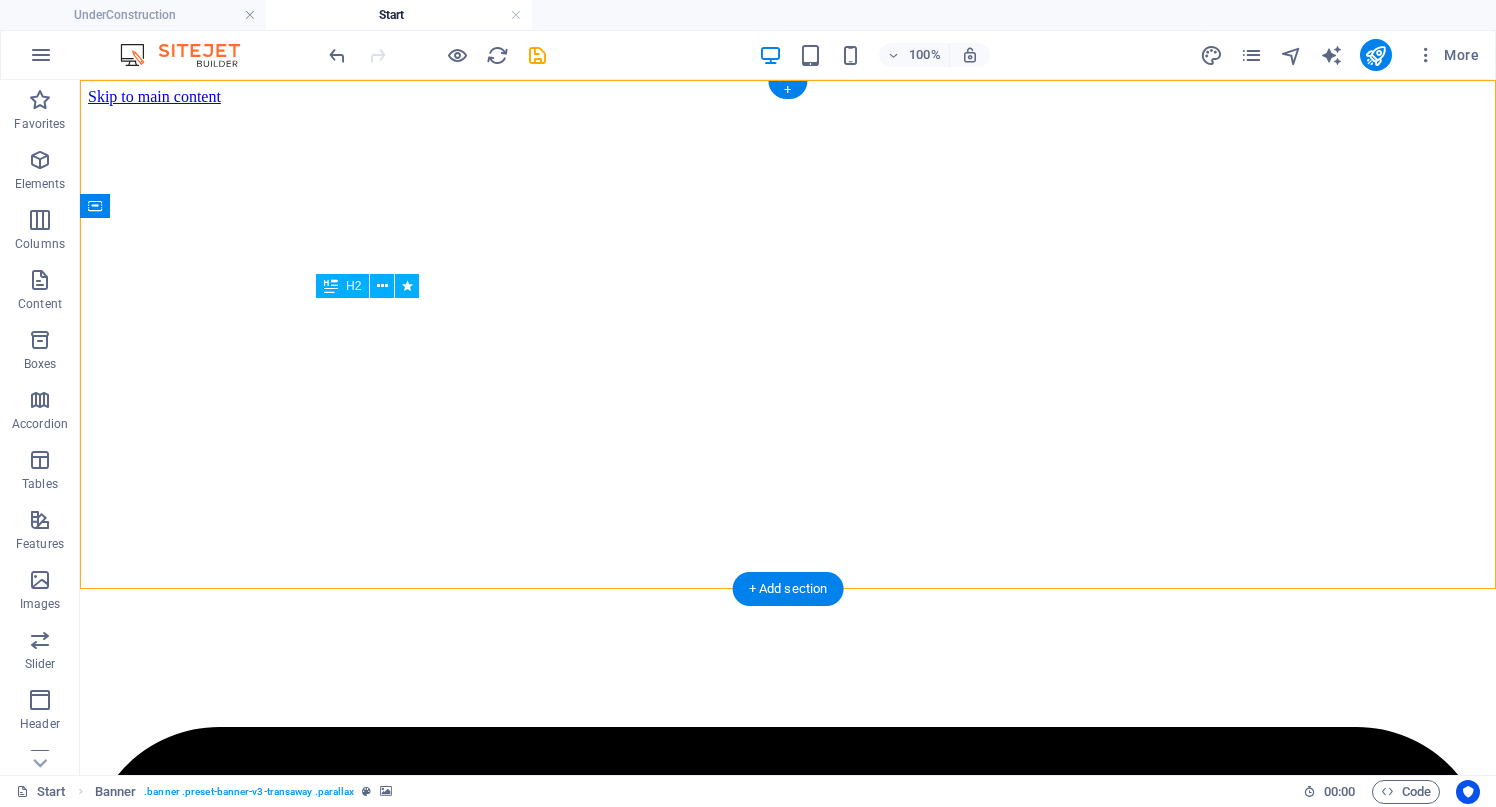 drag, startPoint x: 932, startPoint y: 487, endPoint x: 689, endPoint y: 332, distance: 288.22562 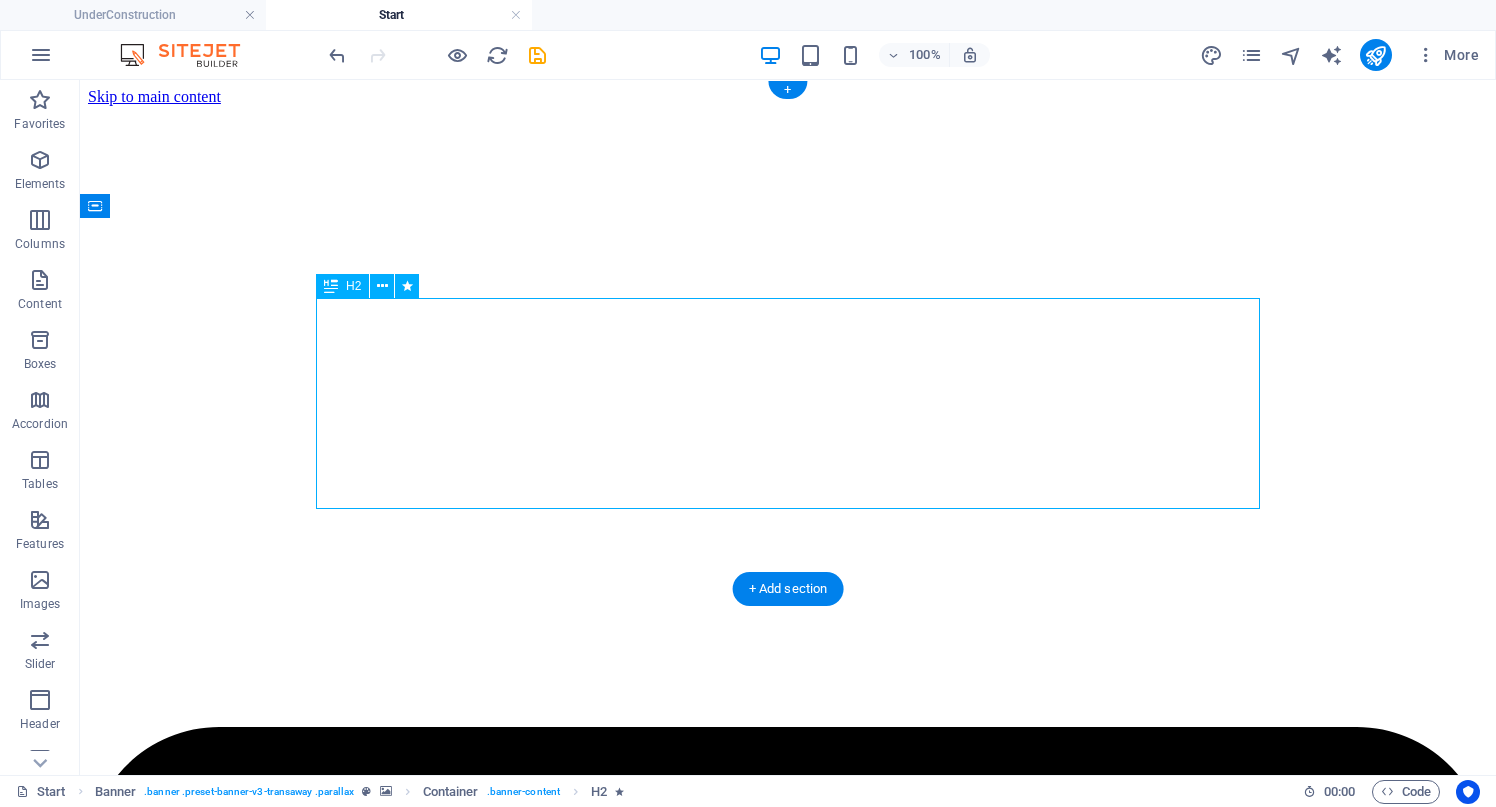 click on "SKYLABS  HOMELAND SECURITY SYSTEMS" at bounding box center (788, 8083) 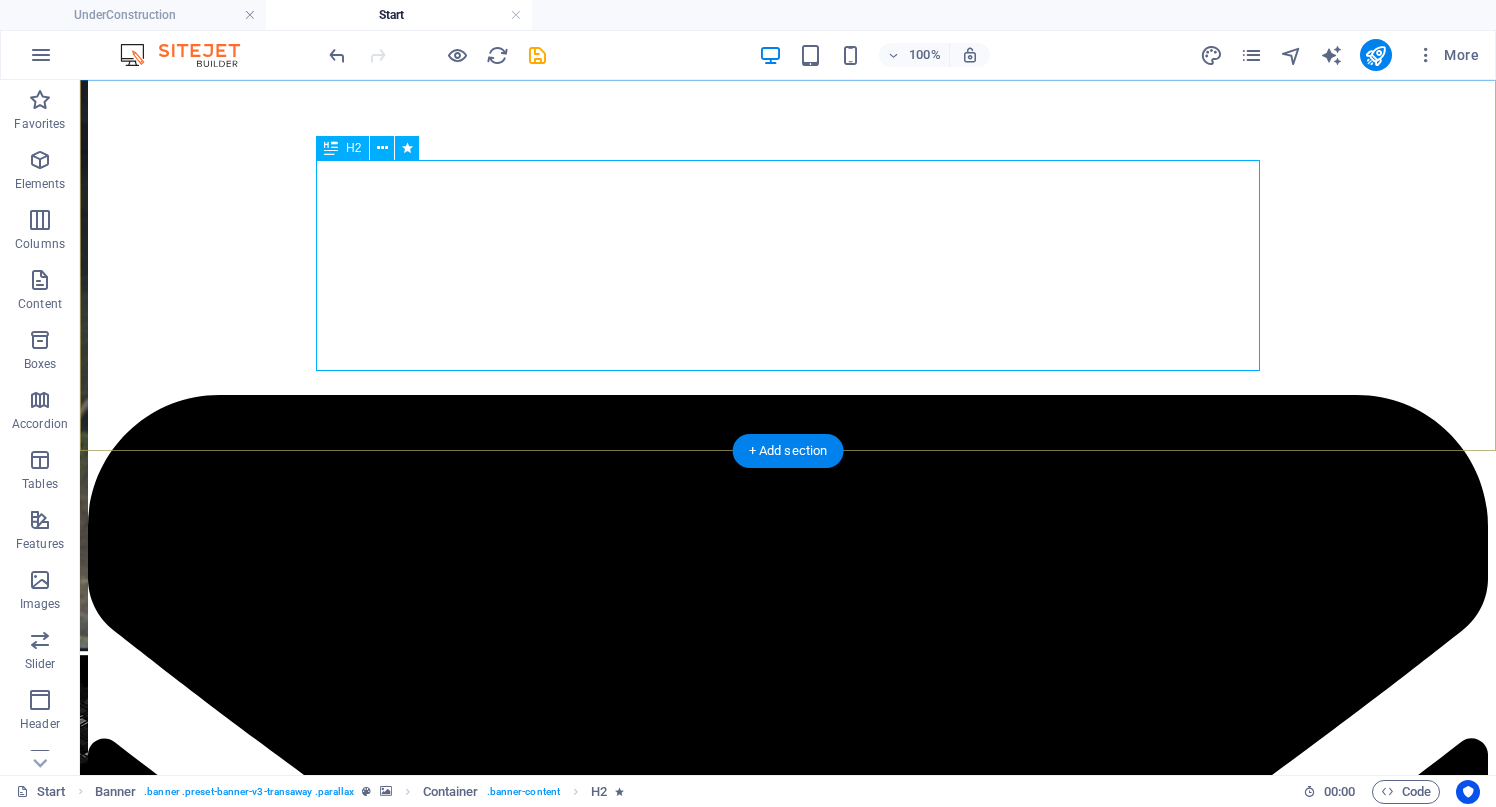 scroll, scrollTop: 422, scrollLeft: 0, axis: vertical 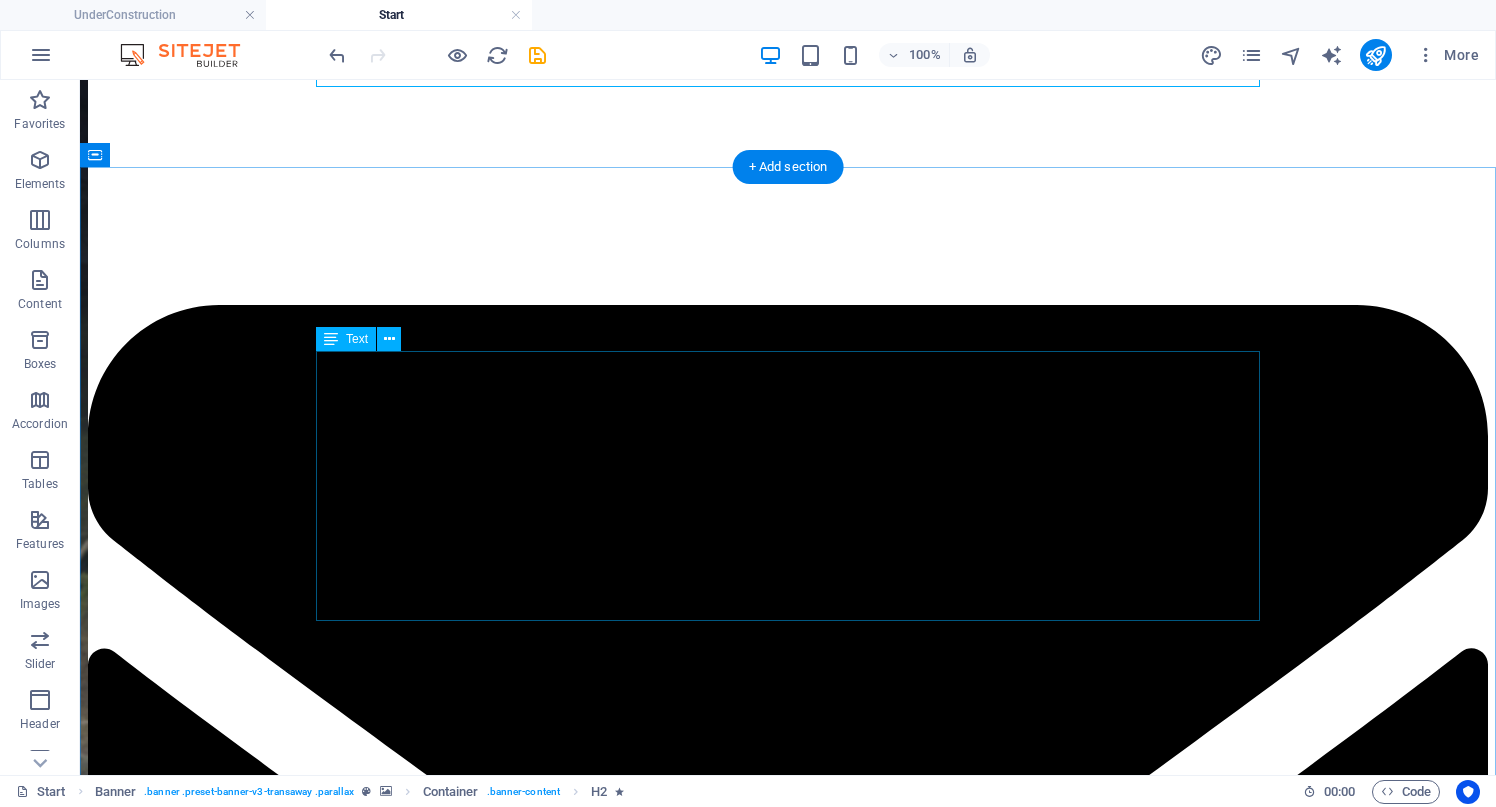 click on "SKYLABS was founded by international investors with over 25 years of experience in the defense industry. As a leading expert in intelligent security, SKYLABS has served hundreds of clients worldwide. The company has branches and offices in Ankara and Dubai. Leveraging the strong scientific research capabilities of academicians from around the globe and the extensive industry experience of its entrepreneurs, SKYLABS prioritizes innovation and R&D in three-dimensional security. The company boasts over 80 patents and software copyrights for counter UAS technologies." at bounding box center [788, 7916] 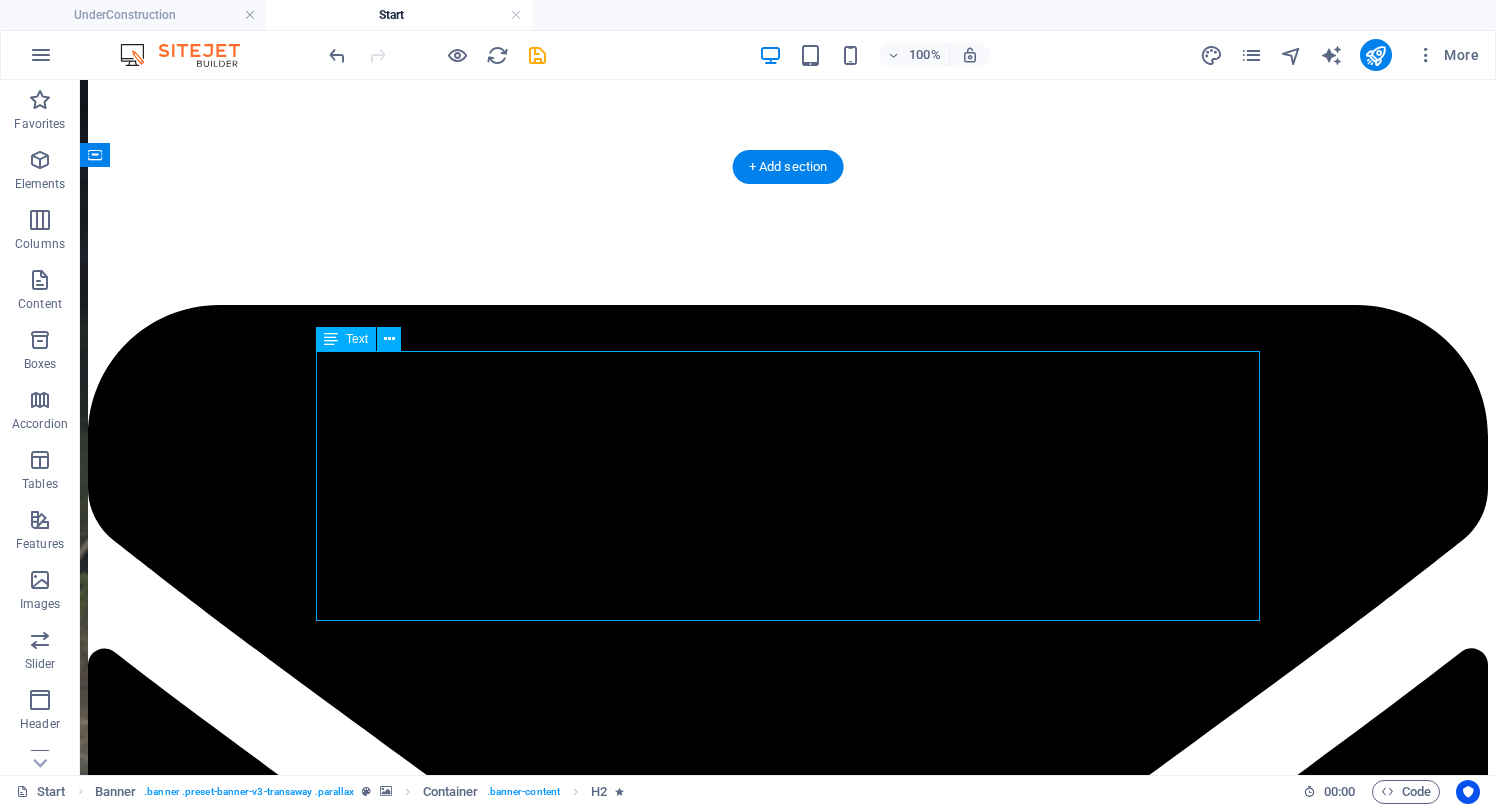 click on "SKYLABS was founded by international investors with over 25 years of experience in the defense industry. As a leading expert in intelligent security, SKYLABS has served hundreds of clients worldwide. The company has branches and offices in Ankara and Dubai. Leveraging the strong scientific research capabilities of academicians from around the globe and the extensive industry experience of its entrepreneurs, SKYLABS prioritizes innovation and R&D in three-dimensional security. The company boasts over 80 patents and software copyrights for counter UAS technologies." at bounding box center [788, 7916] 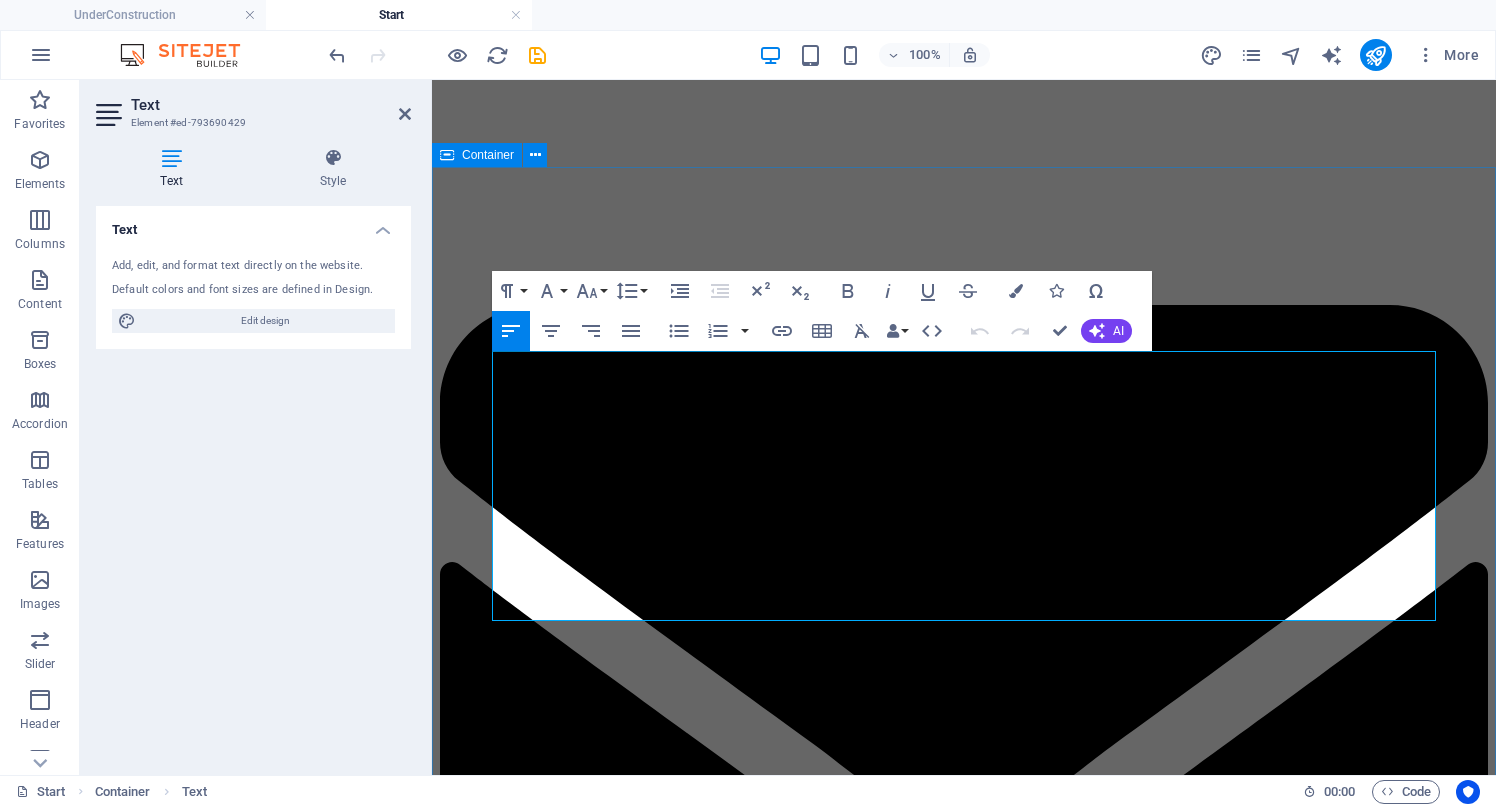 drag, startPoint x: 683, startPoint y: 604, endPoint x: 488, endPoint y: 375, distance: 300.77567 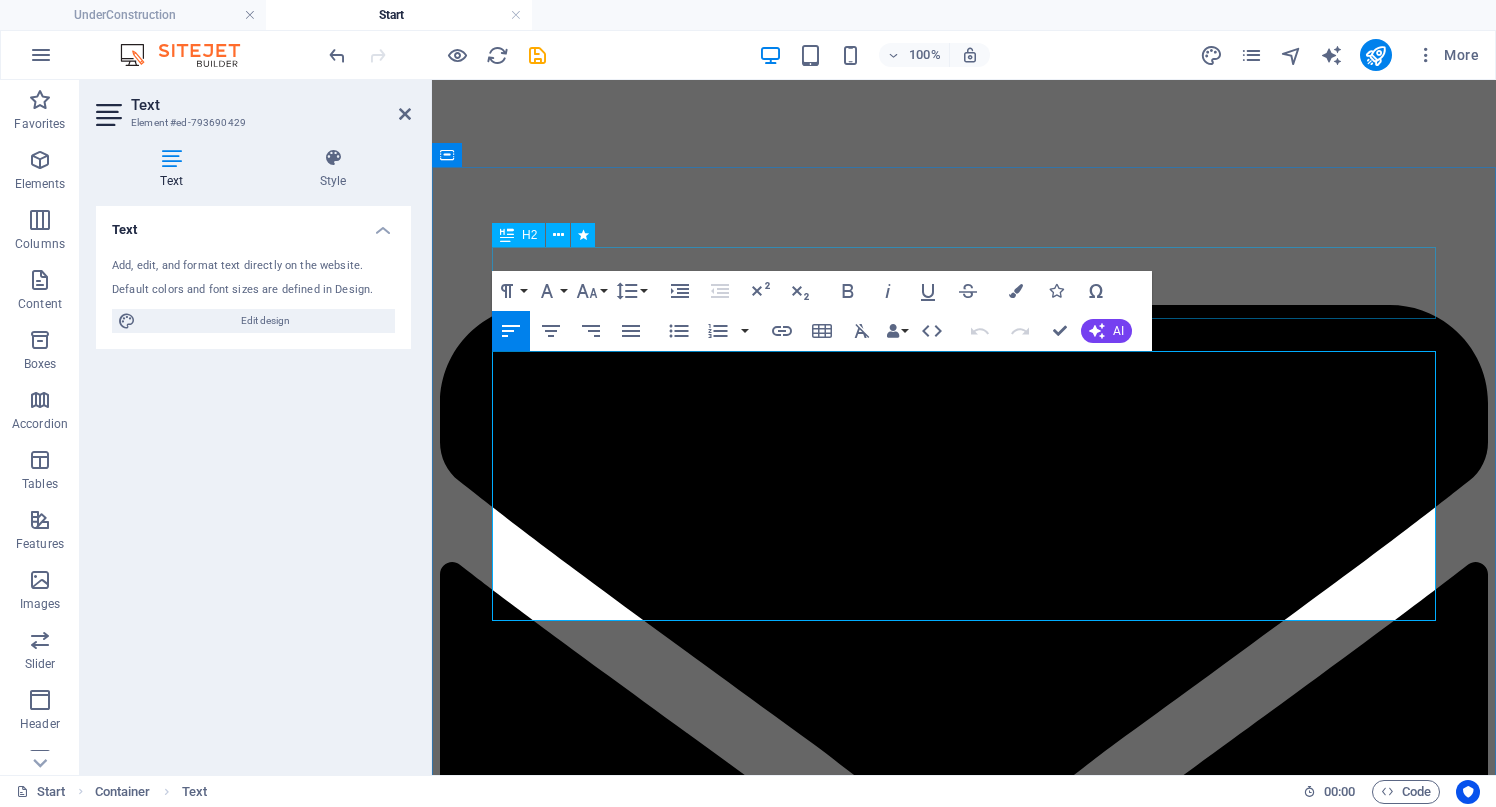 click on "About us" at bounding box center [964, 5994] 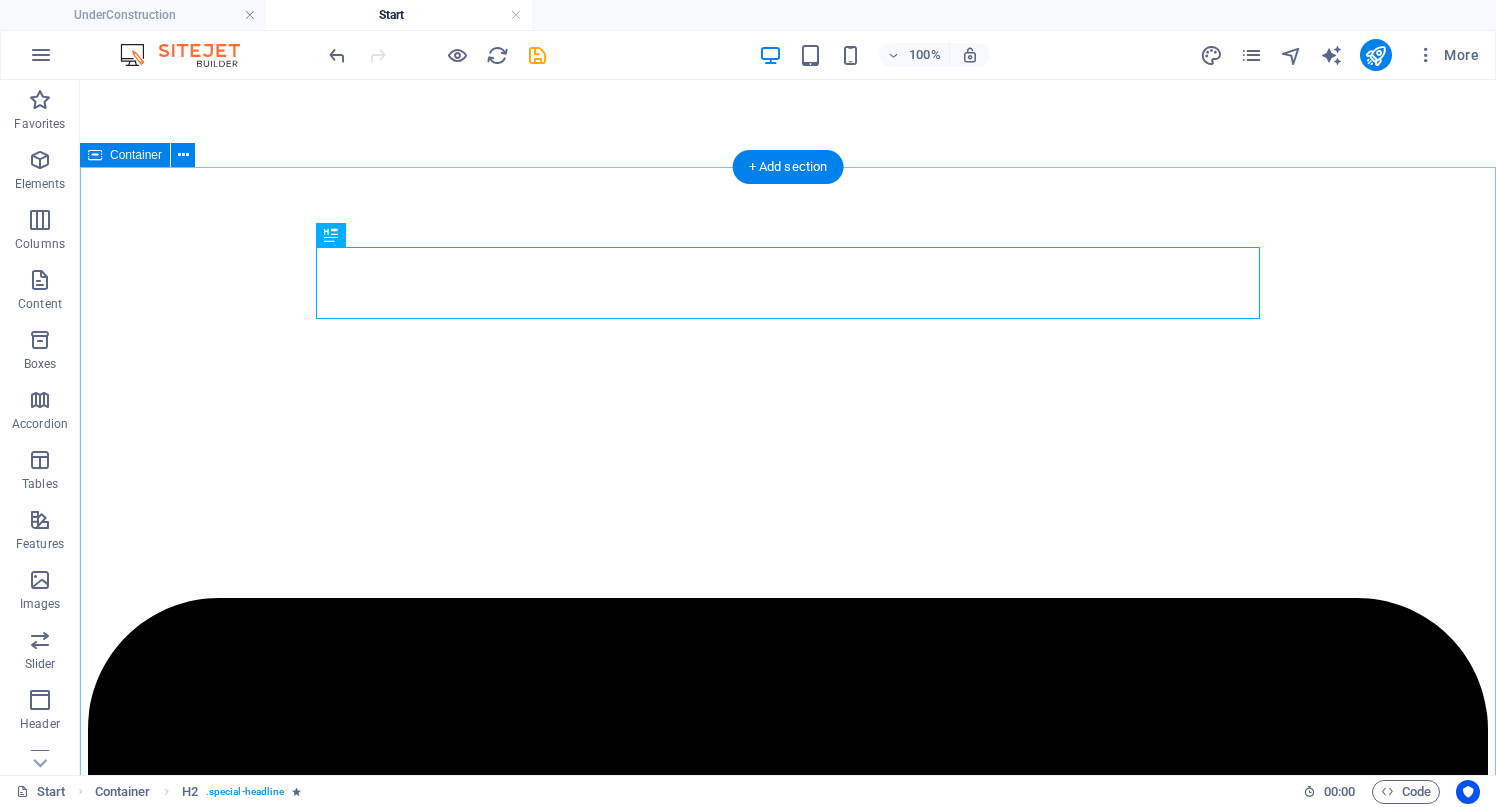 scroll, scrollTop: 0, scrollLeft: 0, axis: both 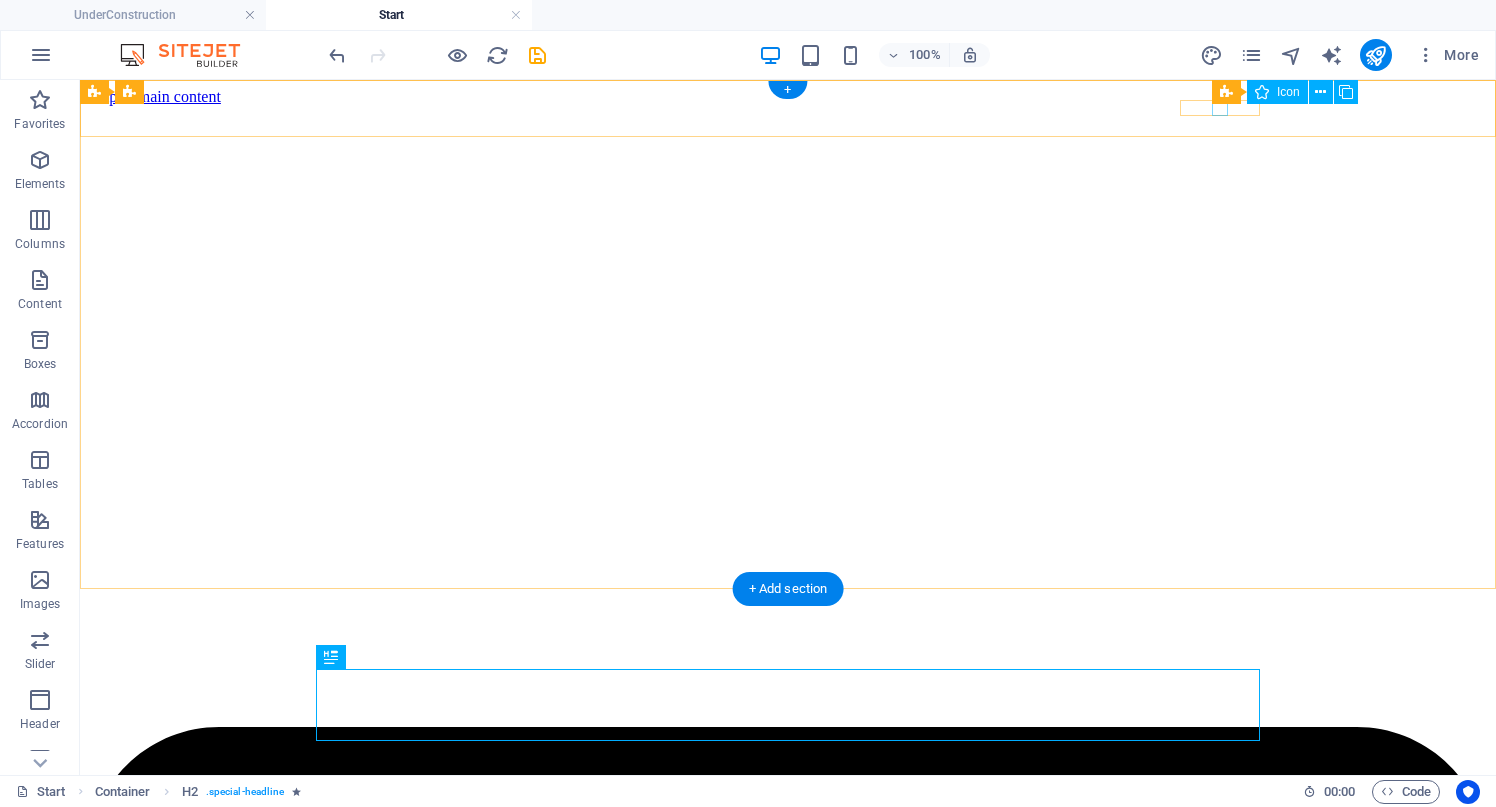 click at bounding box center (788, 3883) 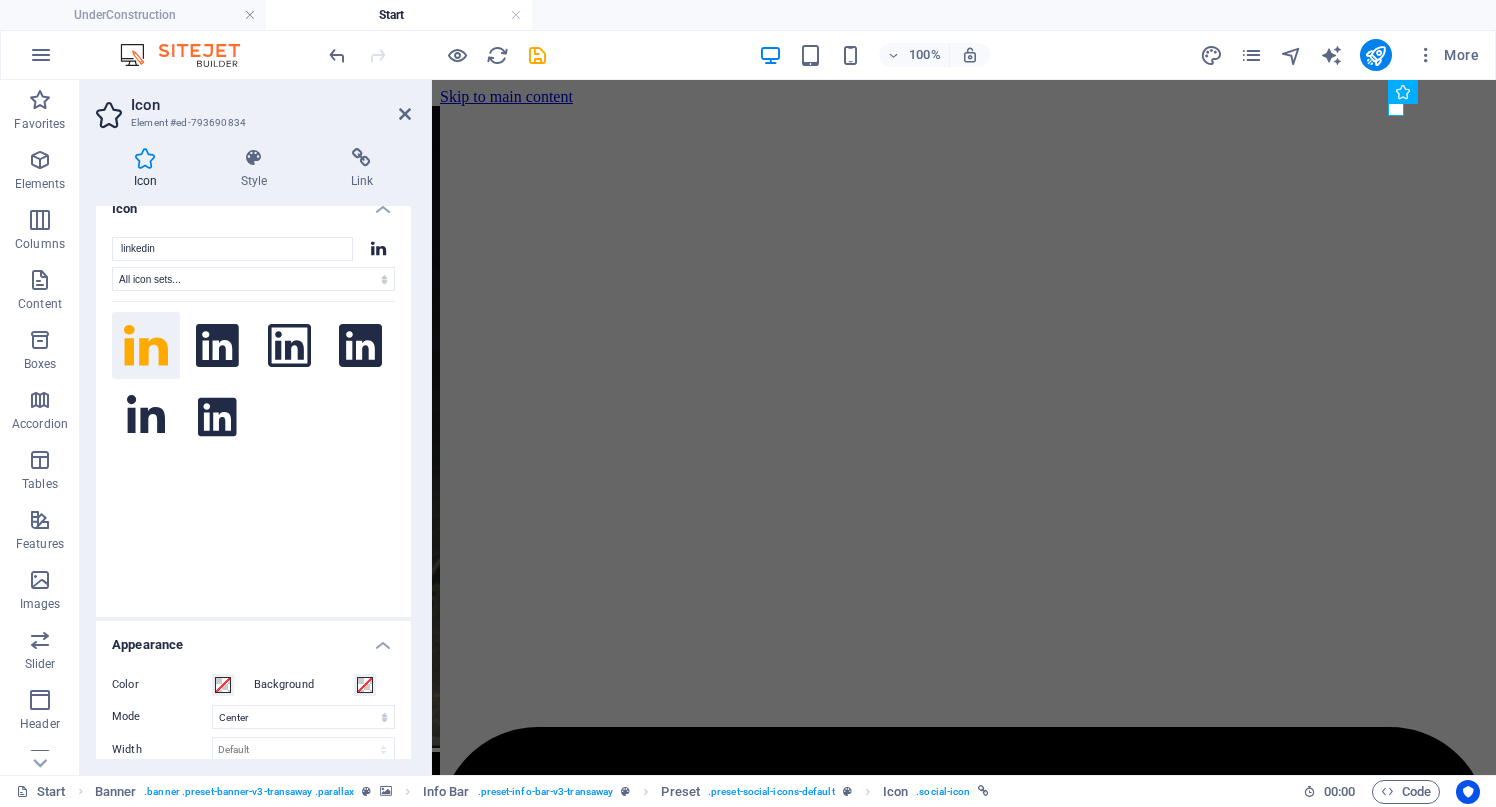 scroll, scrollTop: 0, scrollLeft: 0, axis: both 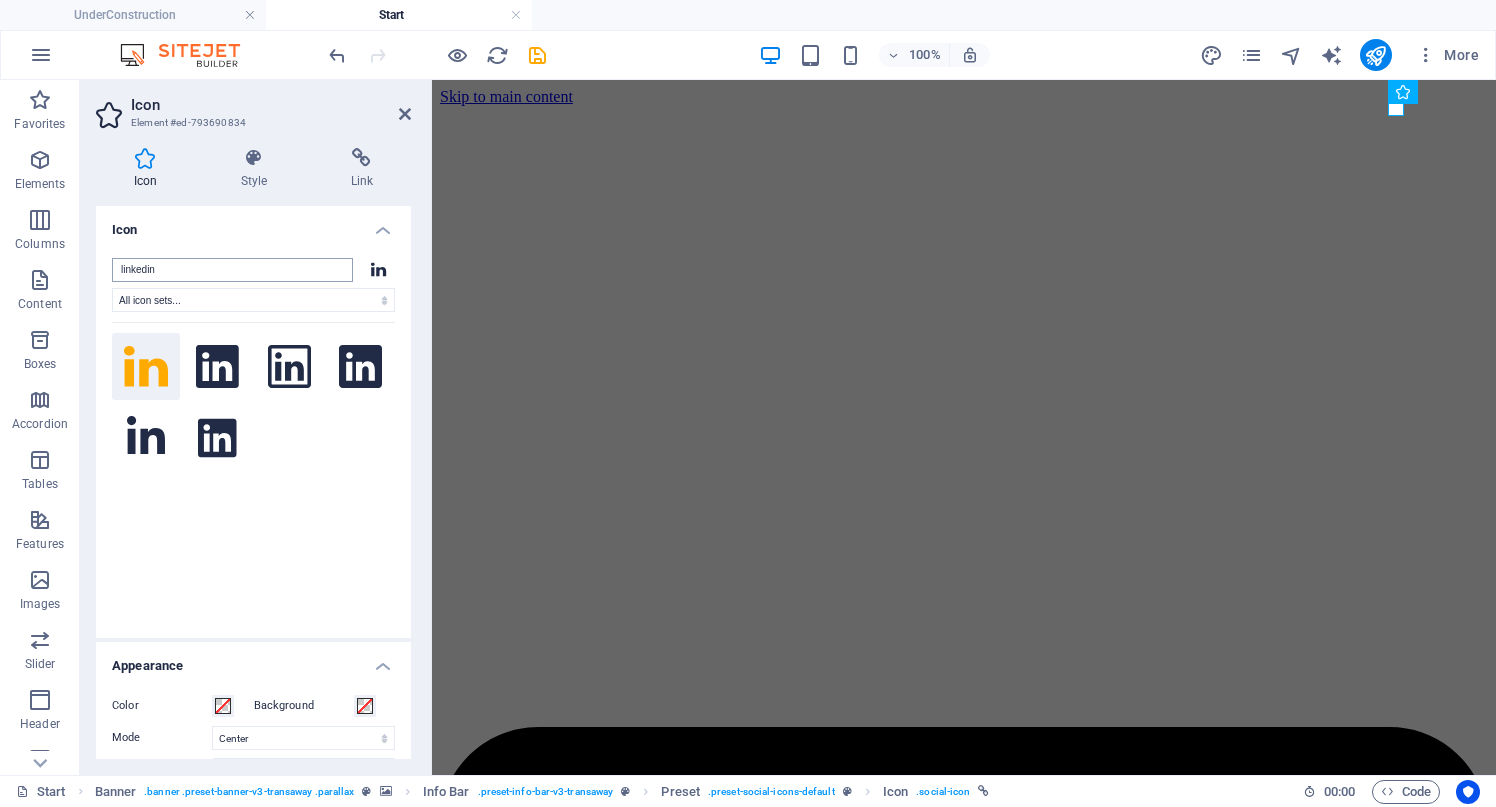 click on "linkedin" at bounding box center [232, 270] 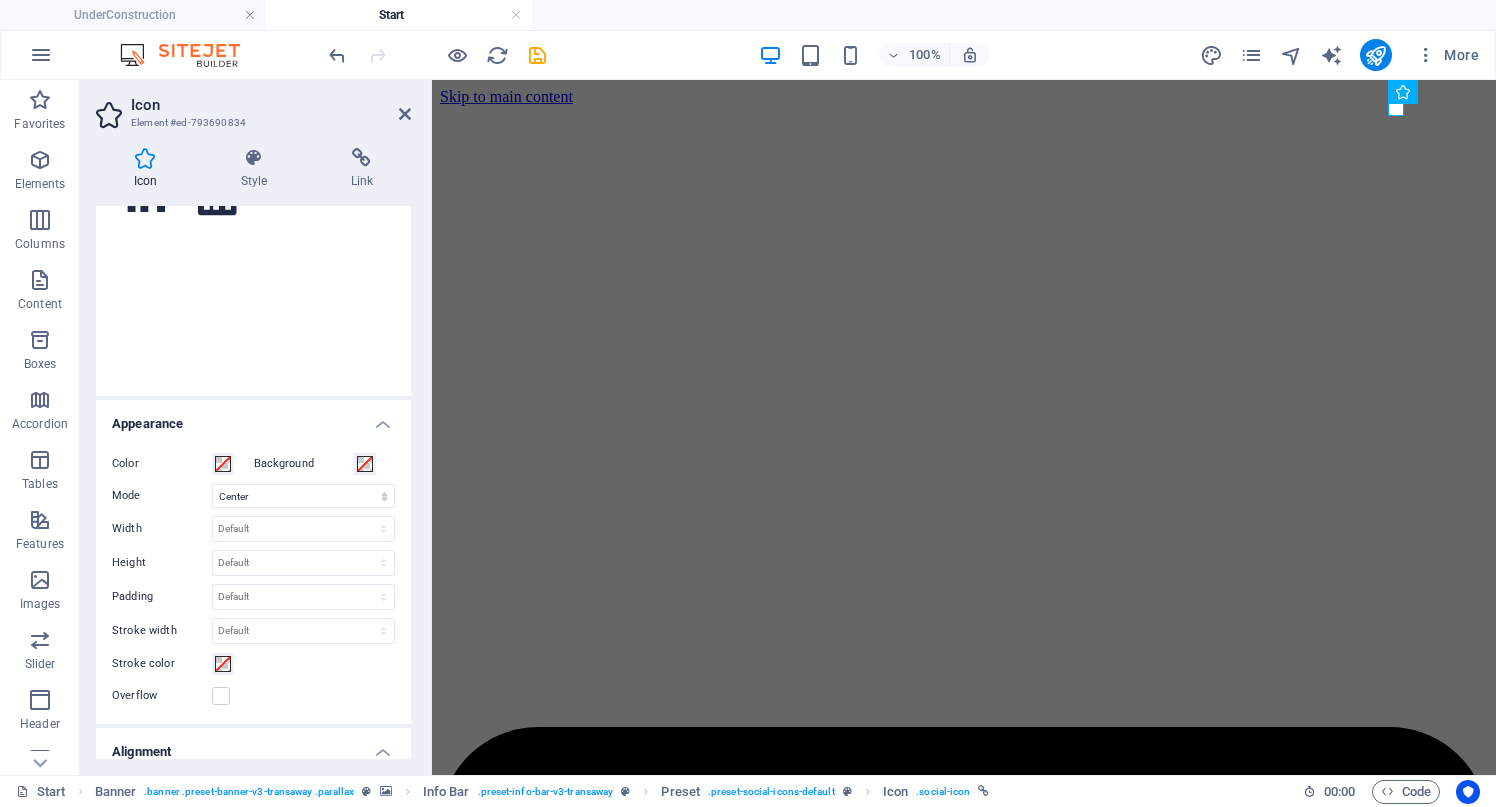 scroll, scrollTop: 250, scrollLeft: 0, axis: vertical 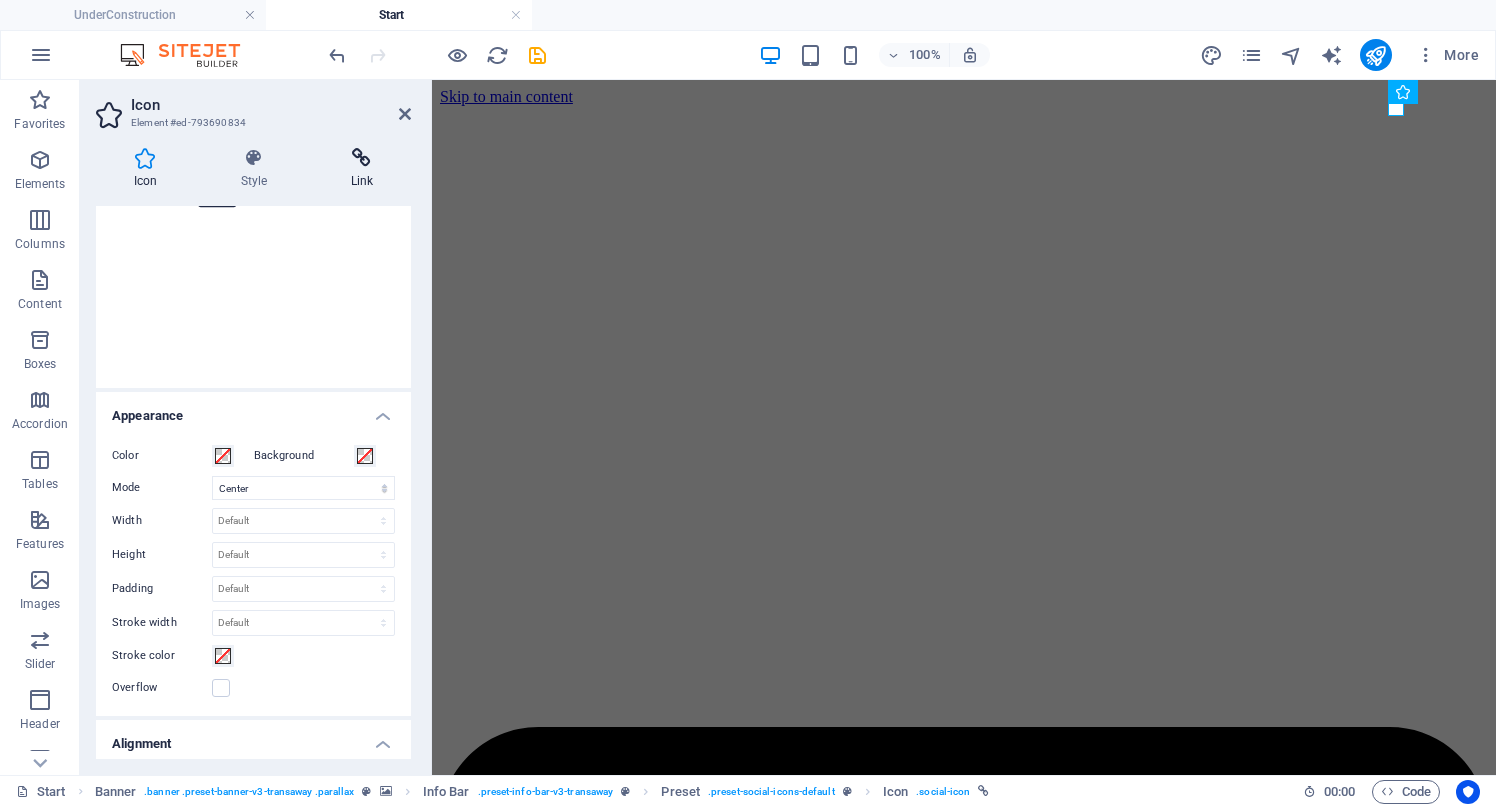 click at bounding box center [362, 158] 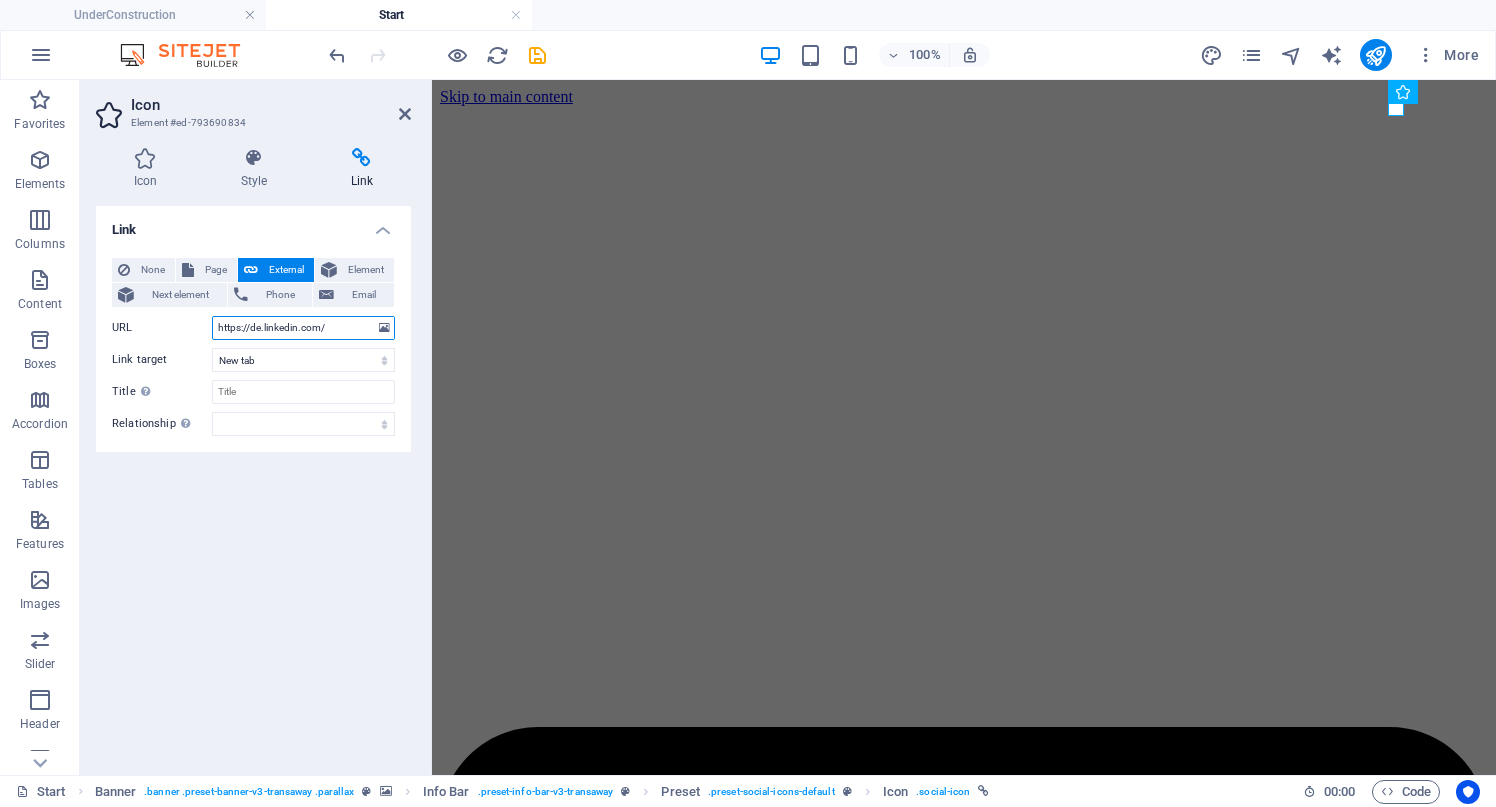 click on "https://de.linkedin.com/" at bounding box center [303, 328] 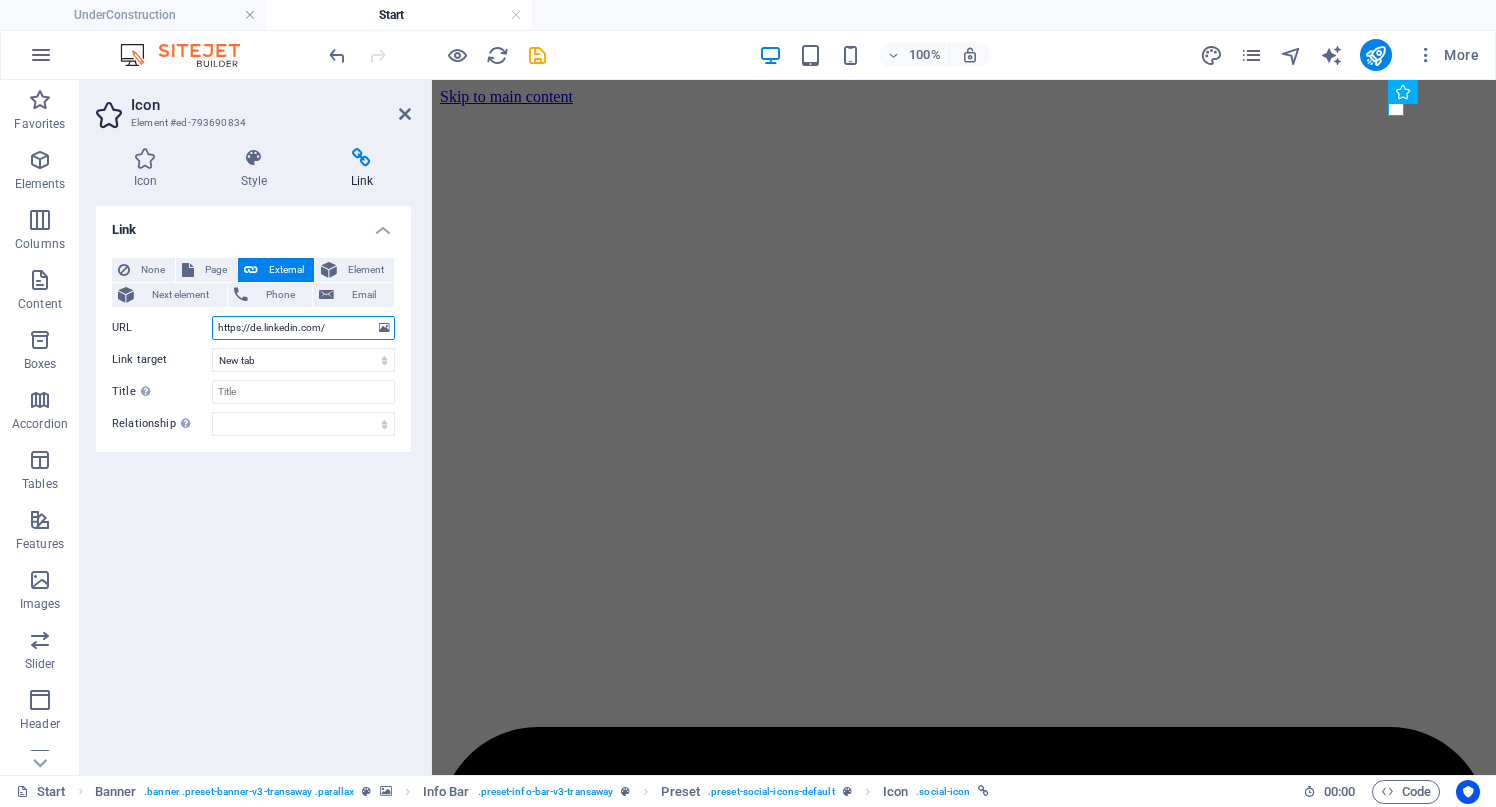 paste on "https://www.linkedin.com/company/skylabs-cs" 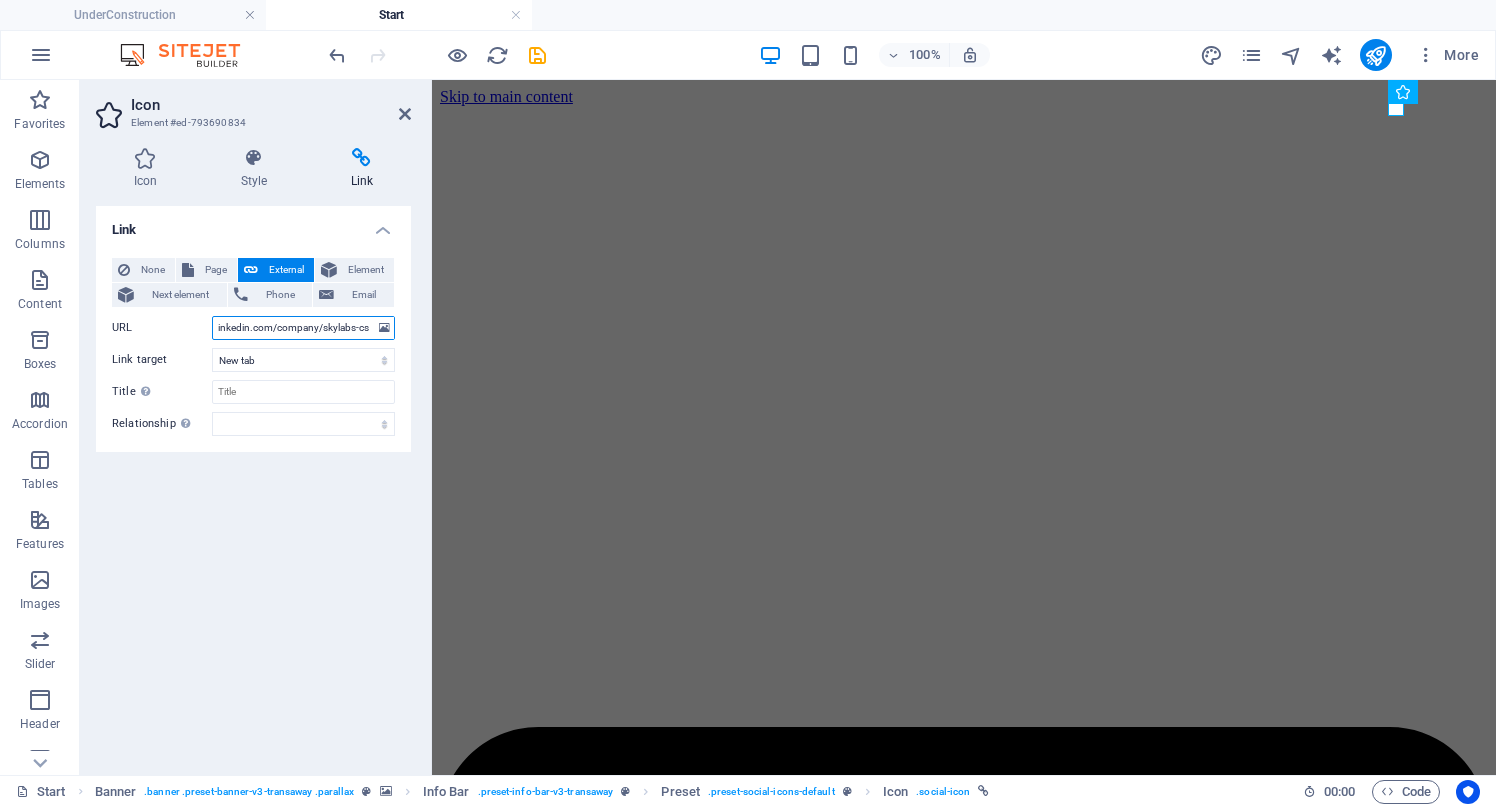 scroll, scrollTop: 0, scrollLeft: 0, axis: both 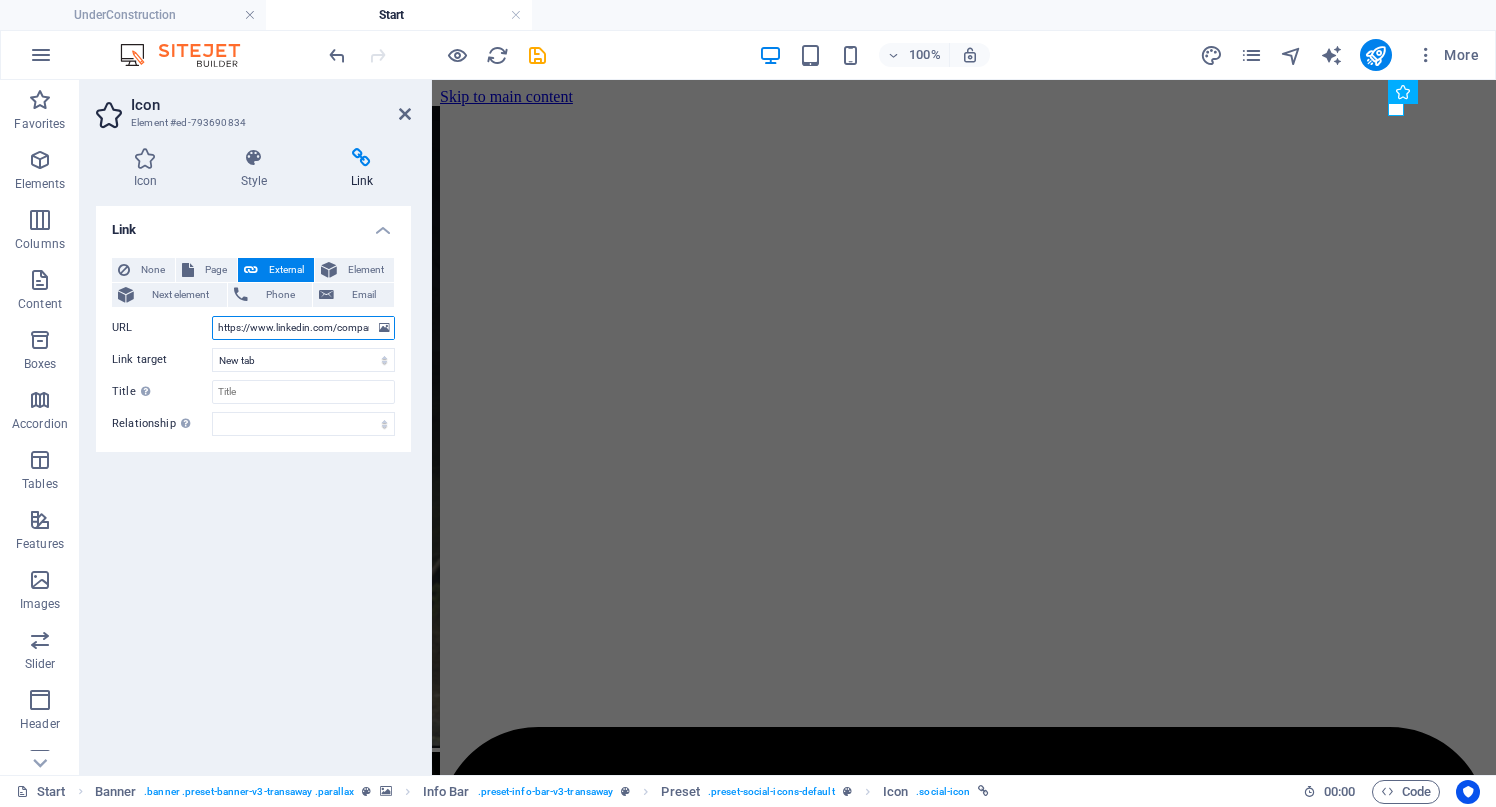 click on "https://www.linkedin.com/company/skylabs-cs" at bounding box center [303, 328] 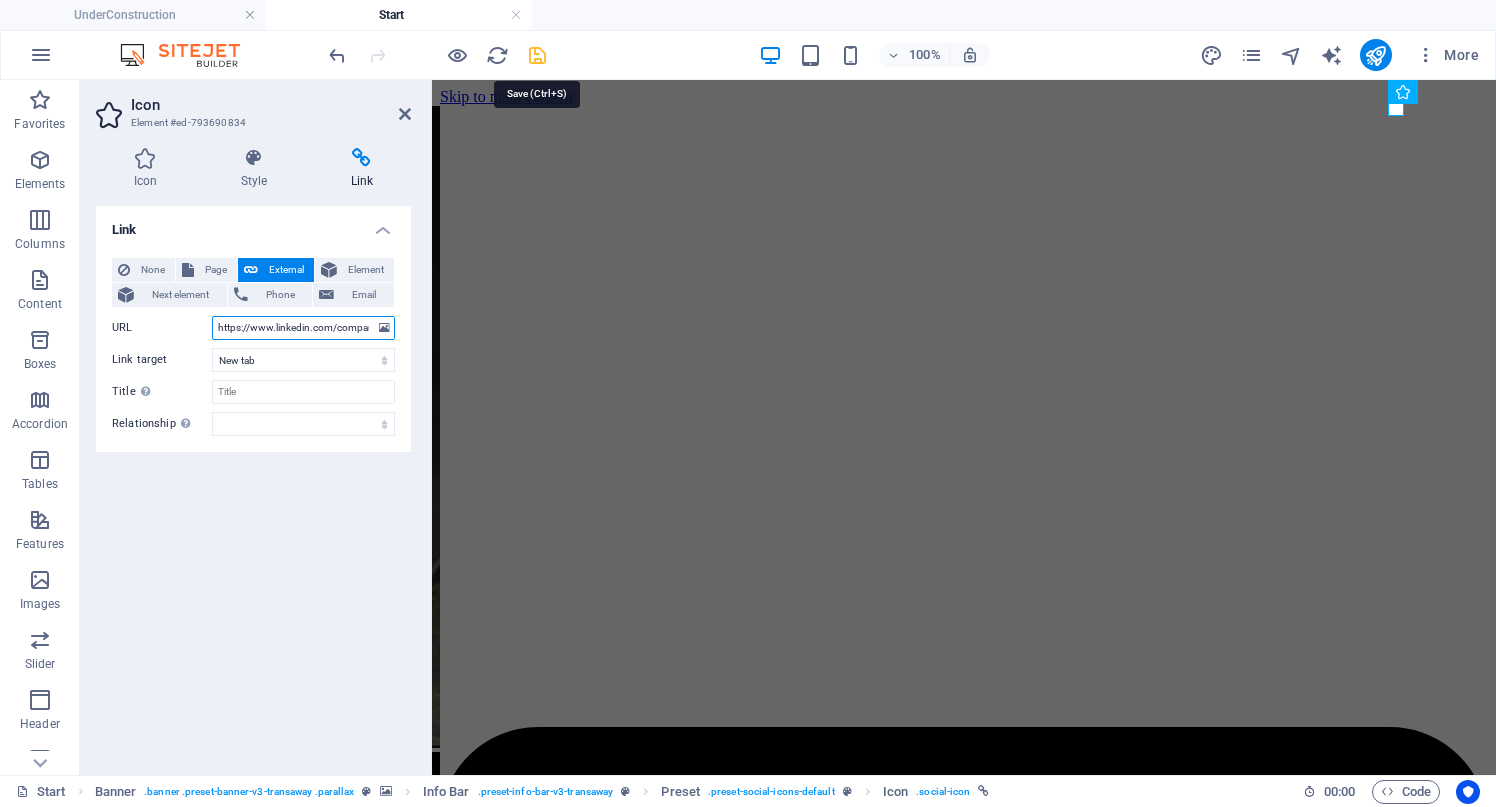 type on "https://www.linkedin.com/company/skylabs-cs" 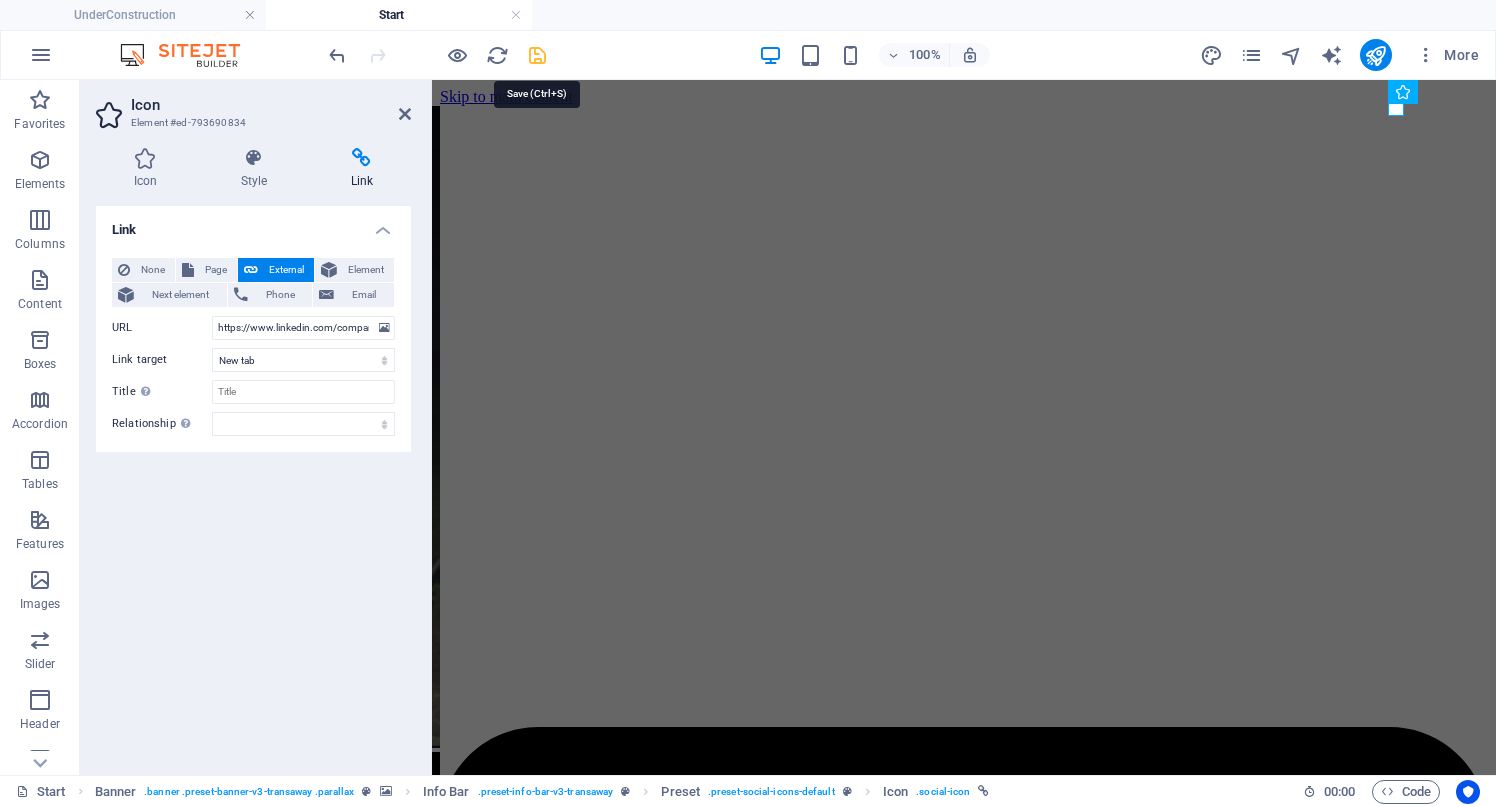click at bounding box center [537, 55] 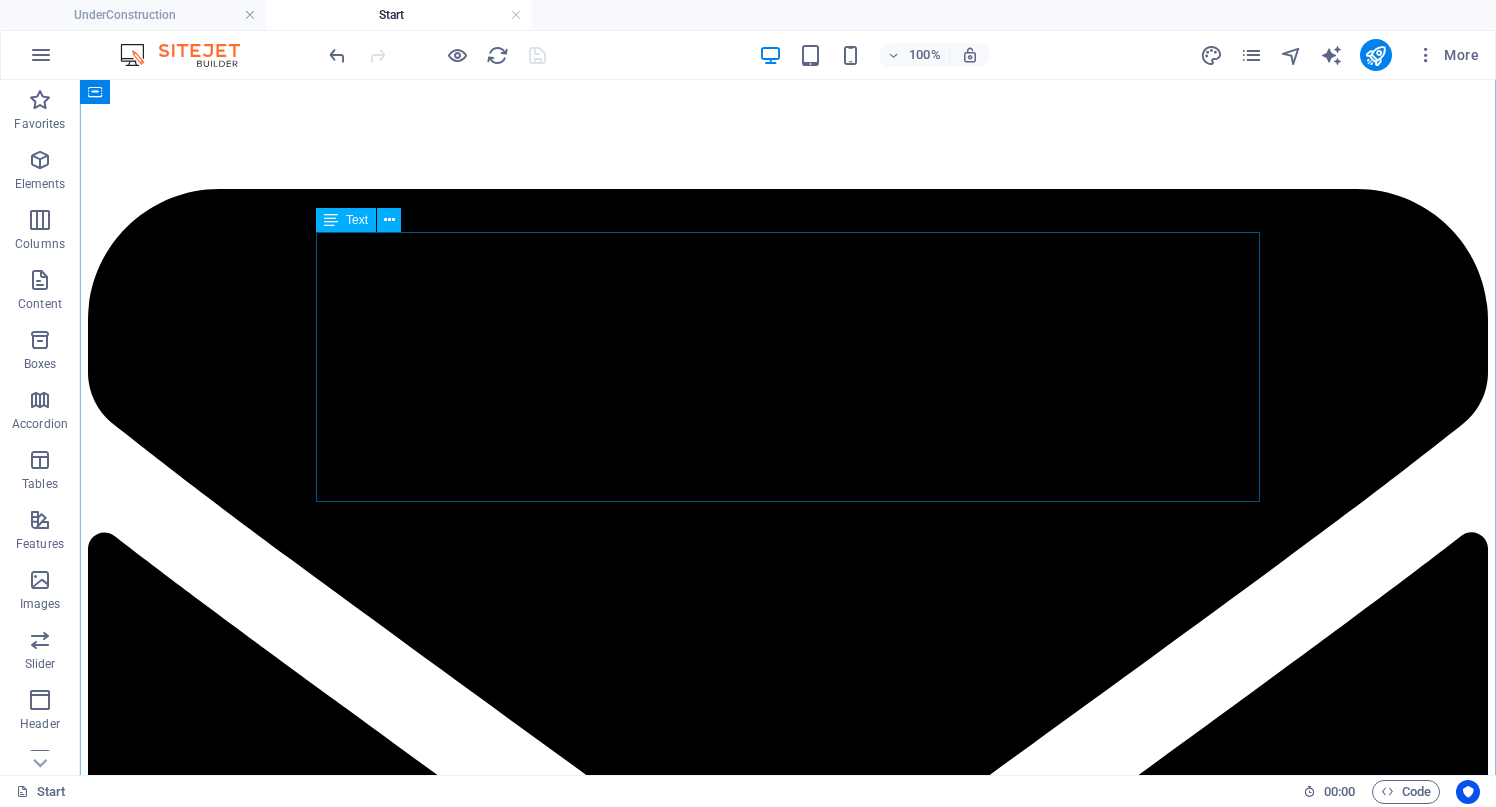 scroll, scrollTop: 543, scrollLeft: 0, axis: vertical 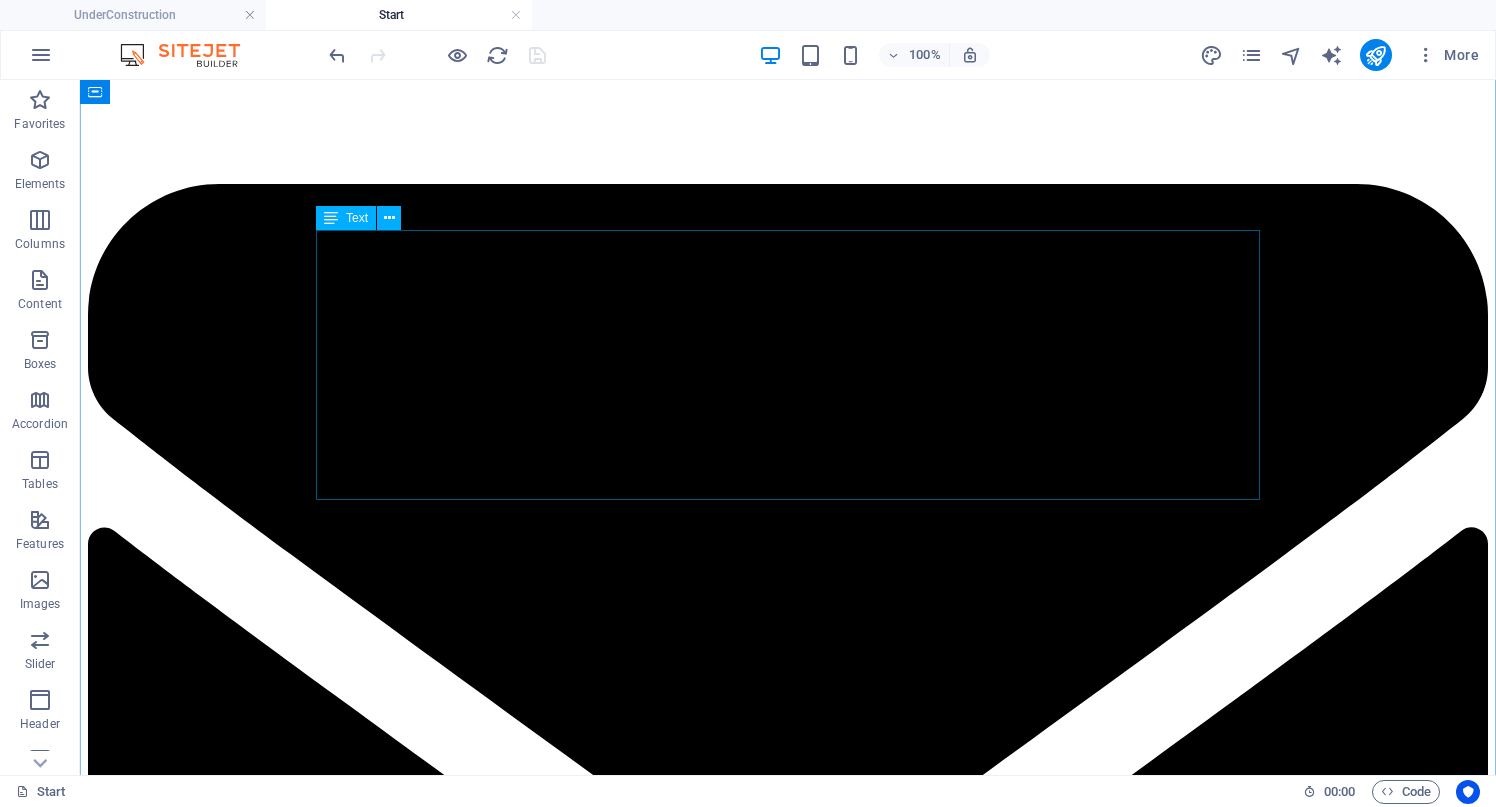 click on "SKYLABS was founded by international investors with over 25 years of experience in the defense industry. As a leading expert in intelligent security, SKYLABS has served hundreds of clients worldwide. The company has branches and offices in Ankara and Dubai. Leveraging the strong scientific research capabilities of academicians from around the globe and the extensive industry experience of its entrepreneurs, SKYLABS prioritizes innovation and R&D in three-dimensional security. The company boasts over 80 patents and software copyrights for counter UAS technologies." at bounding box center (788, 7795) 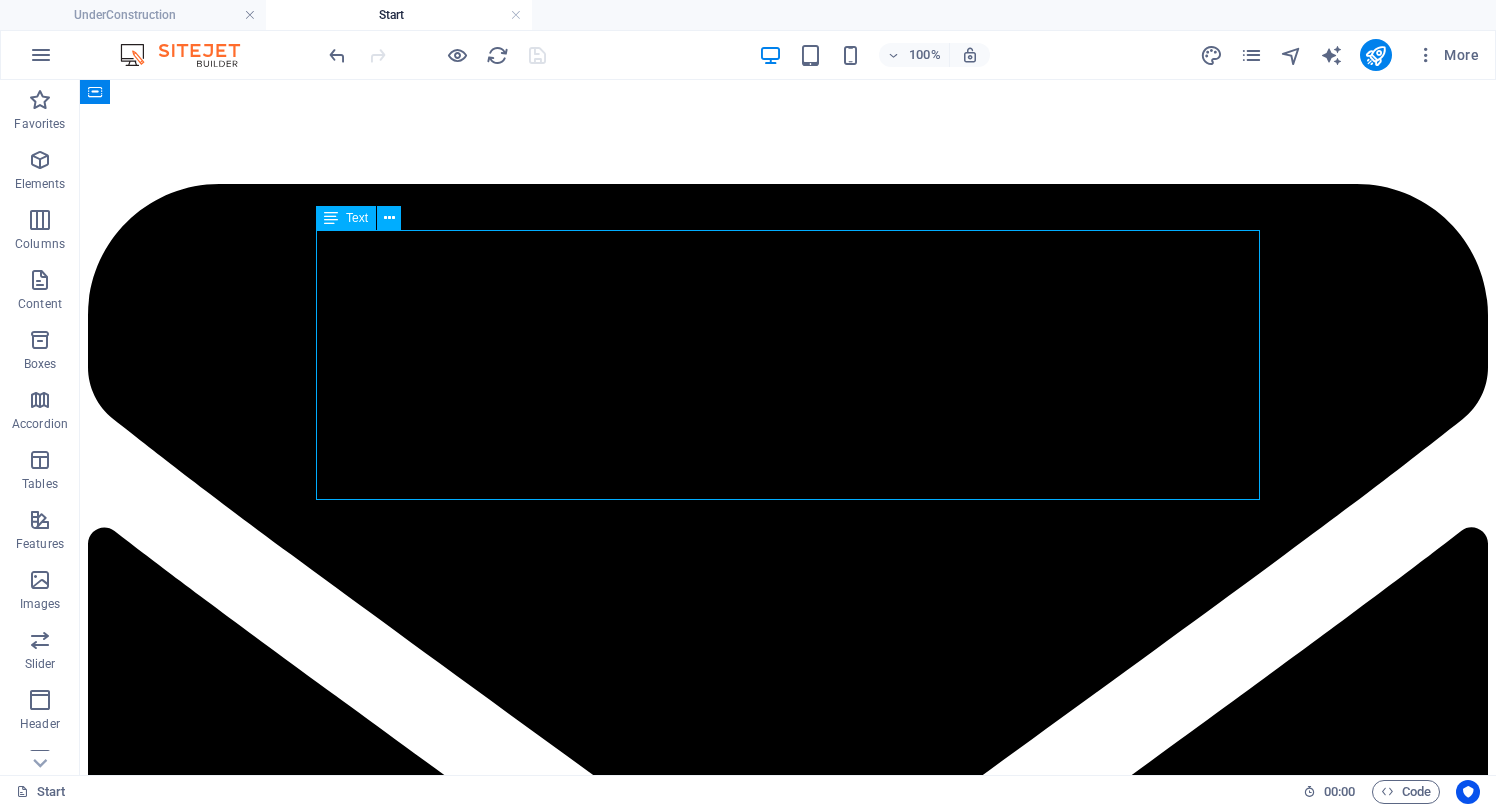 click on "SKYLABS was founded by international investors with over 25 years of experience in the defense industry. As a leading expert in intelligent security, SKYLABS has served hundreds of clients worldwide. The company has branches and offices in Ankara and Dubai. Leveraging the strong scientific research capabilities of academicians from around the globe and the extensive industry experience of its entrepreneurs, SKYLABS prioritizes innovation and R&D in three-dimensional security. The company boasts over 80 patents and software copyrights for counter UAS technologies." at bounding box center [788, 7795] 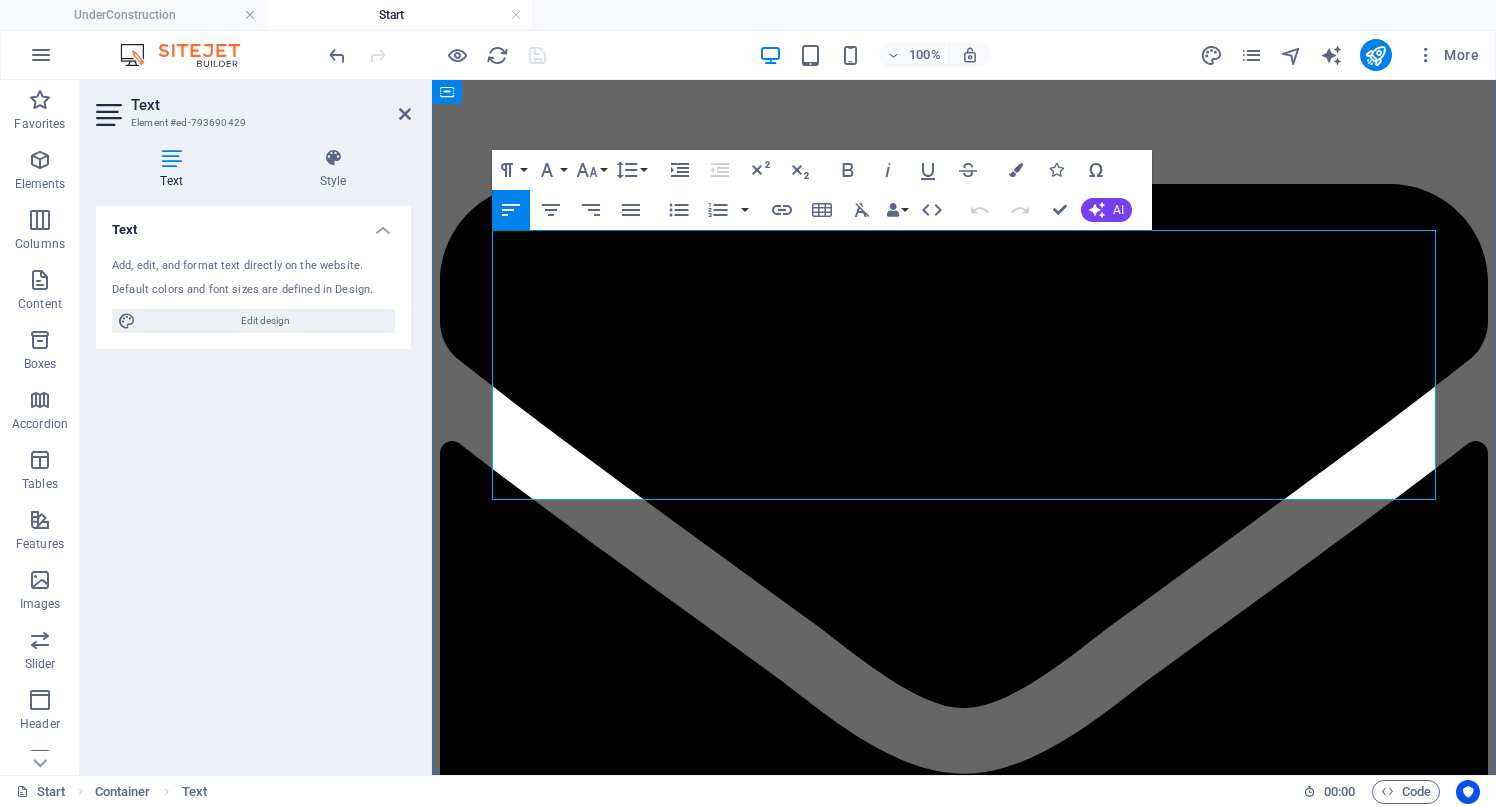 drag, startPoint x: 695, startPoint y: 480, endPoint x: 702, endPoint y: 451, distance: 29.832869 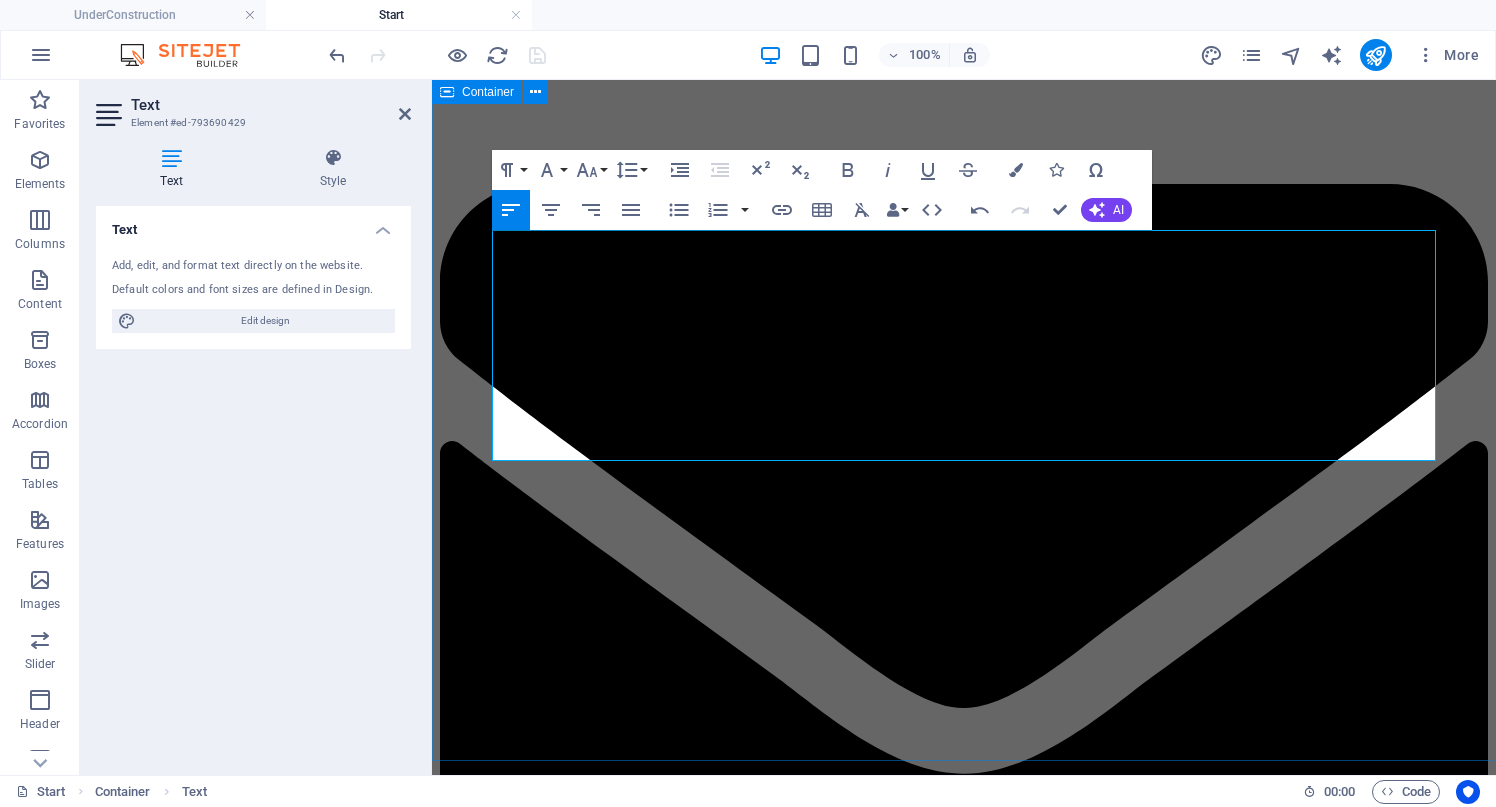 click on "About us SKYLABS was founded by international investors with over 25 years of experience in the defense industry. As a leading expert in intelligent security, SKYLABS has served hundreds of clients worldwide. The company has branches and offices in Ankara and Dubai. Leveraging the strong scientific research capabilities of academicians from around the globe and the extensive industry experience of its entrepreneurs, SKYLABS prioritizes innovation and R&D in three-dimensional security. REGIONAL TECHOLOGY Crafted and Engineered in Ankara with a Global Expertise. GLOBAL DELIVERY Delivery on time and global integration capabilities. 24/7 SERVICE High-quality logistics, service, and maintenance" at bounding box center (964, 7694) 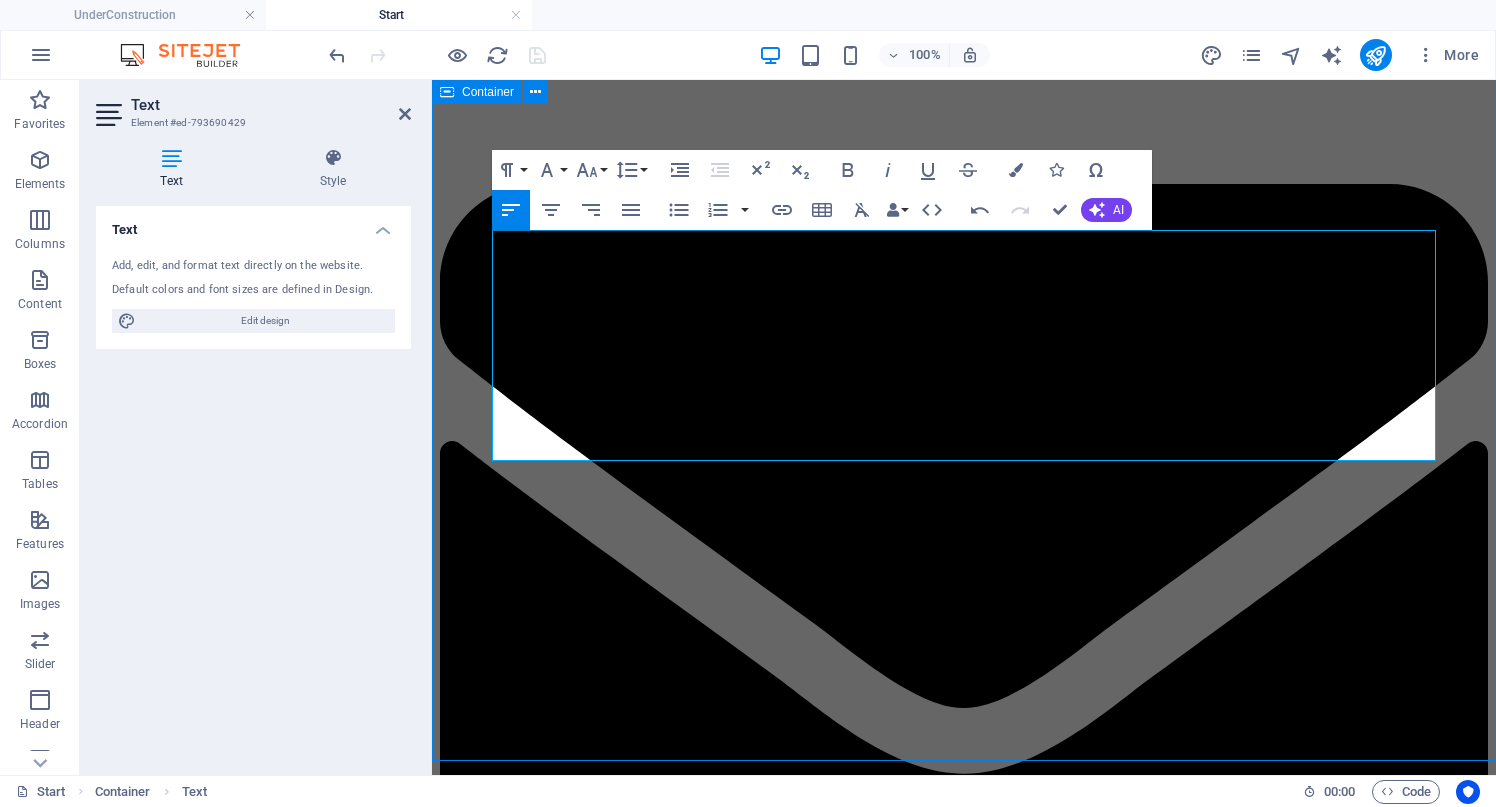 click on "About us SKYLABS was founded by international investors with over 25 years of experience in the defense industry. As a leading expert in intelligent security, SKYLABS has served hundreds of clients worldwide. The company has branches and offices in Ankara and Dubai. Leveraging the strong scientific research capabilities of academicians from around the globe and the extensive industry experience of its entrepreneurs, SKYLABS prioritizes innovation and R&D in three-dimensional security. REGIONAL TECHOLOGY Crafted and Engineered in Ankara with a Global Expertise. GLOBAL DELIVERY Delivery on time and global integration capabilities. 24/7 SERVICE High-quality logistics, service, and maintenance" at bounding box center [964, 7694] 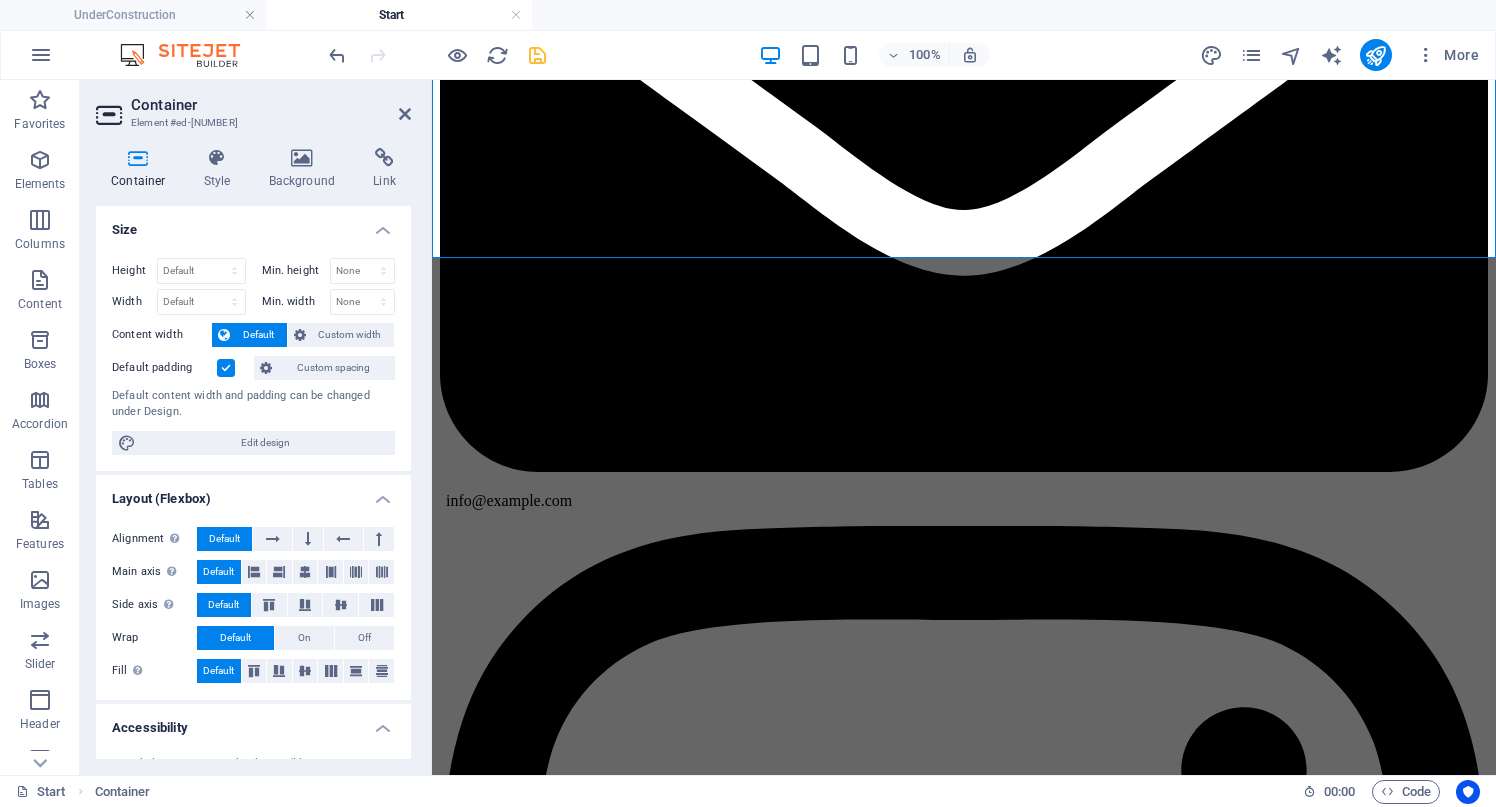 scroll, scrollTop: 1111, scrollLeft: 0, axis: vertical 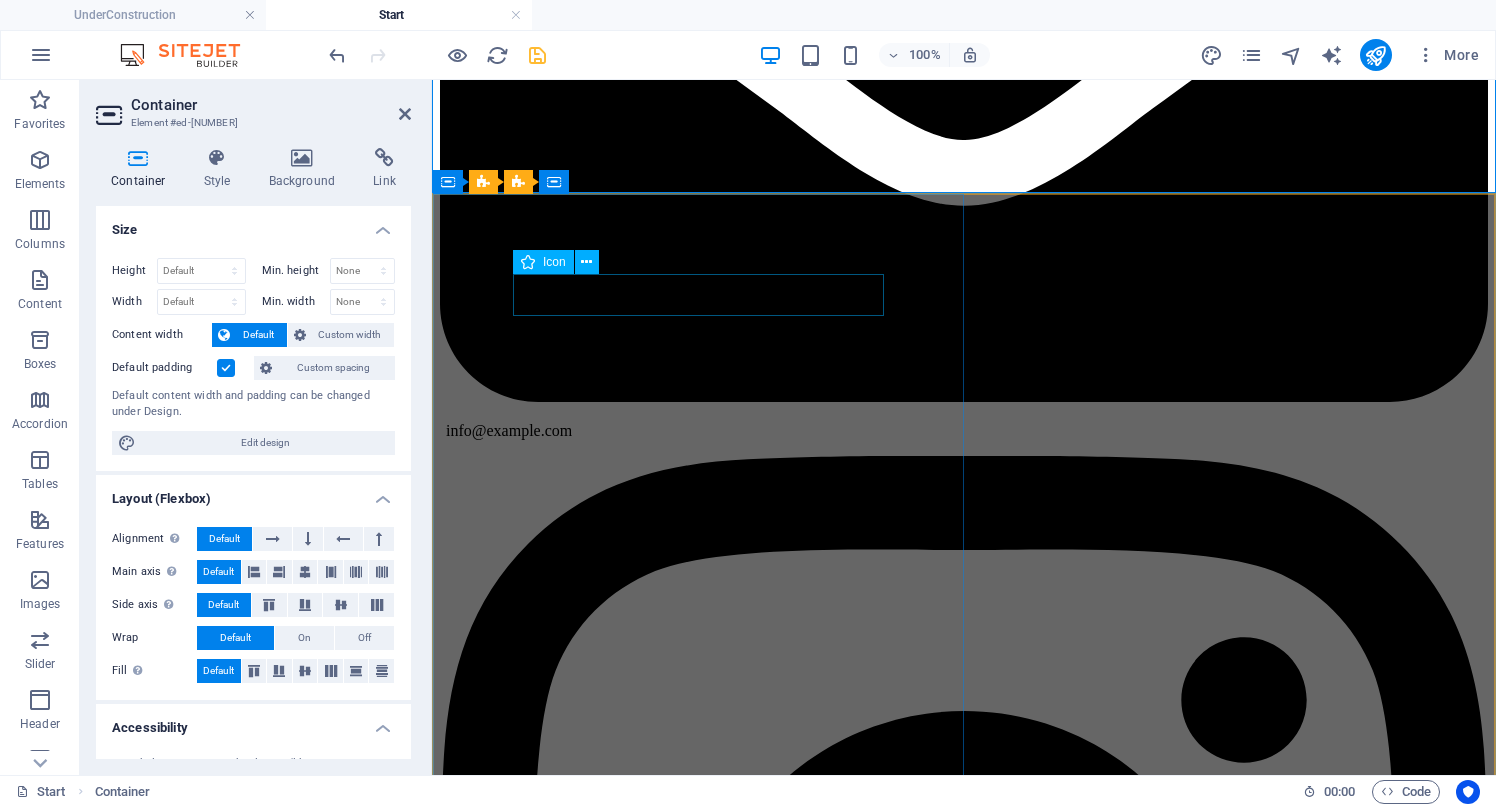 click at bounding box center (964, 8999) 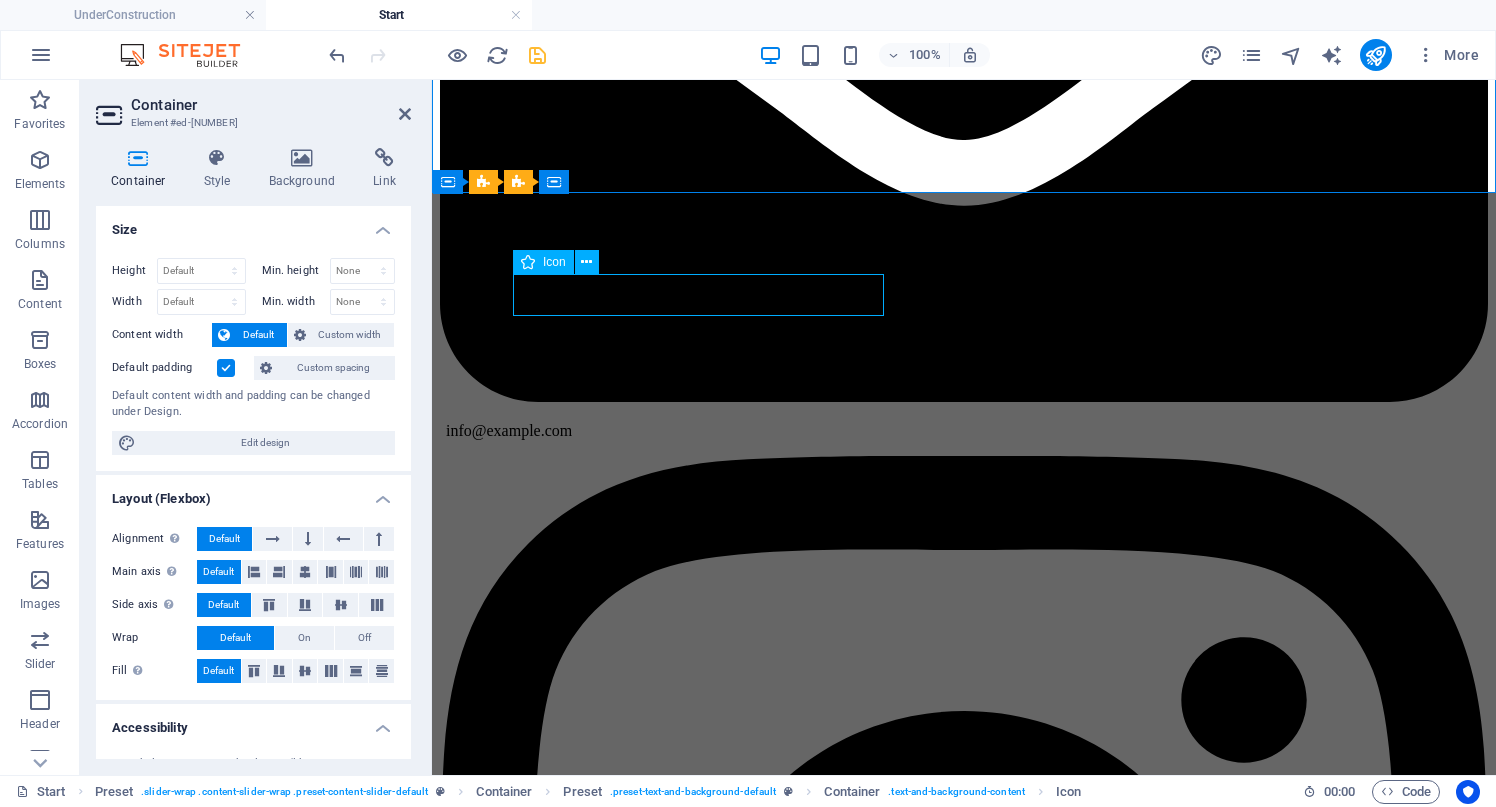 click at bounding box center (964, 8999) 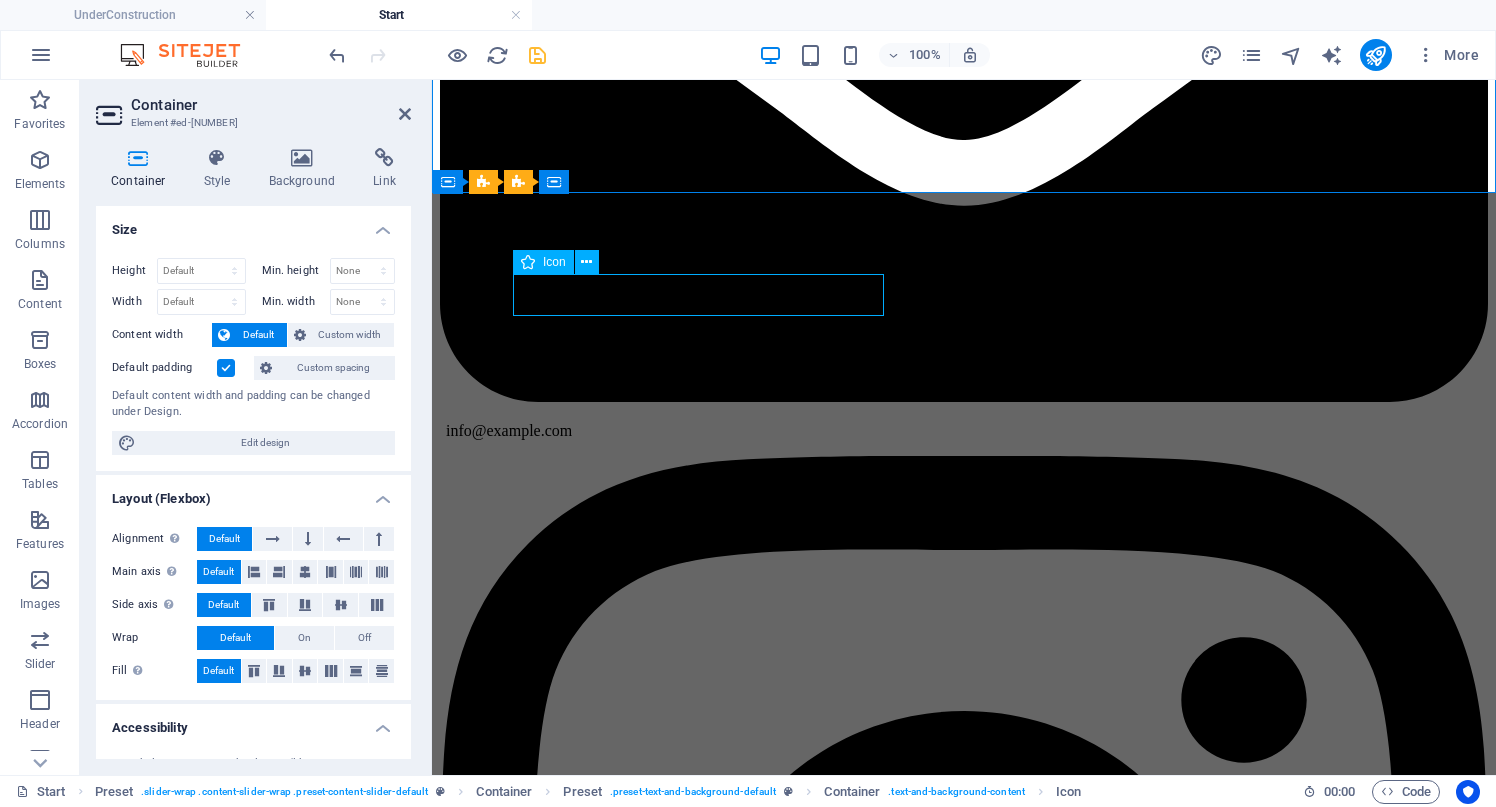 select on "px" 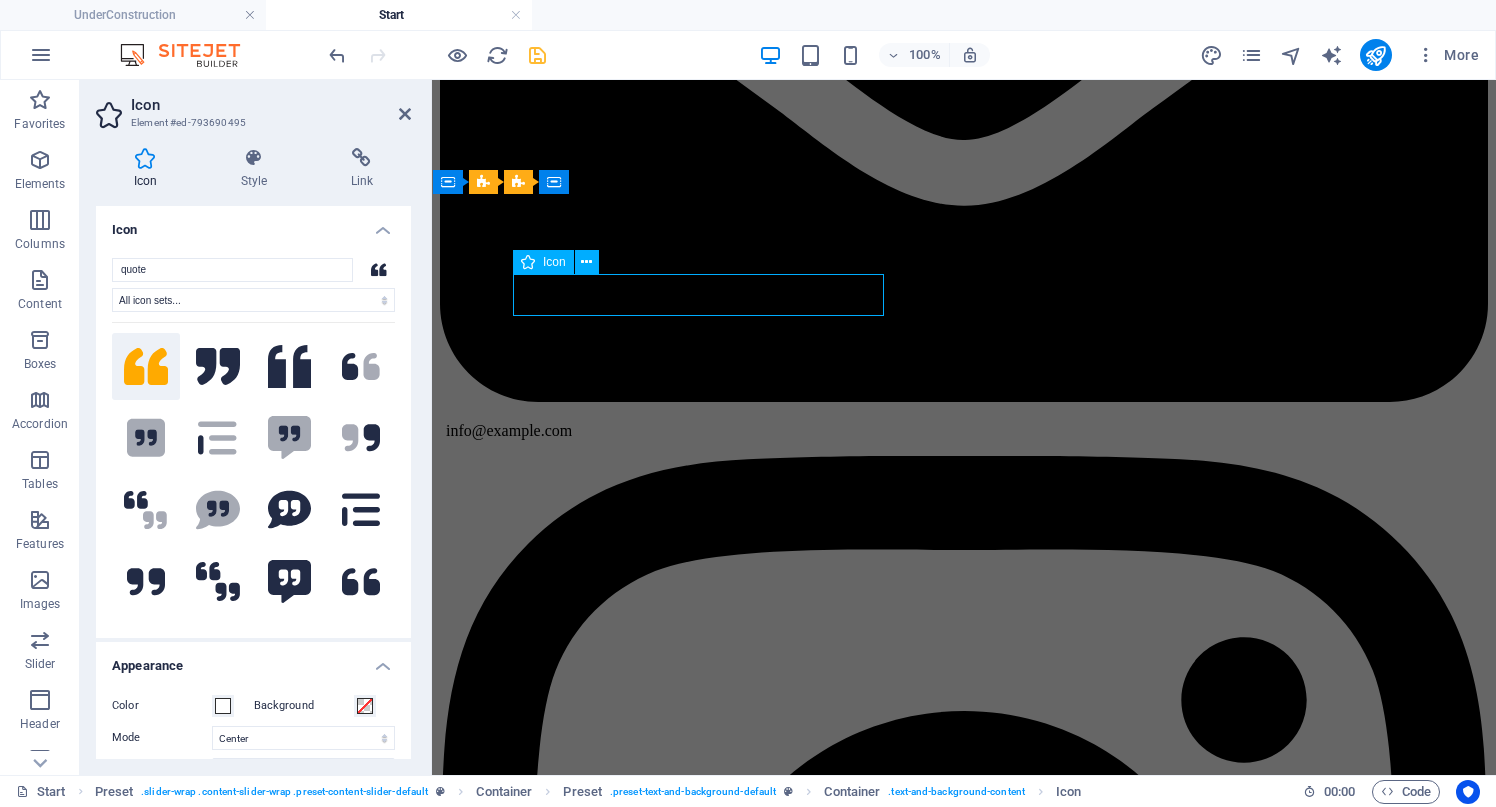 click at bounding box center [964, 8999] 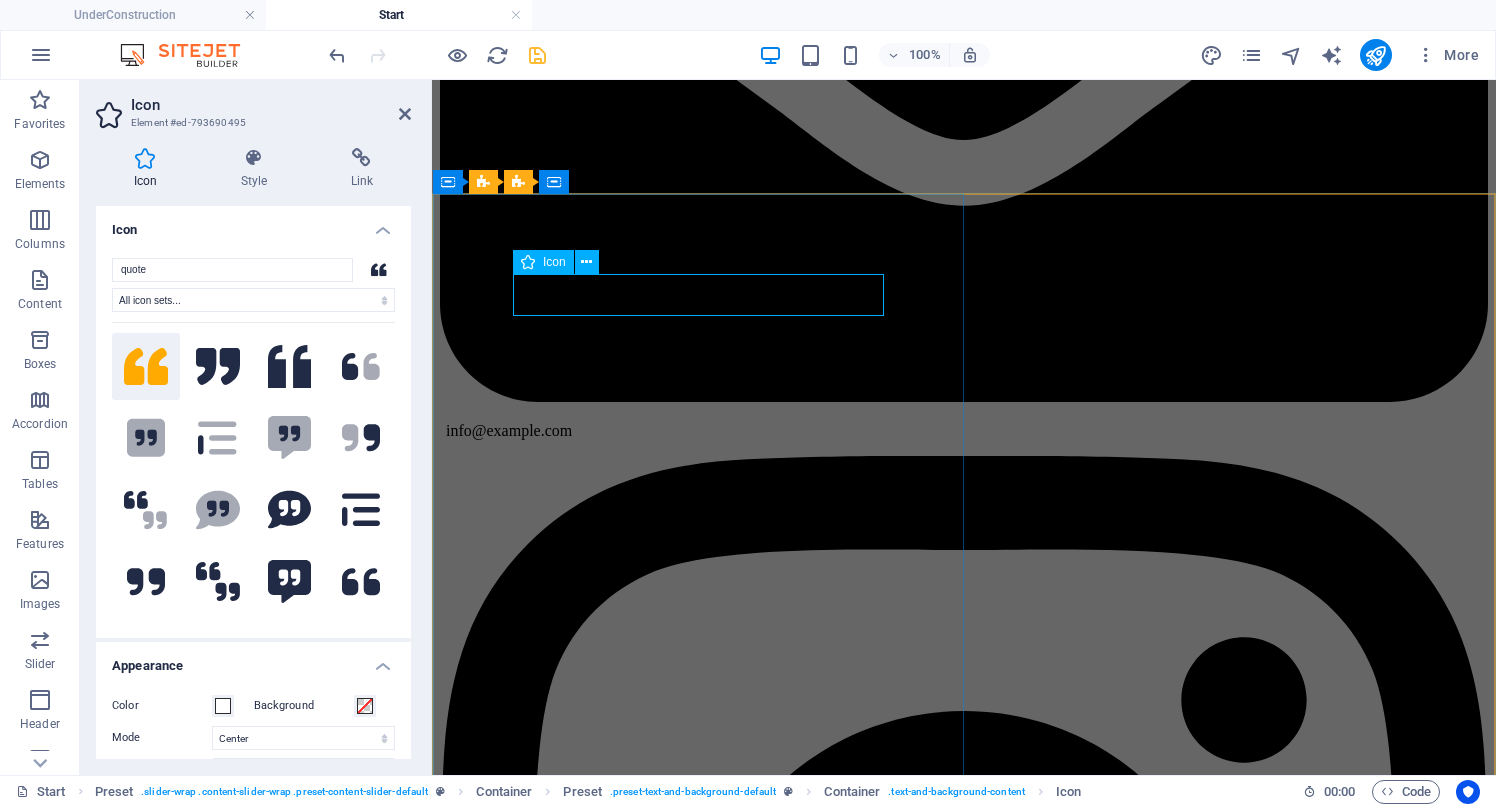 click at bounding box center (964, 8999) 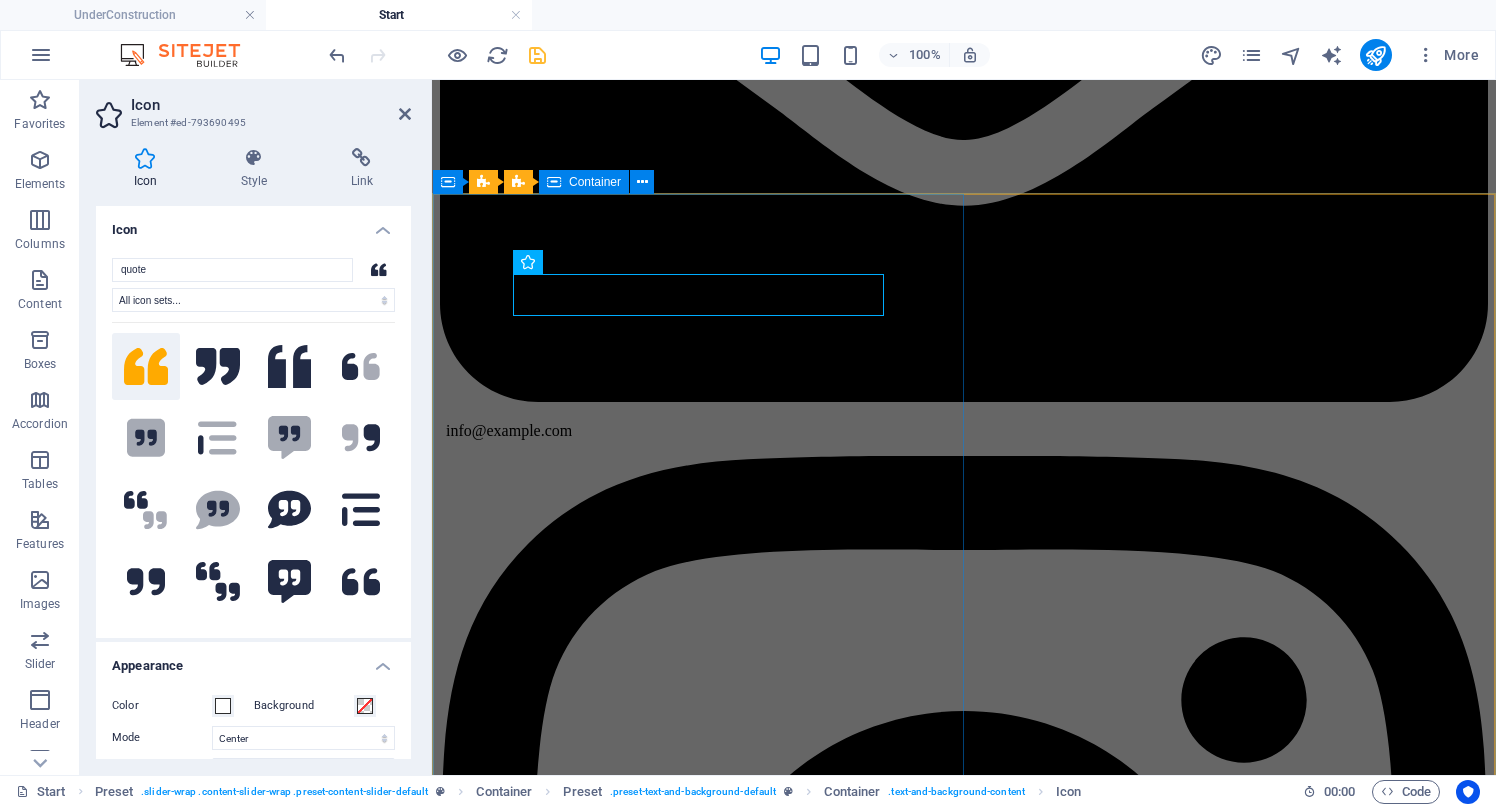 click on "Troop Camp Application SKYLABS has developed a low-altitude drone defense system for a local army camp, utilizing big data processing, artificial intelligence, and machine learning alongside radio detection technology to ensure effective detection and tracking of low-altitude drones within the camp. By leveraging electromagnetic suppression and navigation decoy technologies, the system provides comprehensive interference and control capabilities to counter drone activities. The SKYLABS UAV defense system enhances traditional aerial security by creating a three-dimensional protection zone within a 5,000-meter radius of the target camp, earning high praise from the camp leadership." at bounding box center [964, 9073] 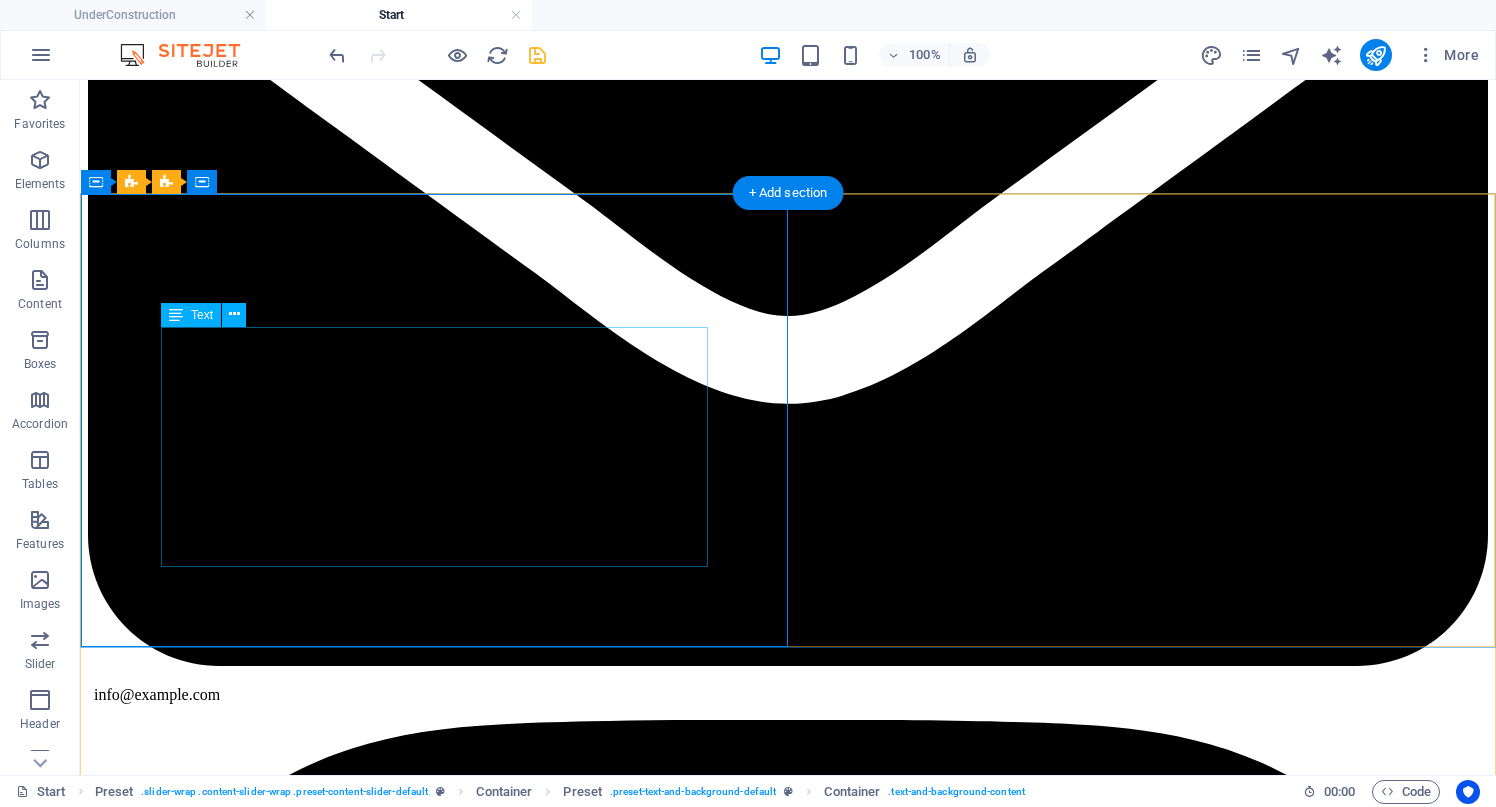 click on "SKYLABS has developed a low-altitude drone defense system for a local army camp, utilizing big data processing, artificial intelligence, and machine learning alongside radio detection technology to ensure effective detection and tracking of low-altitude drones within the camp. By leveraging electromagnetic suppression and navigation decoy technologies, the system provides comprehensive interference and control capabilities to counter drone activities. The SKYLABS UAV defense system enhances traditional aerial security by creating a three-dimensional protection zone within a 5,000-meter radius of the target camp, earning high praise from the camp leadership." at bounding box center (788, 11876) 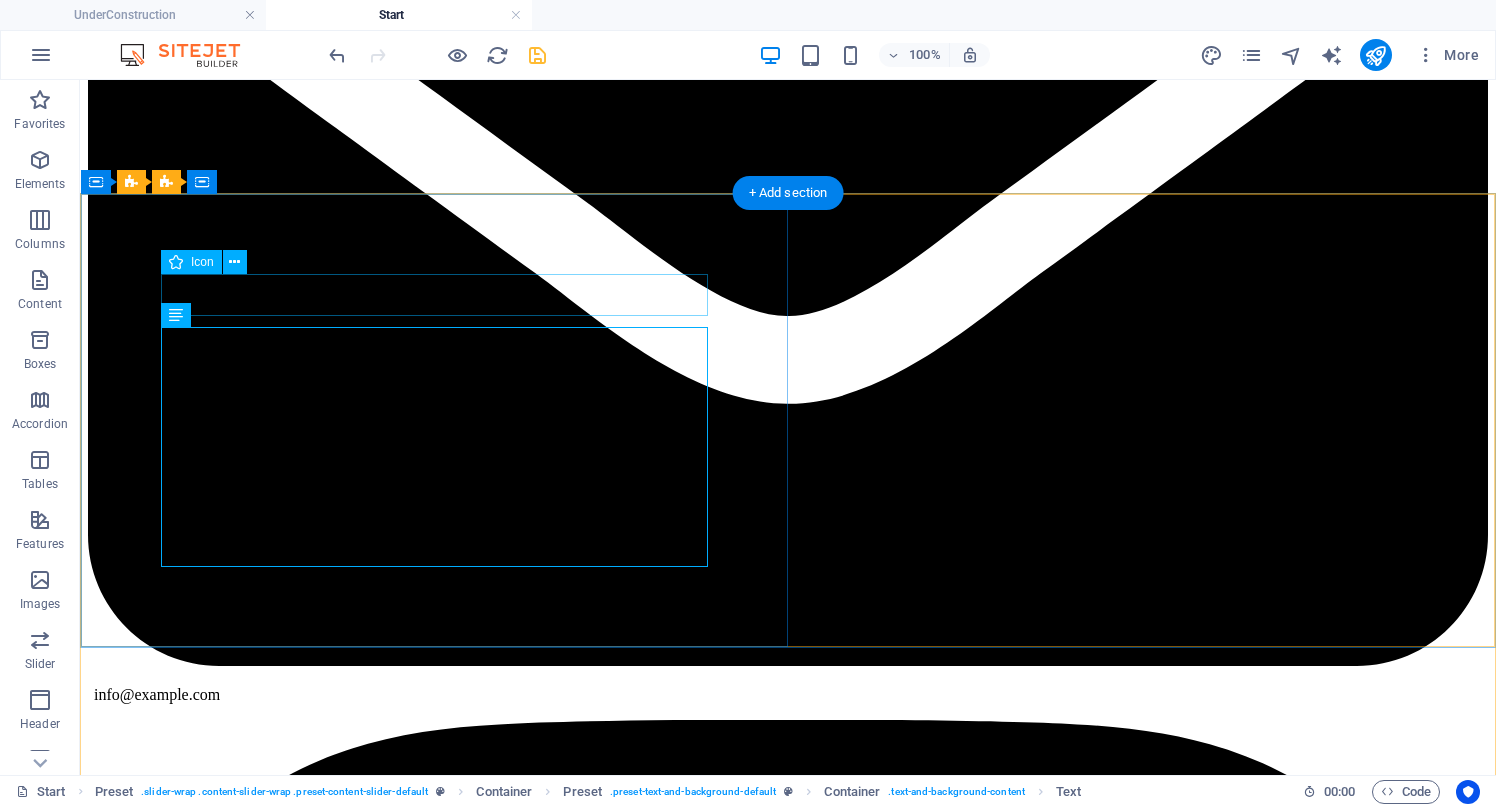 click at bounding box center (788, 11757) 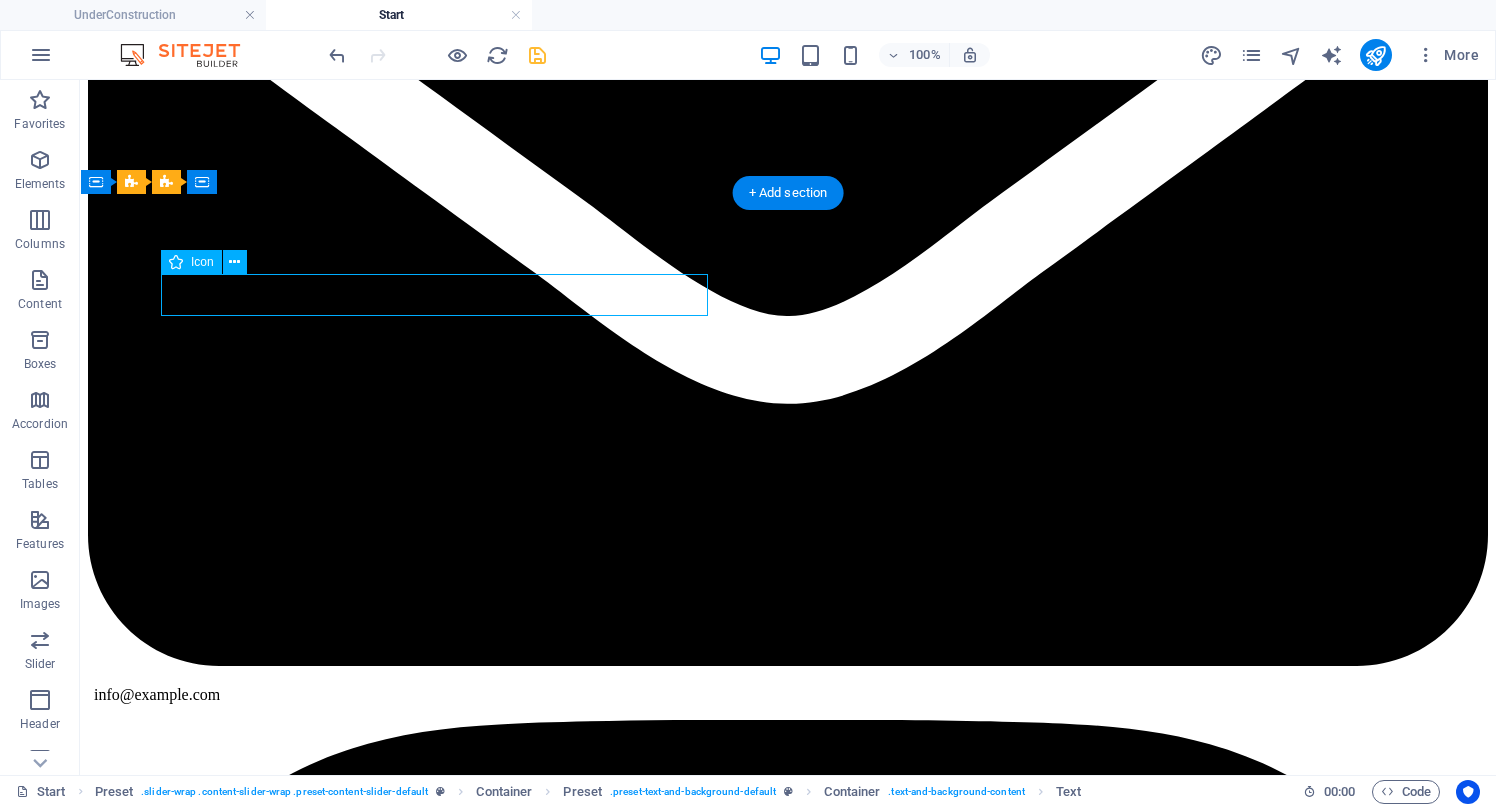 click at bounding box center [788, 11757] 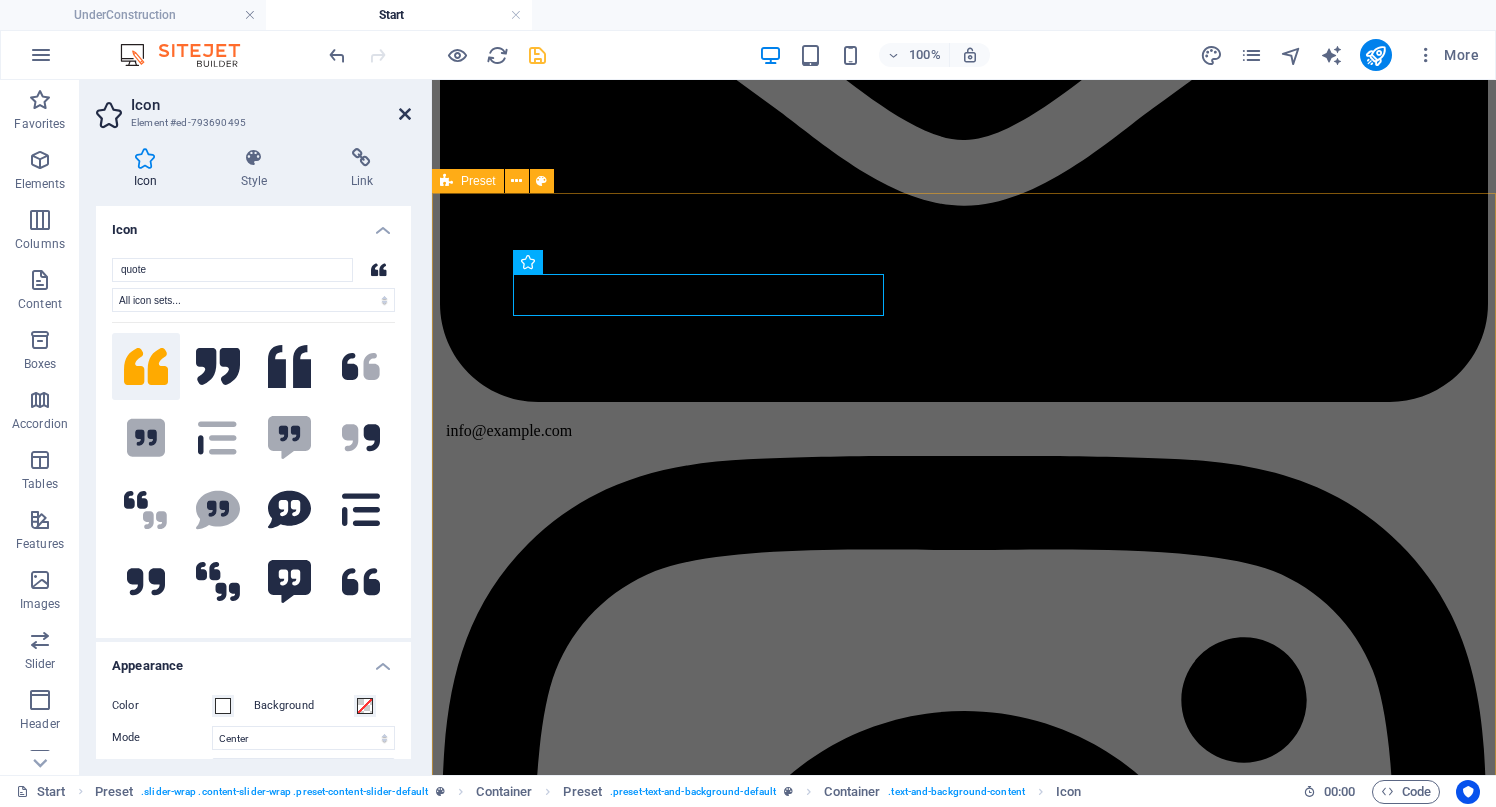 click at bounding box center [405, 114] 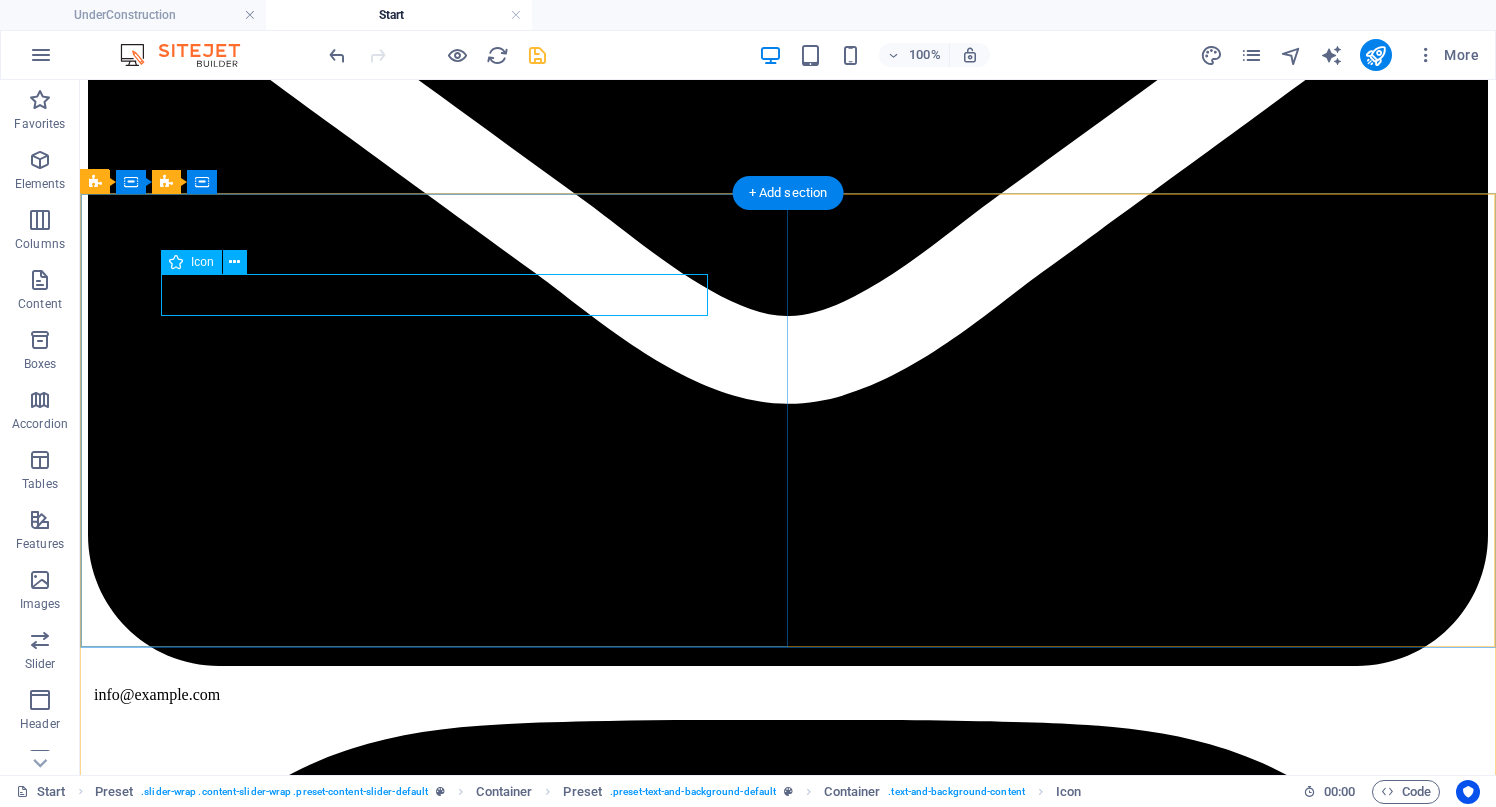 click at bounding box center [788, 11757] 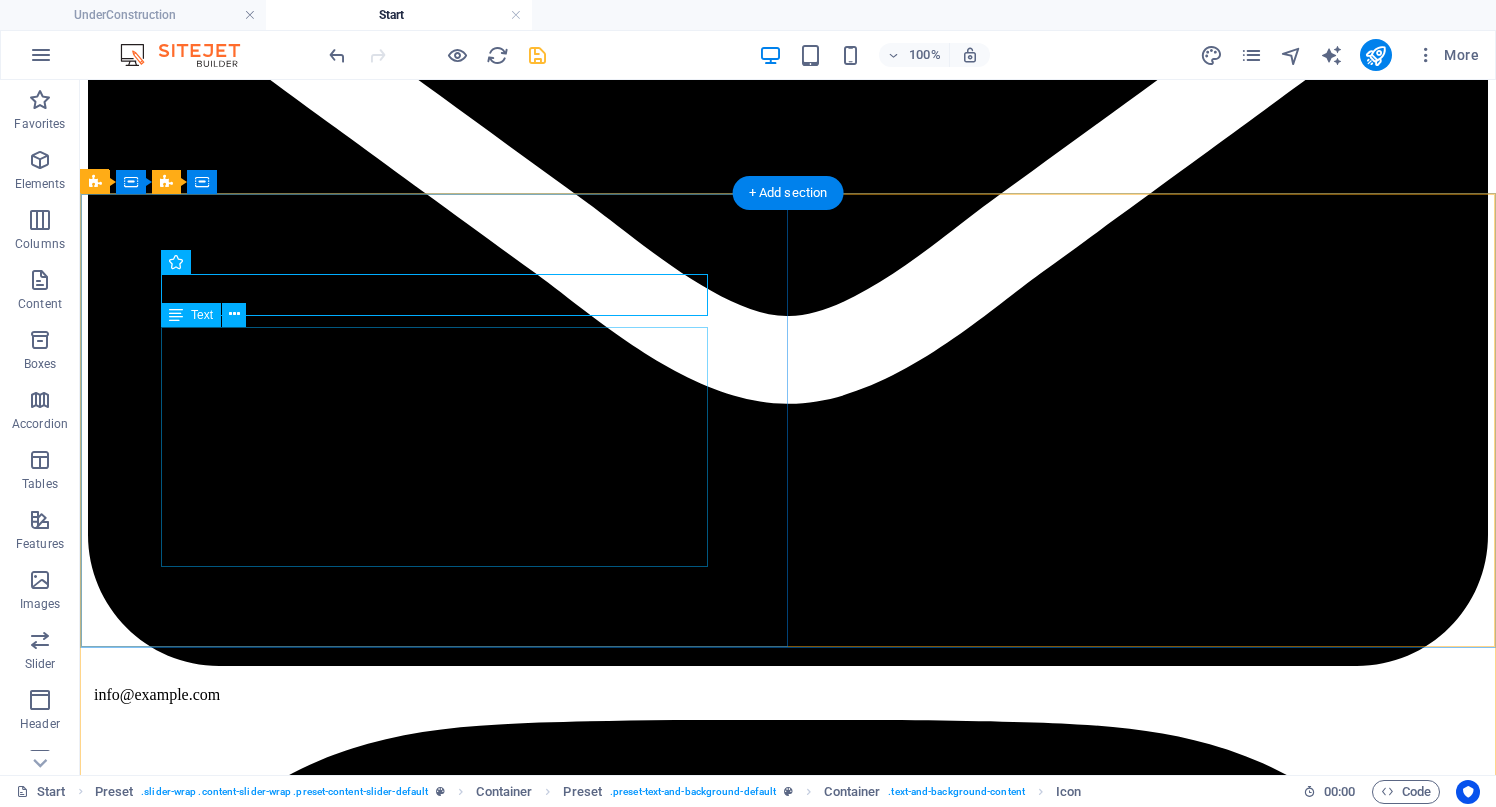 click on "SKYLABS has developed a low-altitude drone defense system for a local army camp, utilizing big data processing, artificial intelligence, and machine learning alongside radio detection technology to ensure effective detection and tracking of low-altitude drones within the camp. By leveraging electromagnetic suppression and navigation decoy technologies, the system provides comprehensive interference and control capabilities to counter drone activities. The SKYLABS UAV defense system enhances traditional aerial security by creating a three-dimensional protection zone within a 5,000-meter radius of the target camp, earning high praise from the camp leadership." at bounding box center [788, 11876] 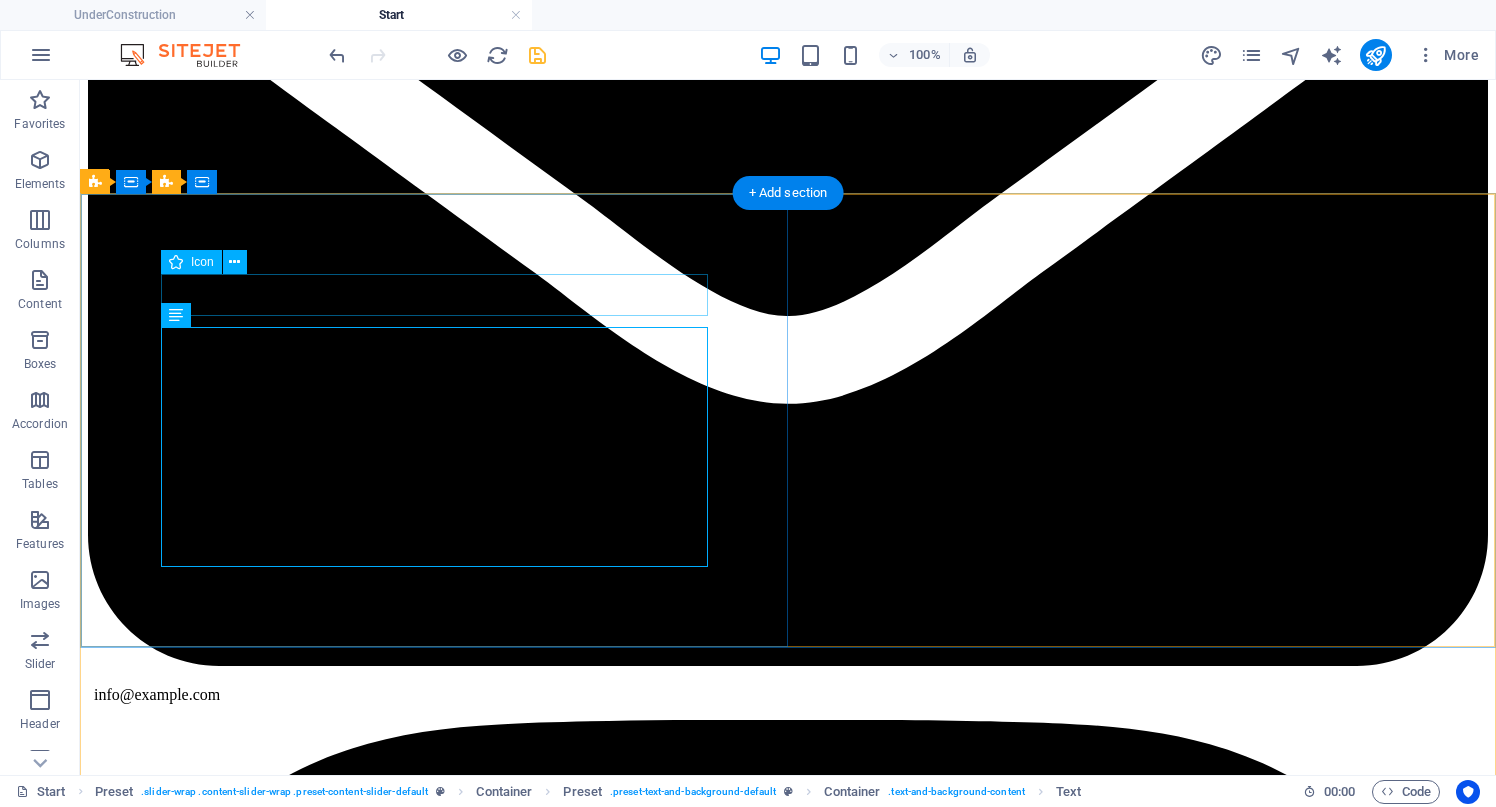 click at bounding box center (788, 11757) 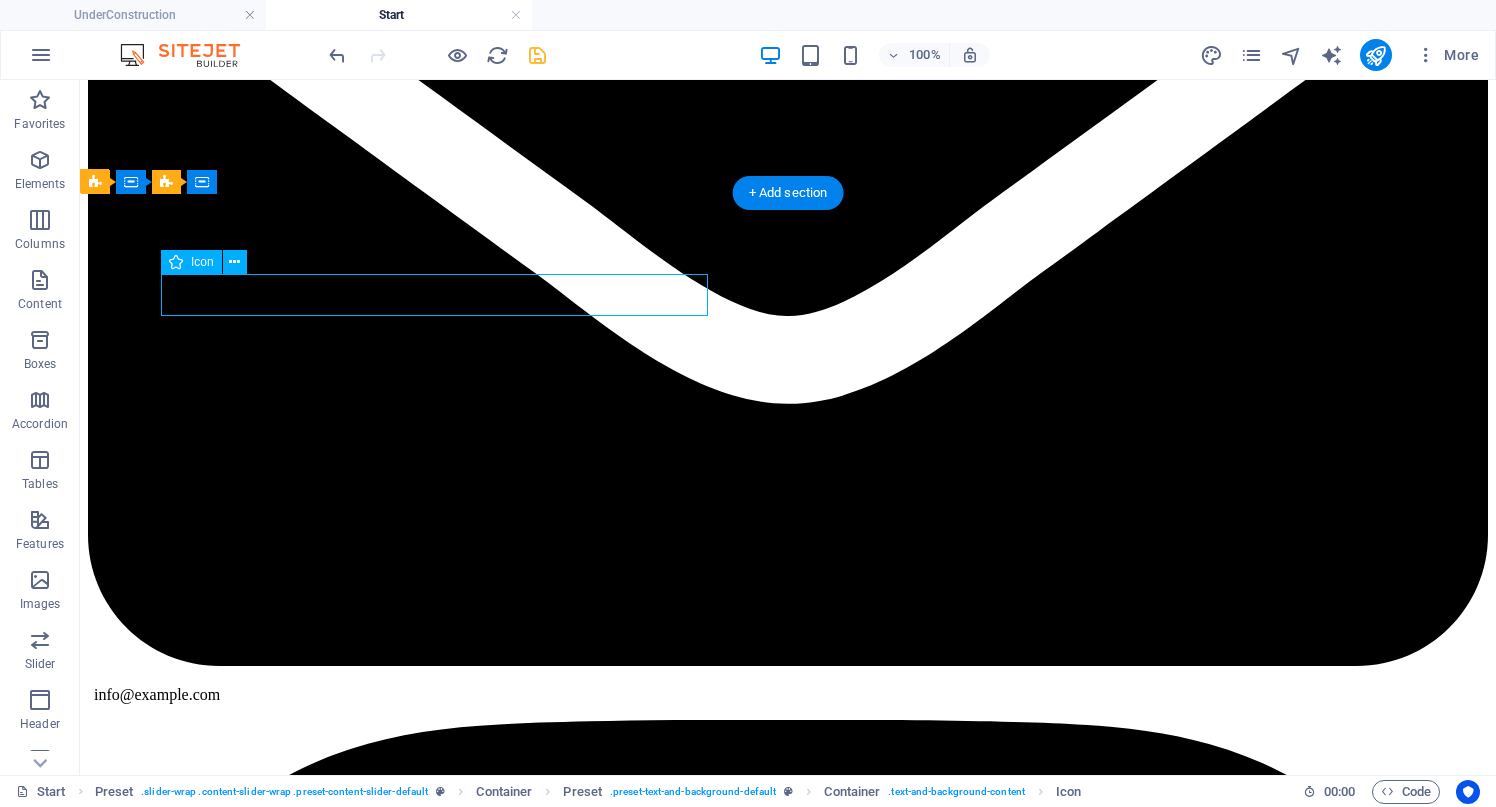 click at bounding box center [788, 11757] 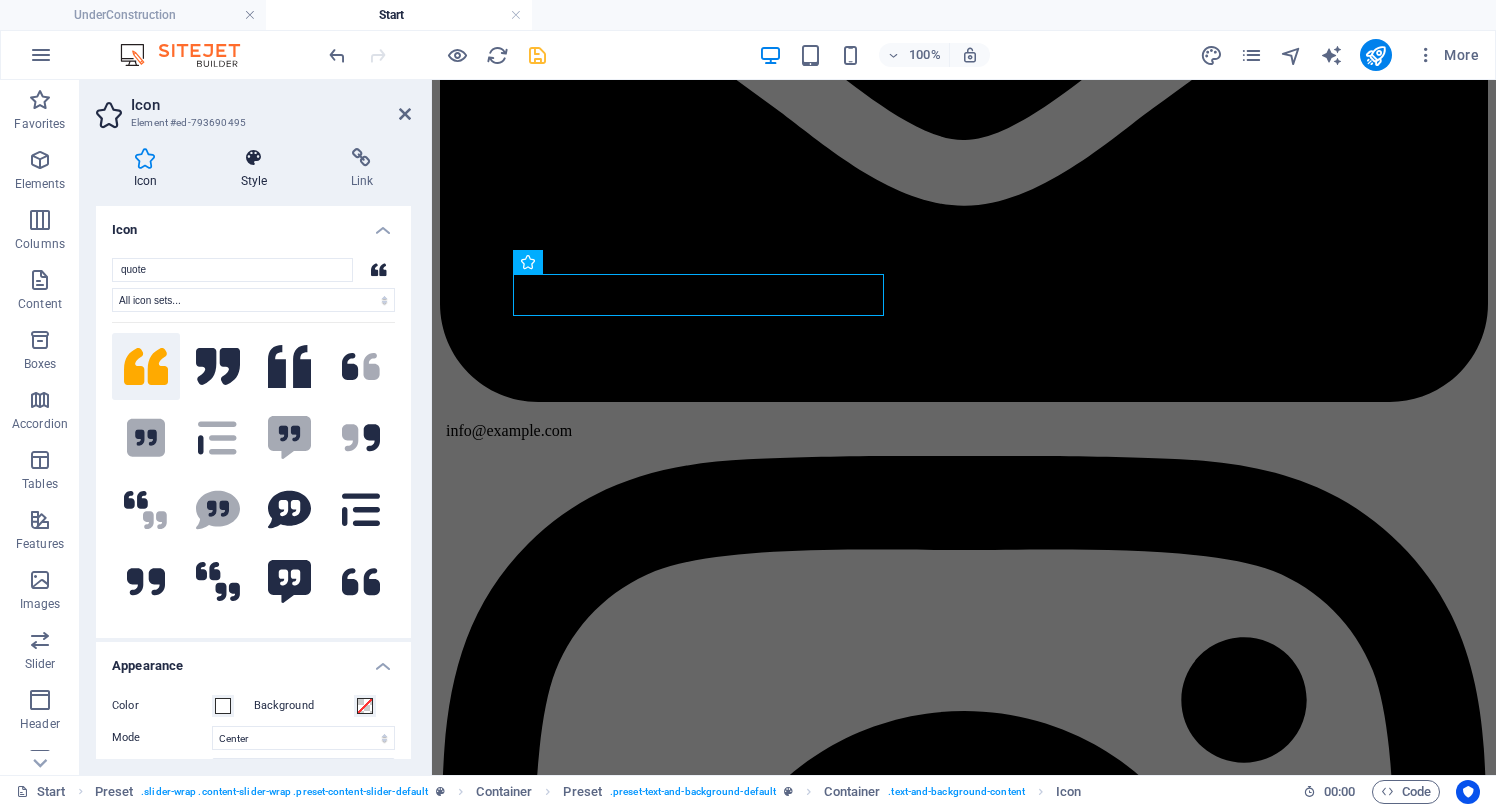 click at bounding box center [254, 158] 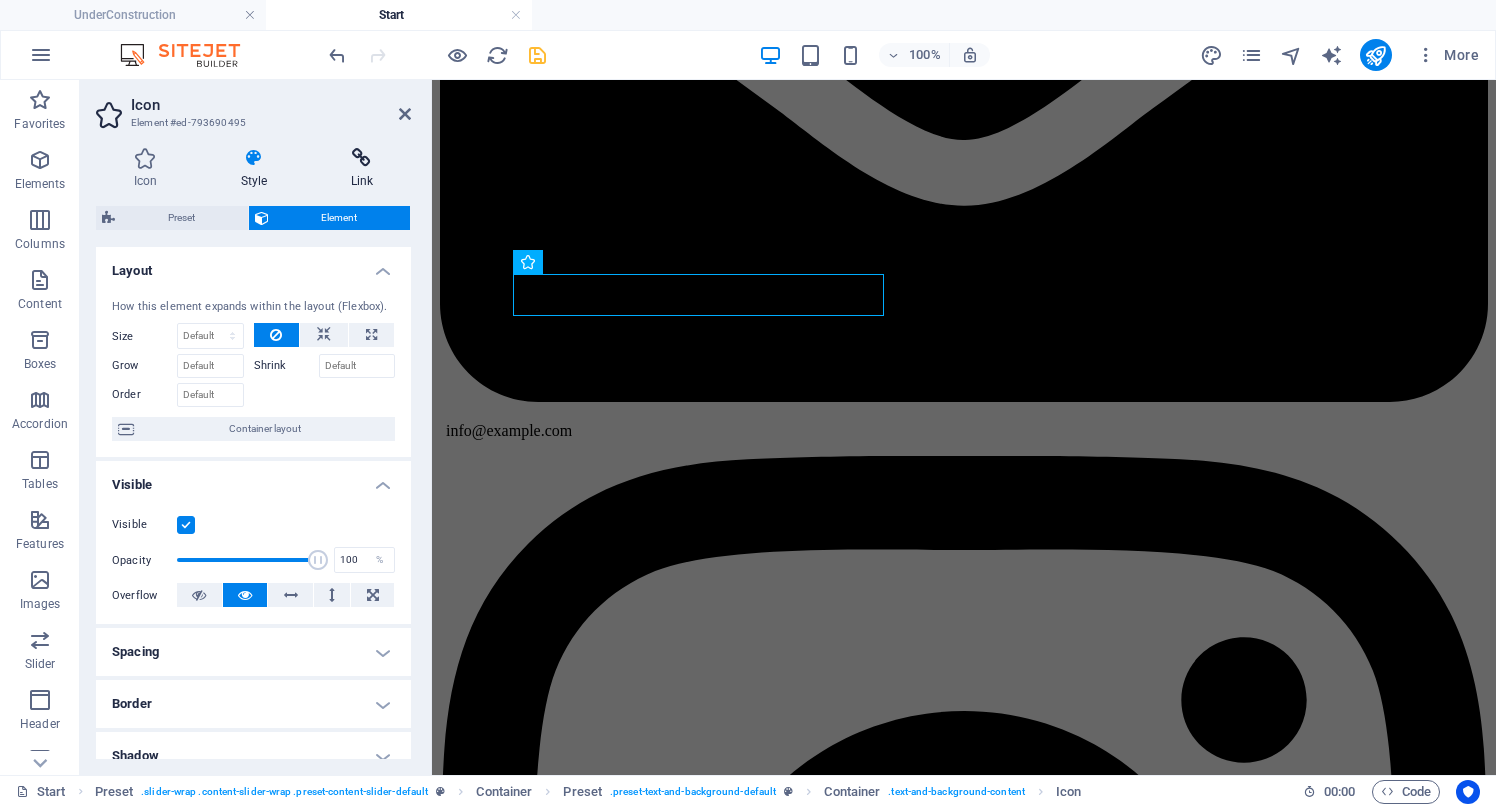 click at bounding box center (362, 158) 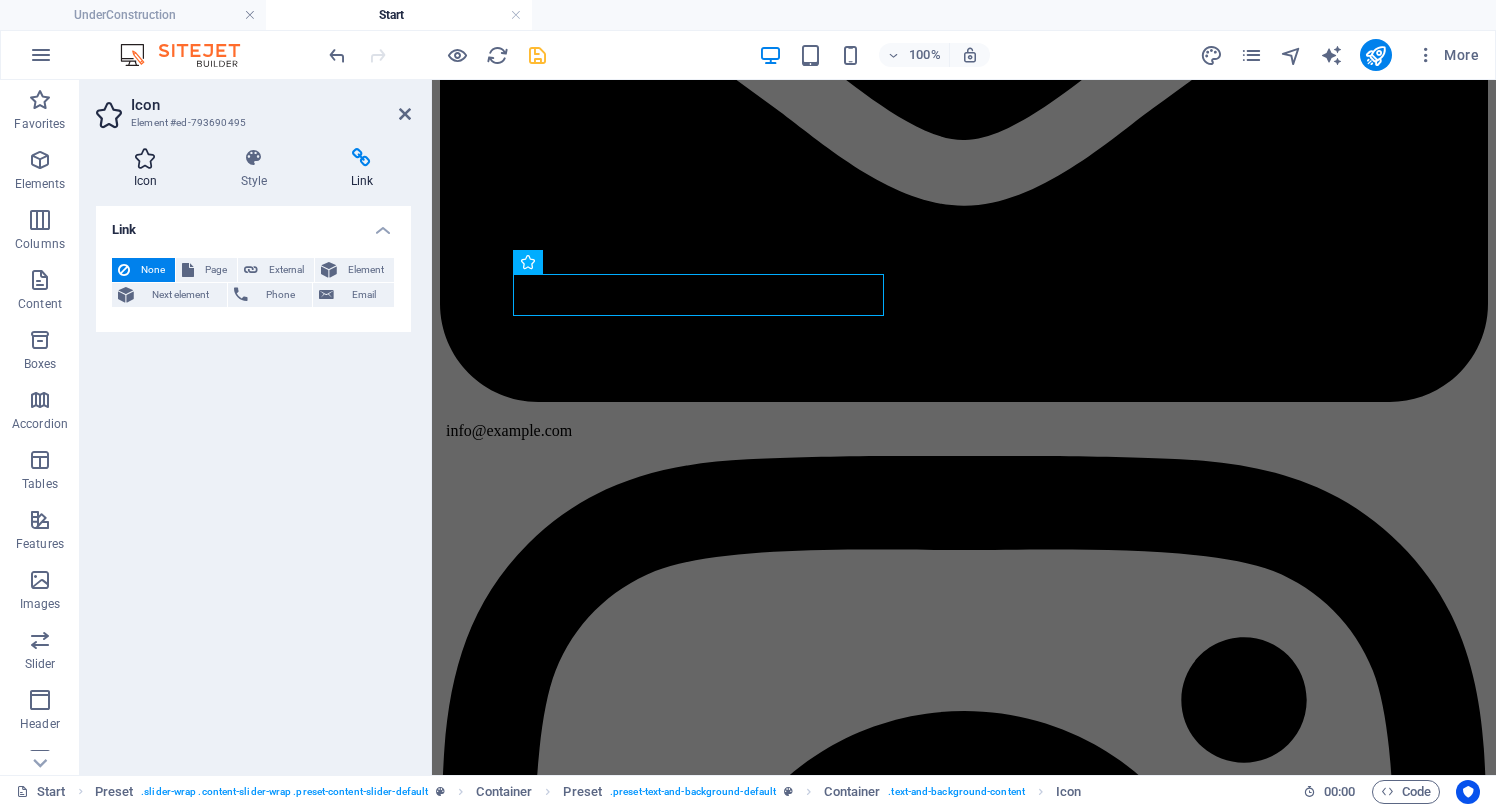 click at bounding box center [145, 158] 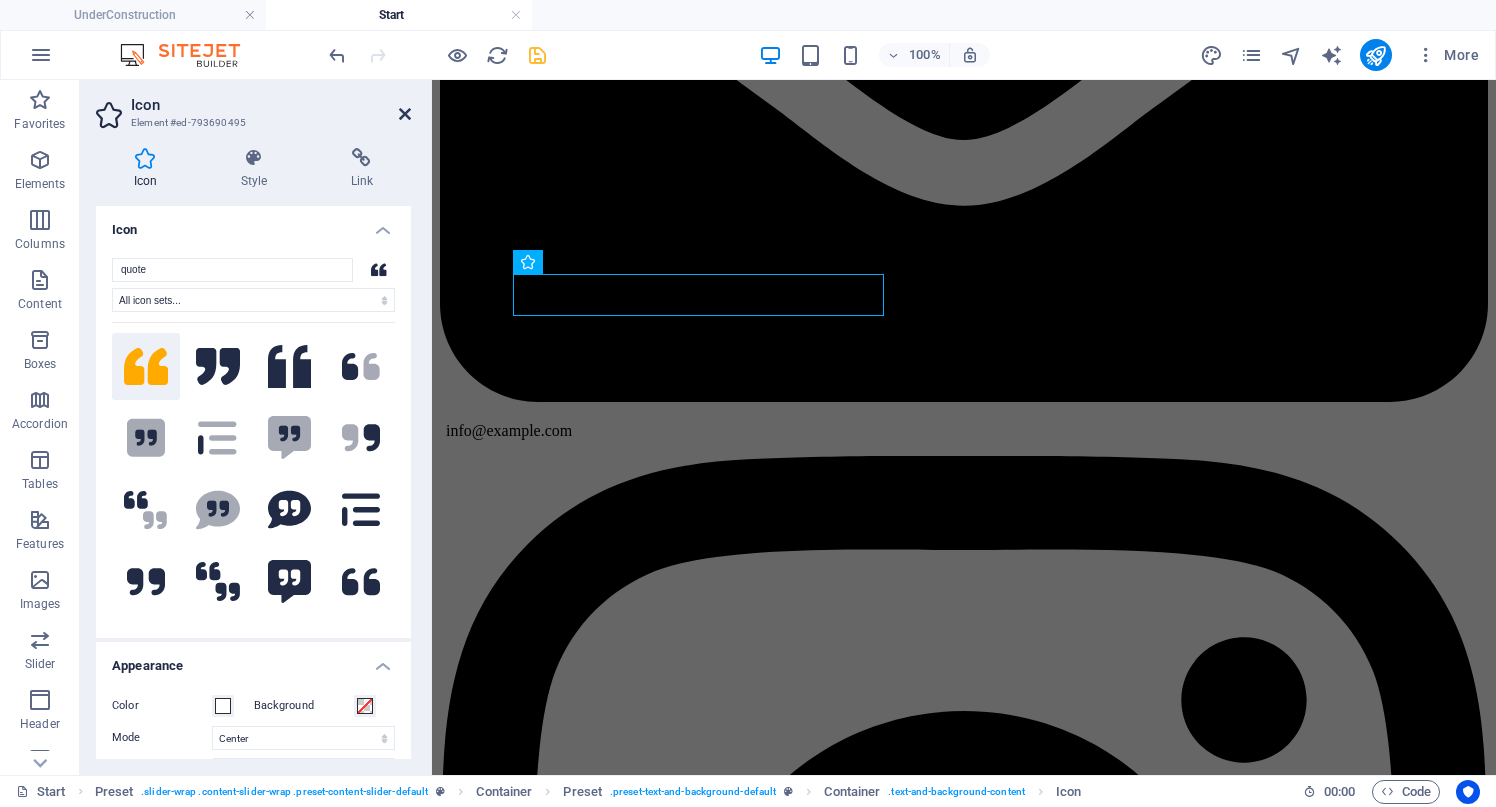 click at bounding box center (405, 114) 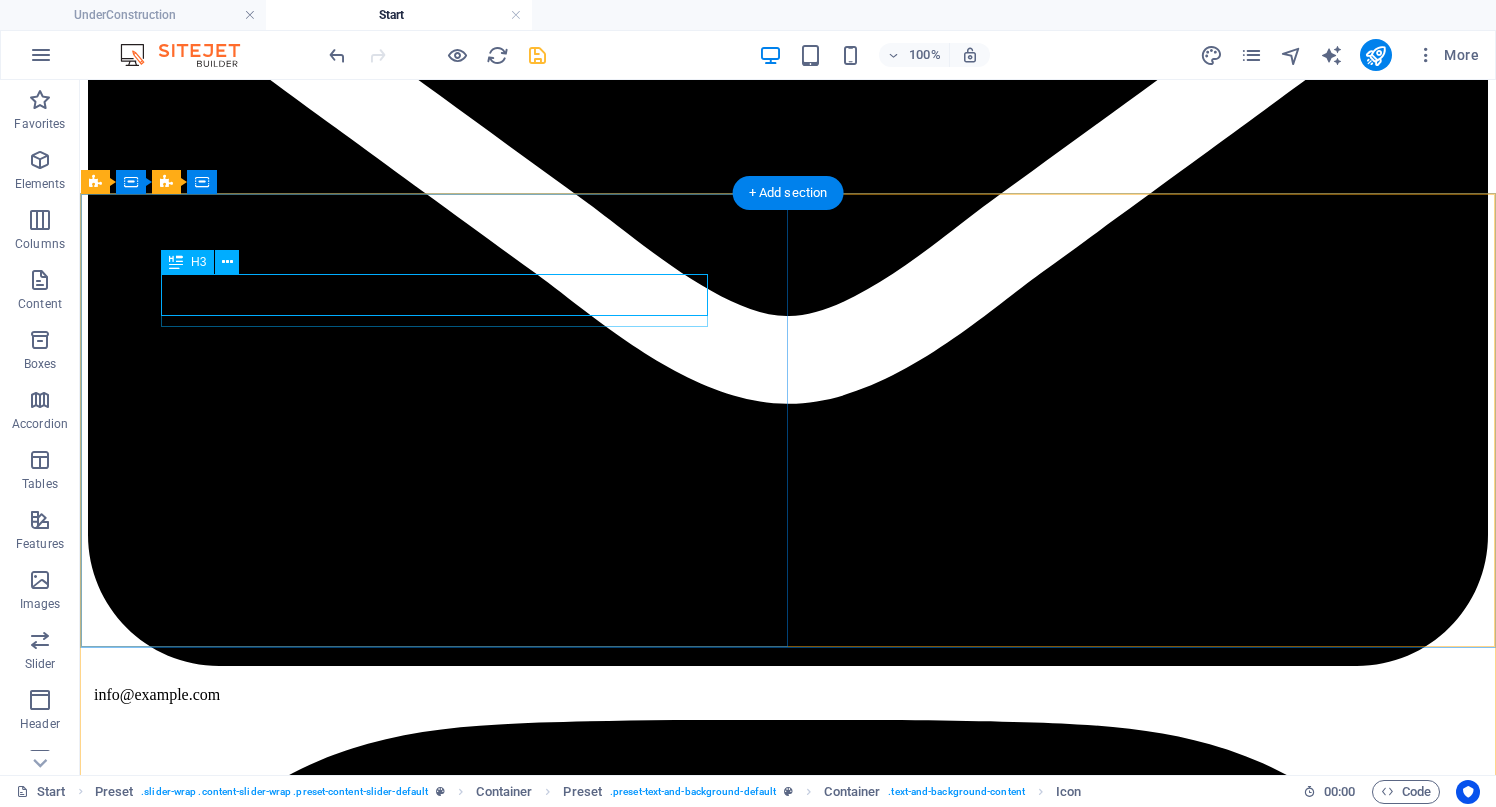 click on "Troop Camp Application" at bounding box center (788, 11810) 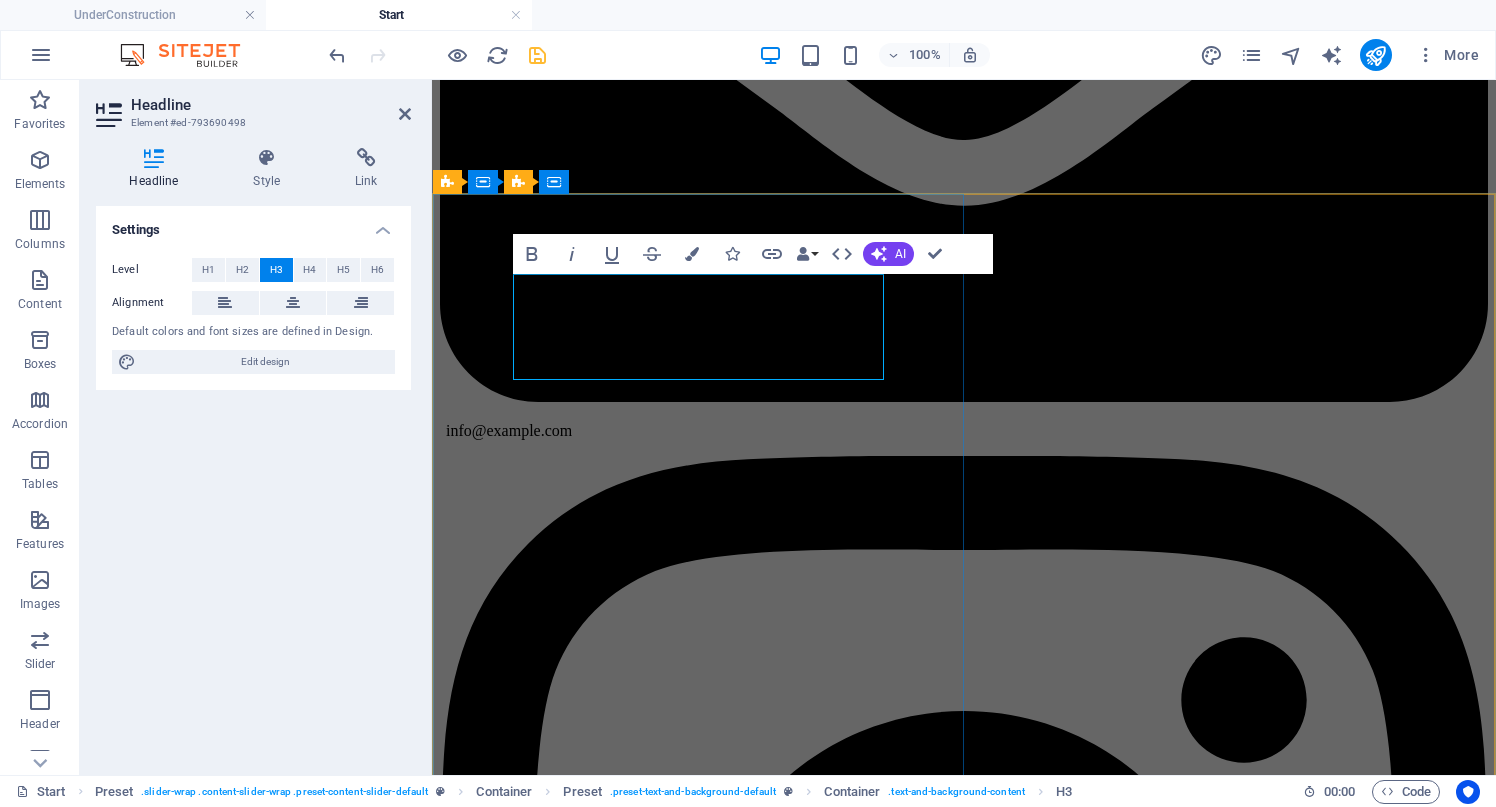 type 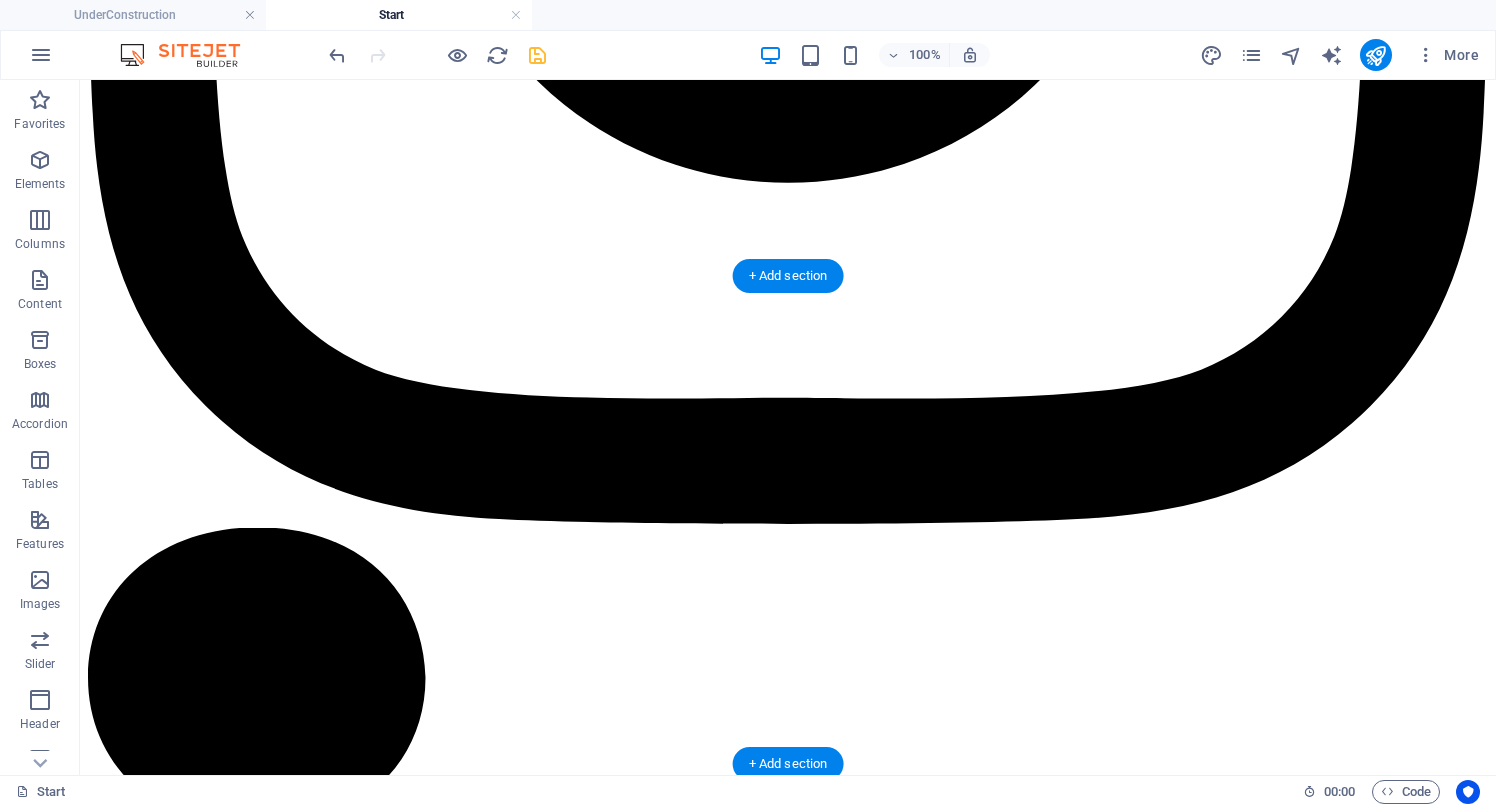 scroll, scrollTop: 2720, scrollLeft: 0, axis: vertical 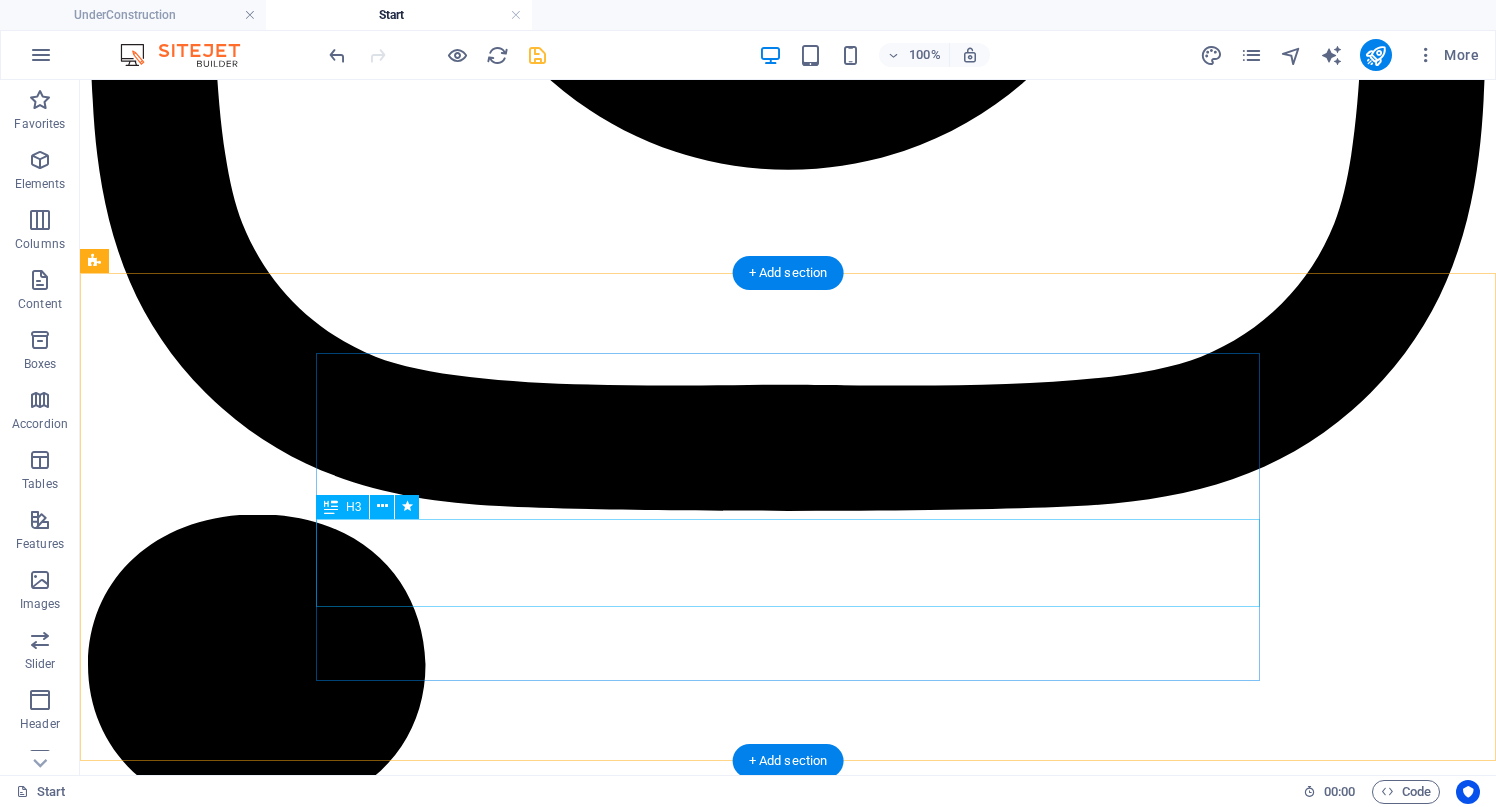 click on "World wide Delivery" at bounding box center (788, 14727) 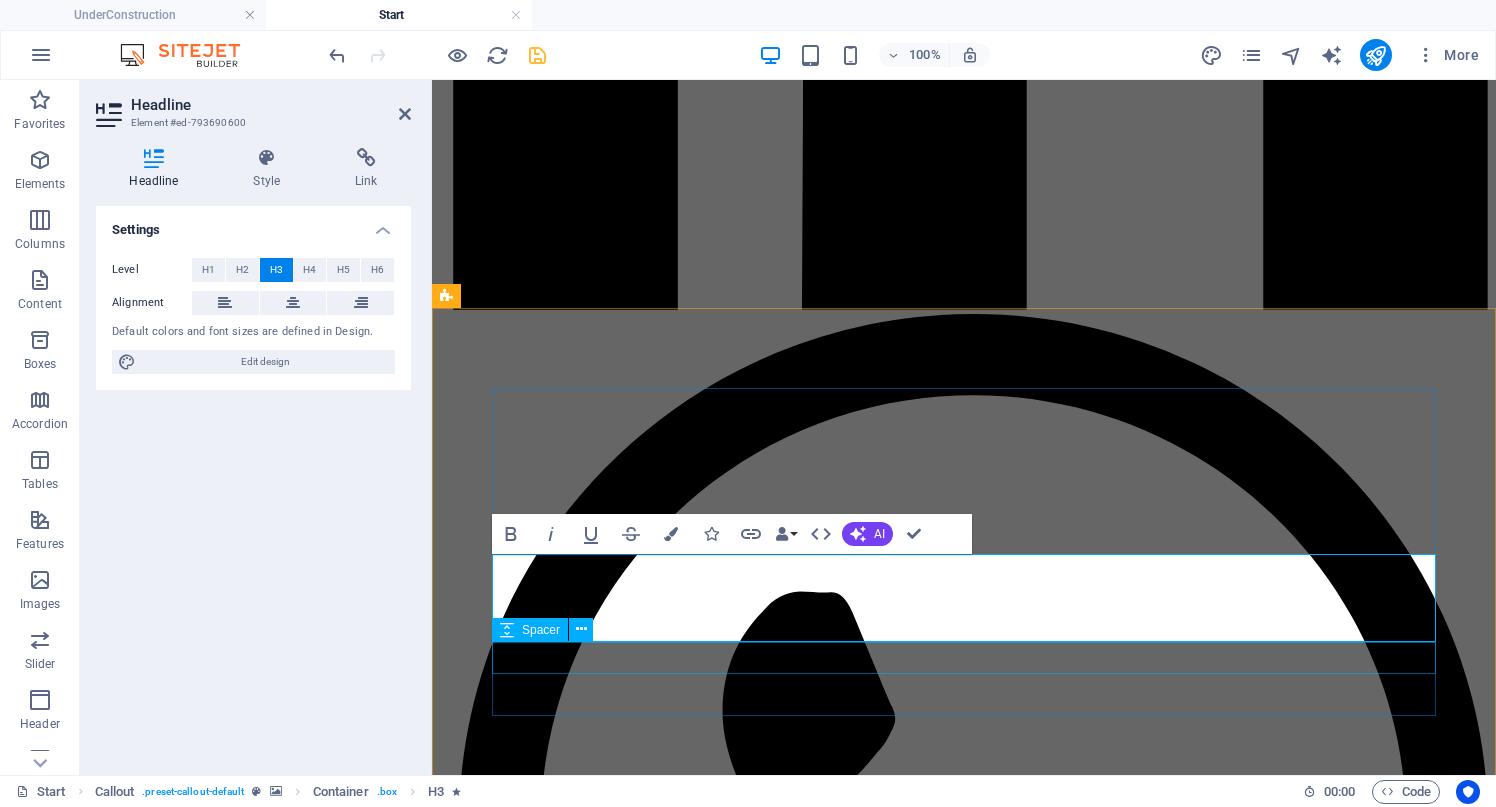 scroll, scrollTop: 3306, scrollLeft: 0, axis: vertical 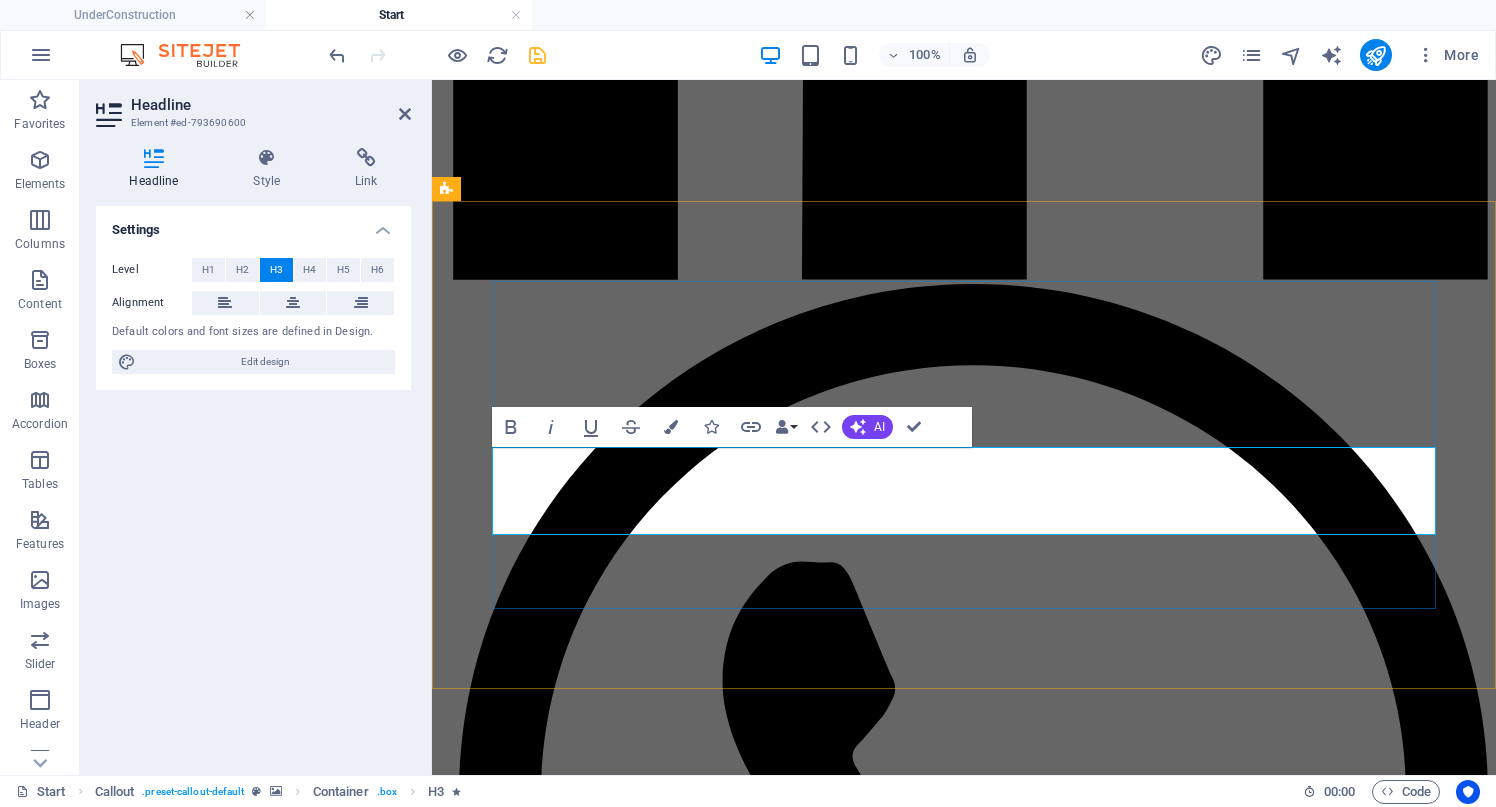 click on "World wide Delivery" at bounding box center [964, 11881] 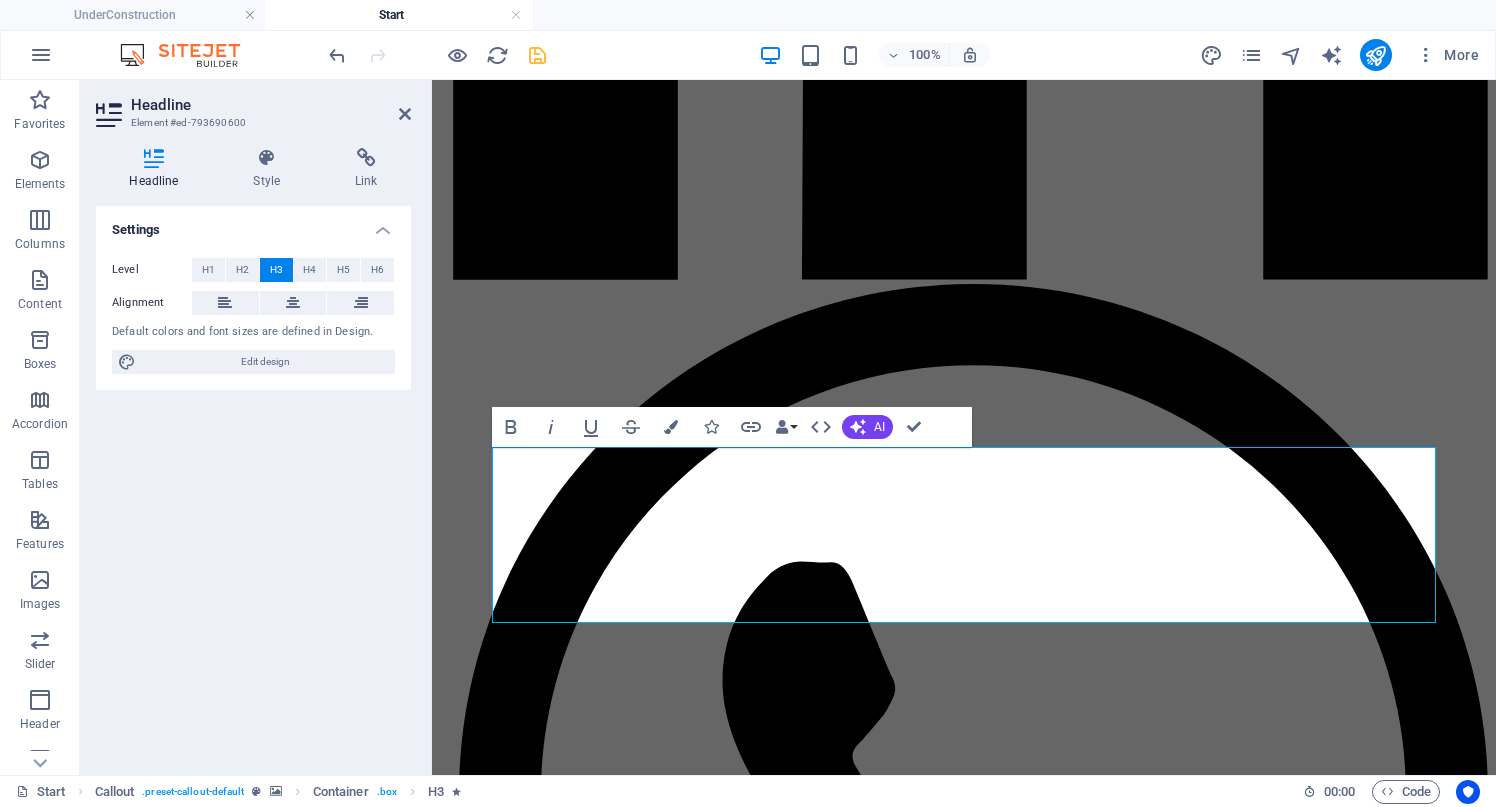 click at bounding box center [964, 11281] 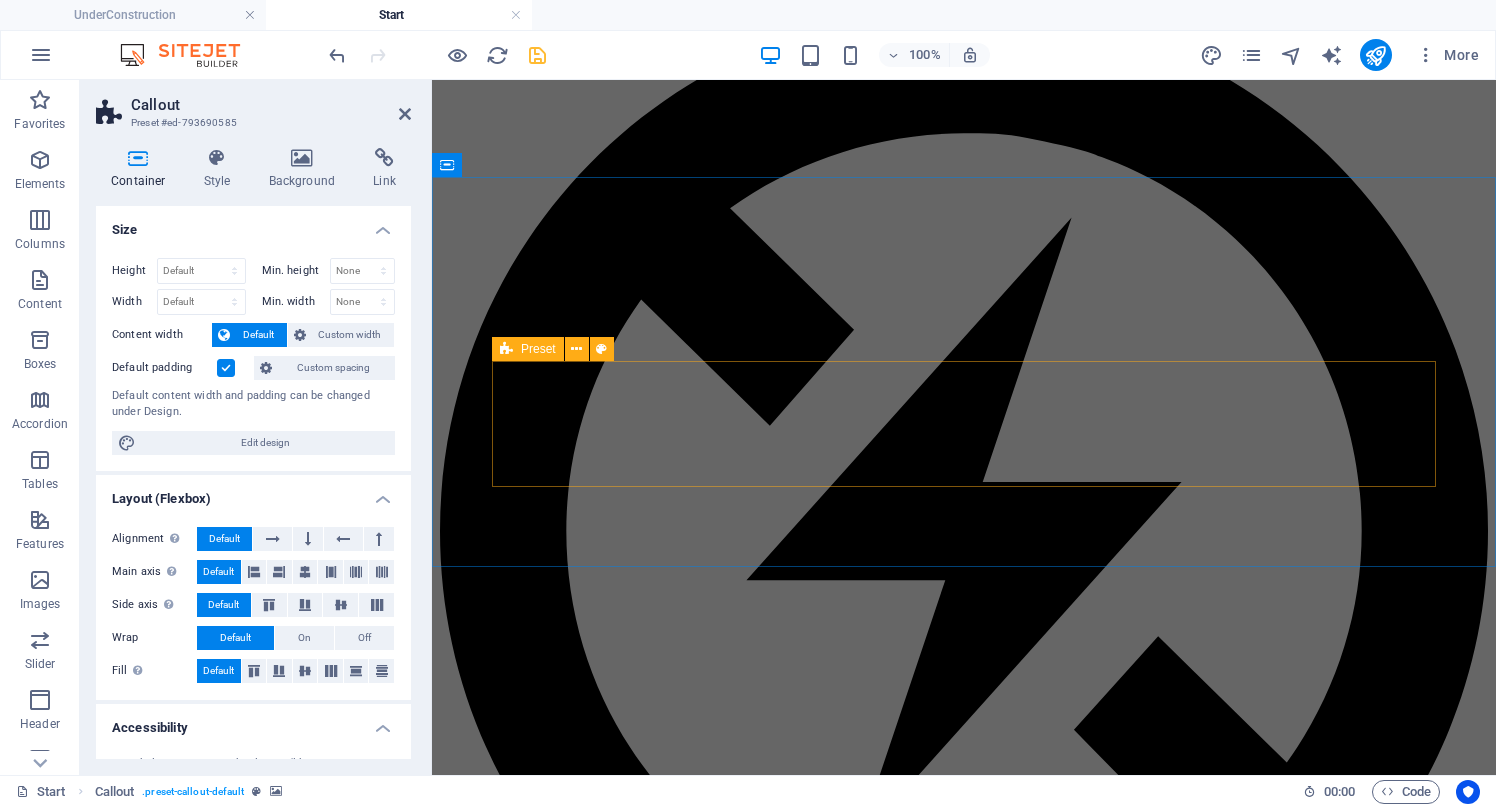 scroll, scrollTop: 6686, scrollLeft: 0, axis: vertical 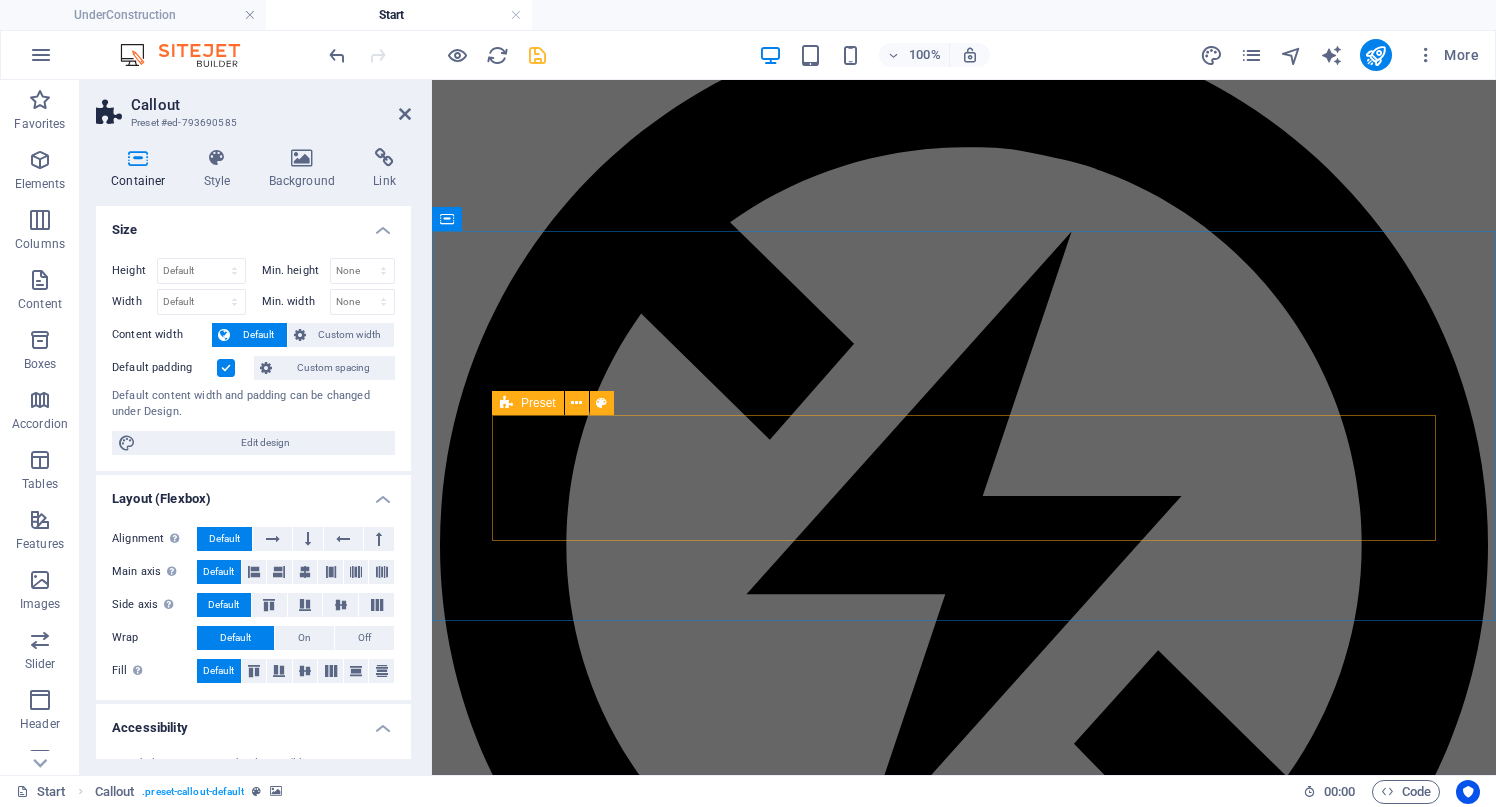 click on "Add elements" at bounding box center (905, 14423) 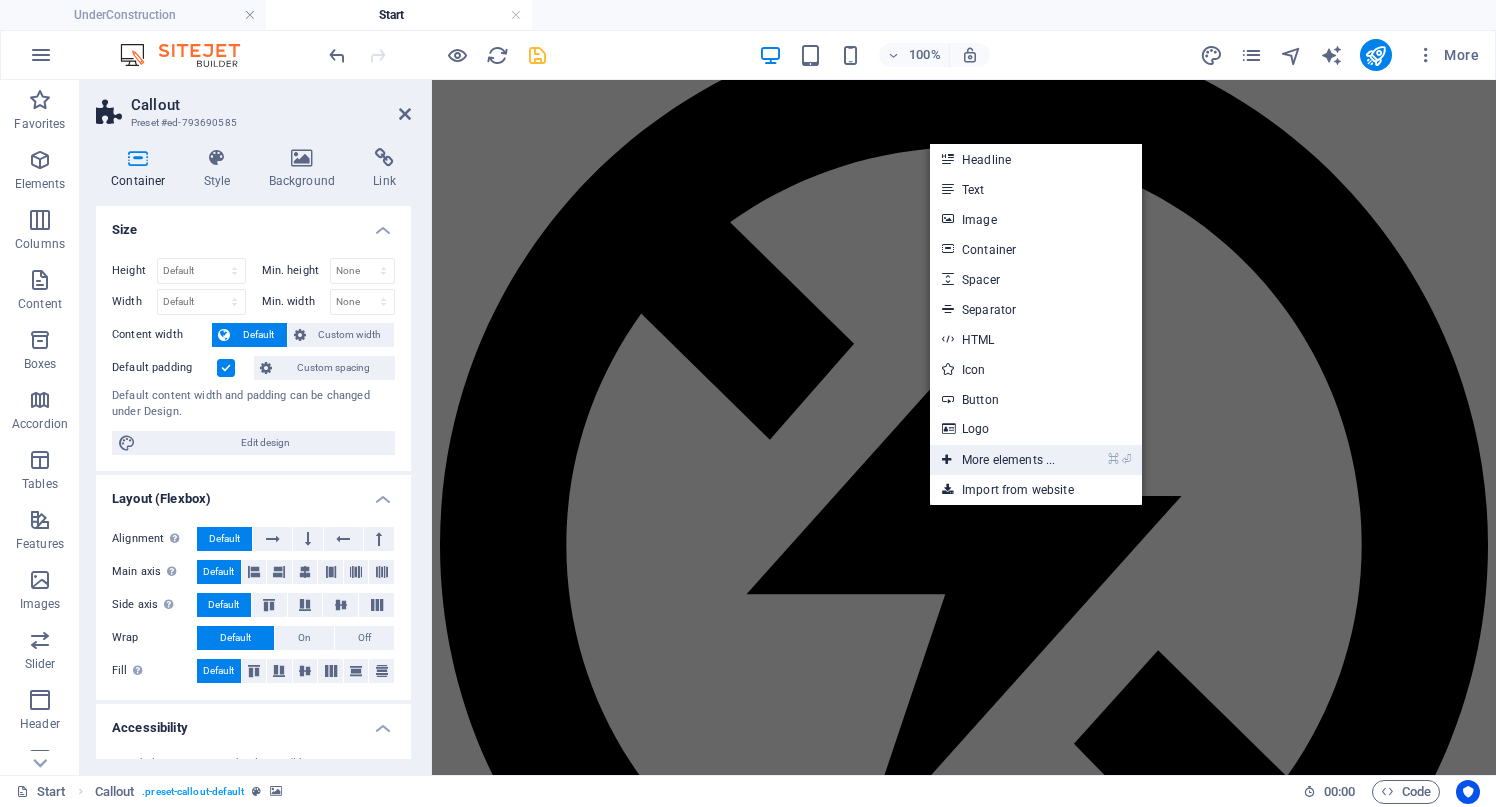 click on "⌘ ⏎  More elements ..." at bounding box center [998, 460] 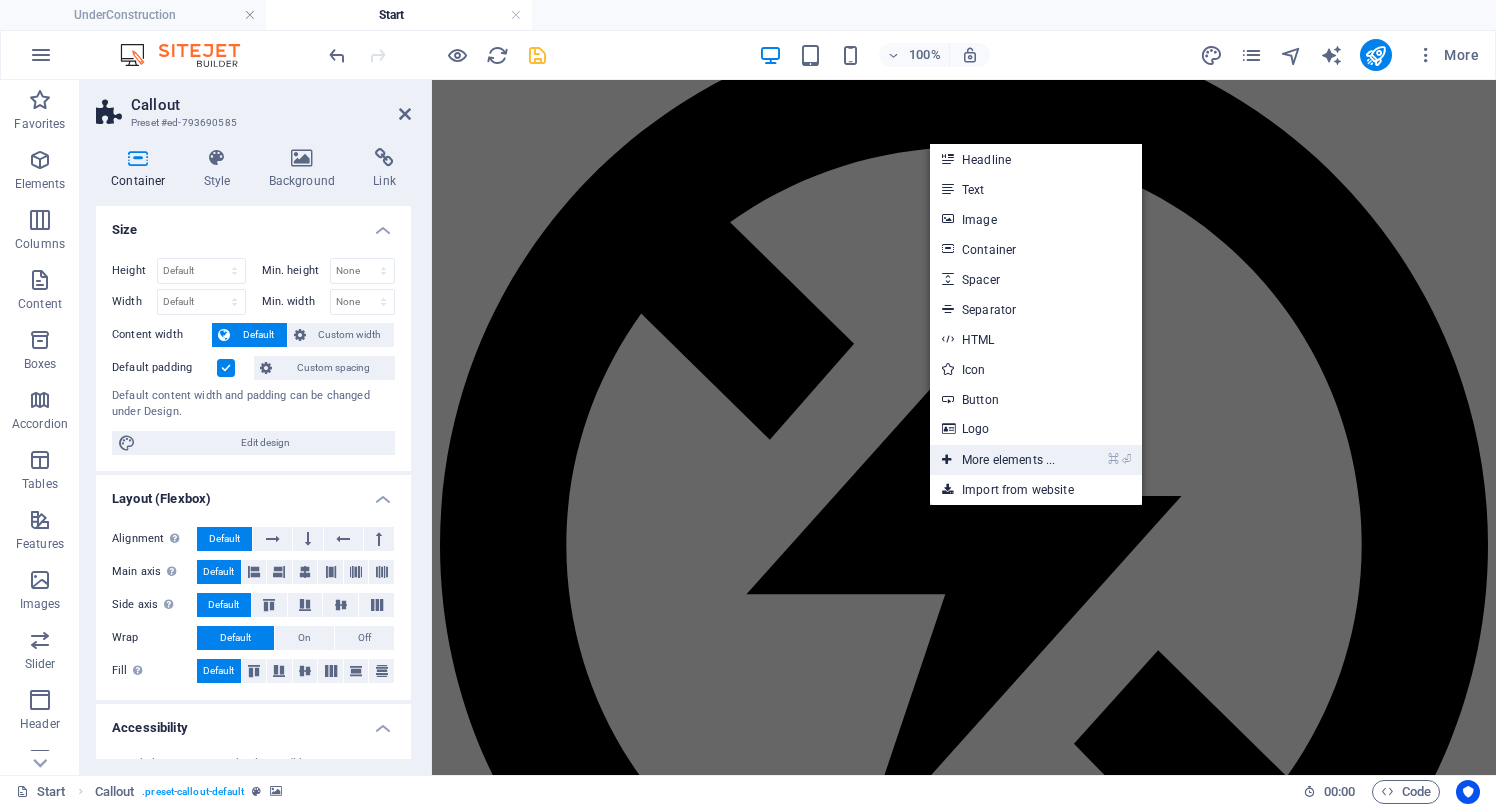 scroll, scrollTop: 6660, scrollLeft: 0, axis: vertical 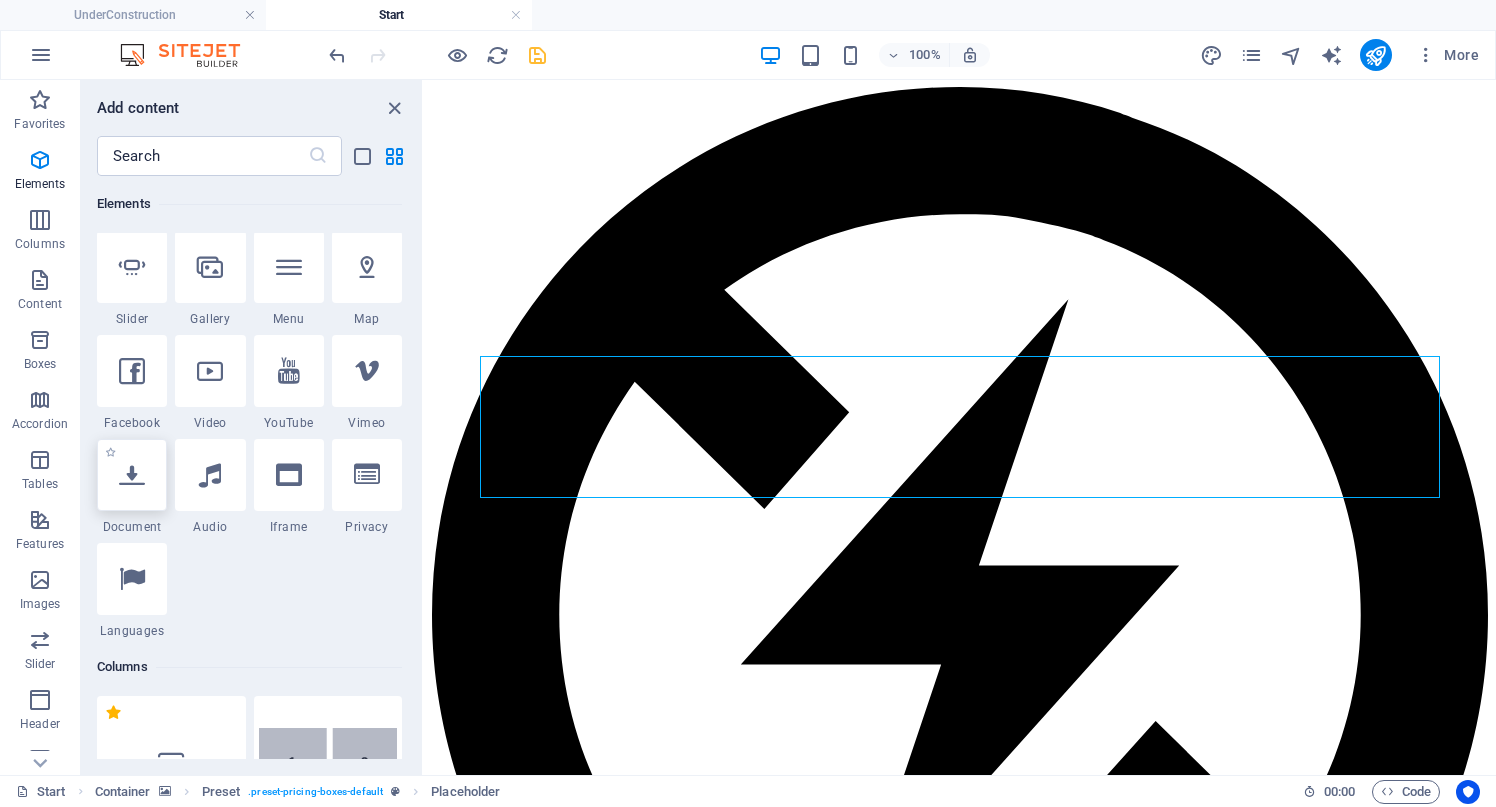 click at bounding box center (132, 475) 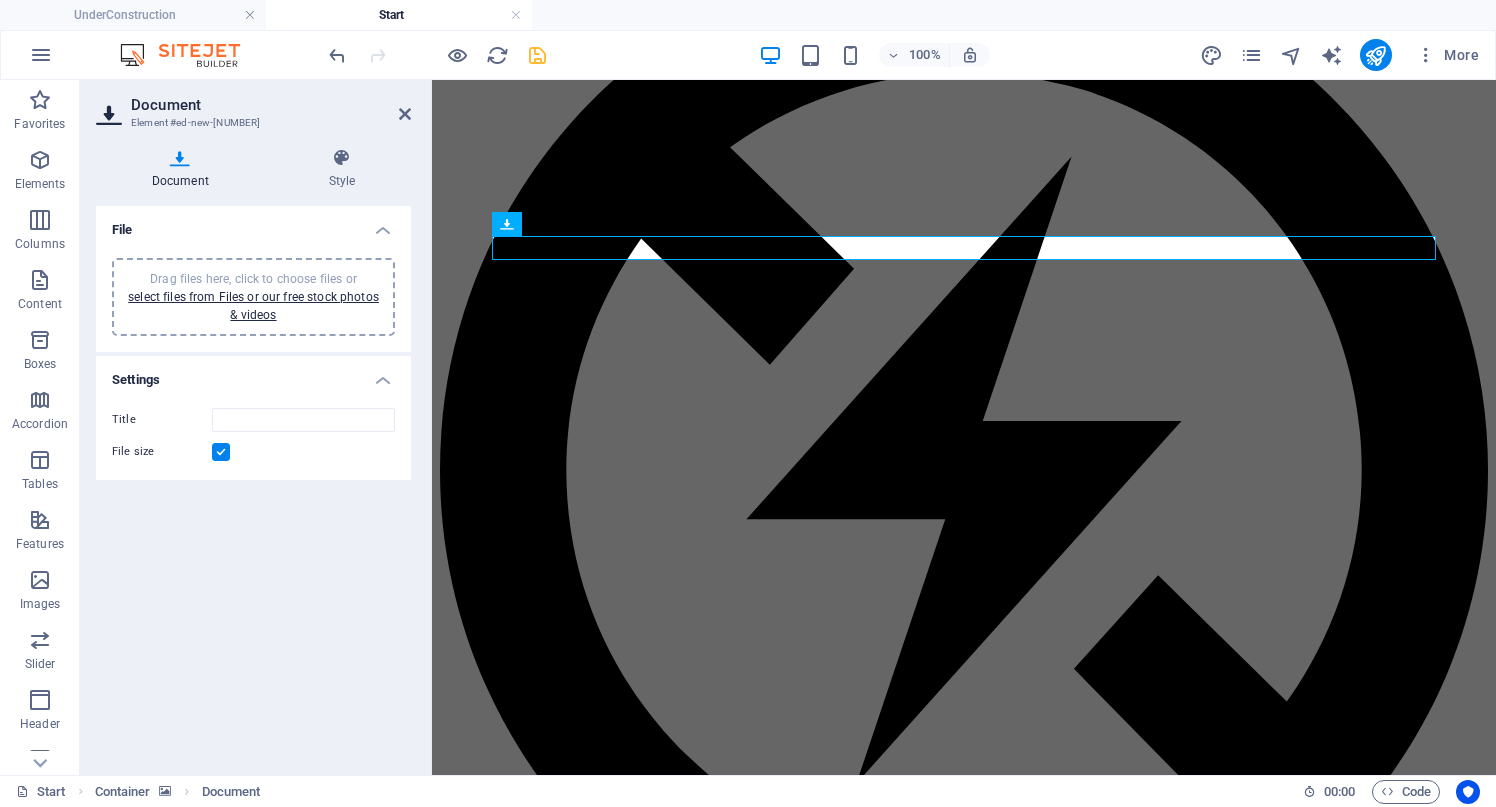 scroll, scrollTop: 6068, scrollLeft: 0, axis: vertical 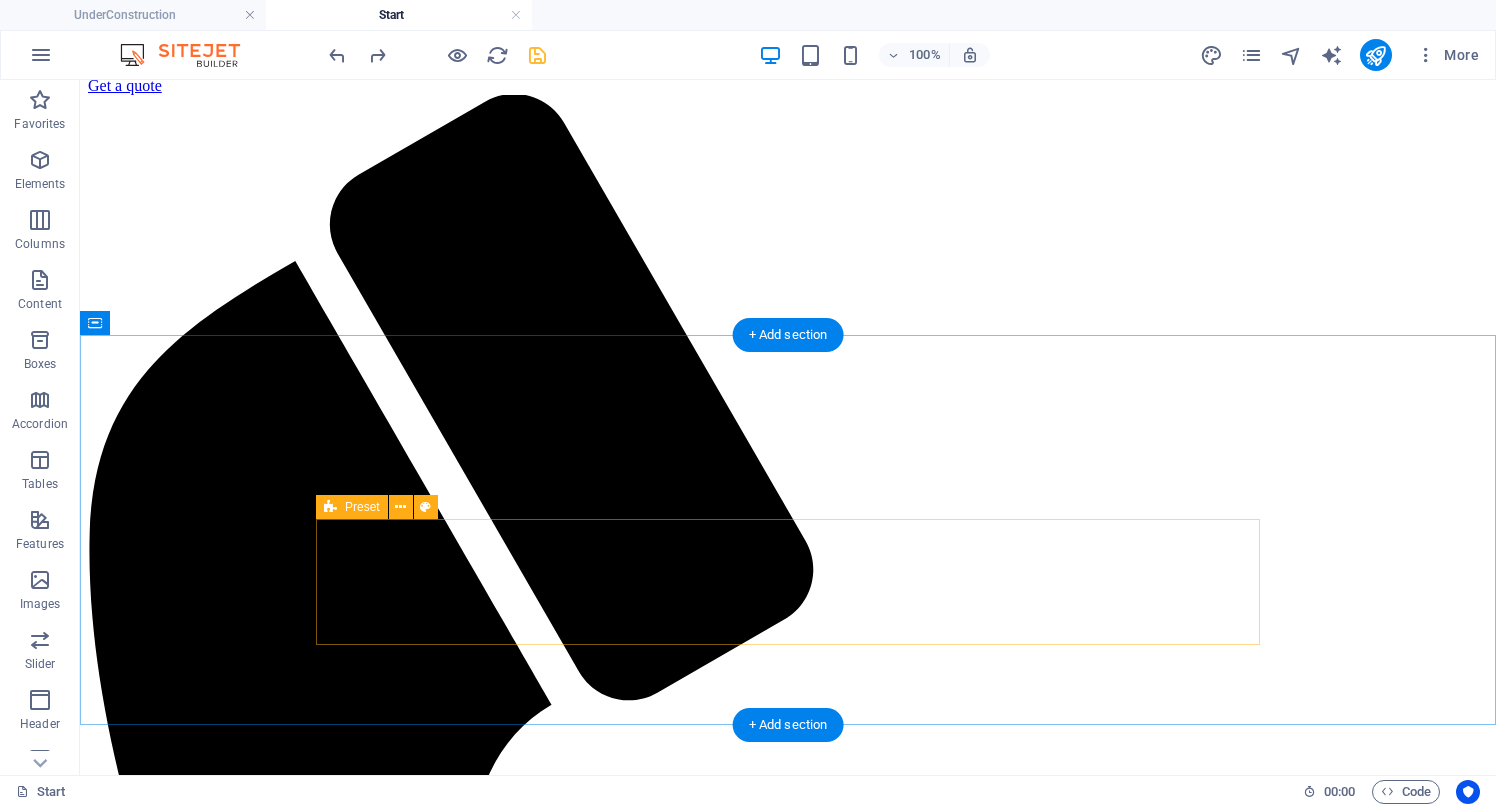 click on "Drop content here or  Add elements  Paste clipboard" at bounding box center [788, 17220] 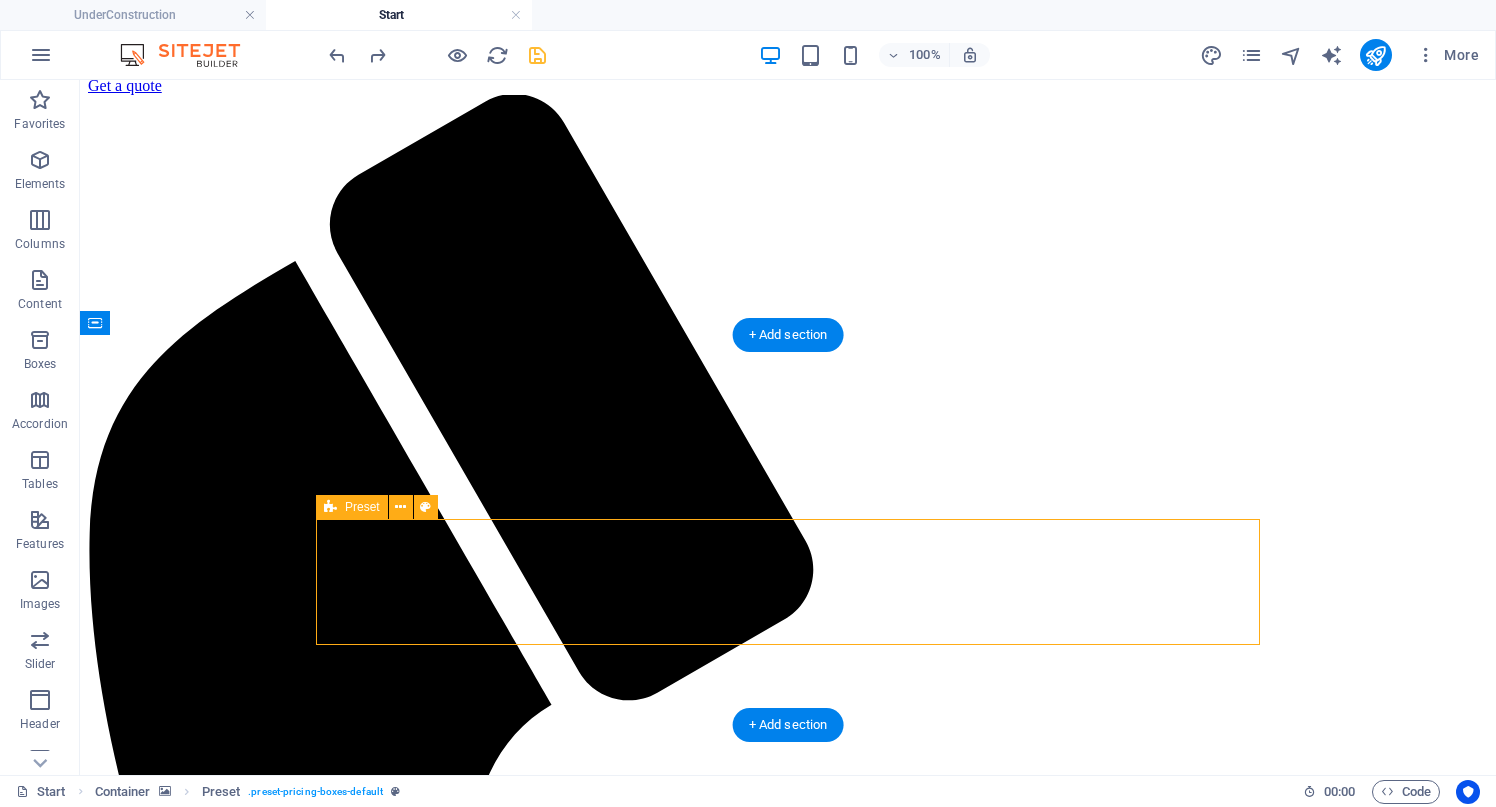 click on "Drop content here or  Add elements  Paste clipboard" at bounding box center [788, 17220] 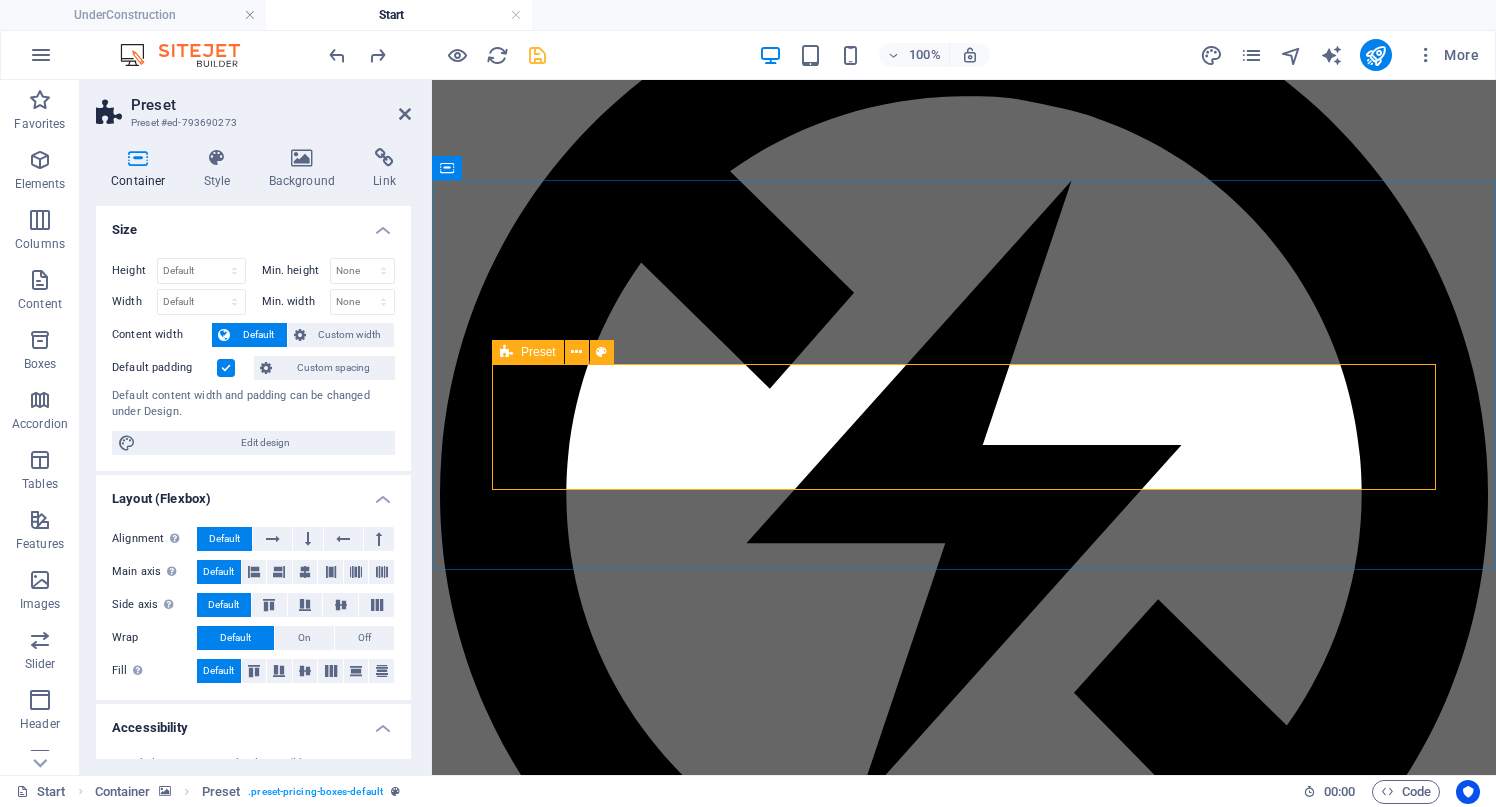 click on "Add elements" at bounding box center (905, 14372) 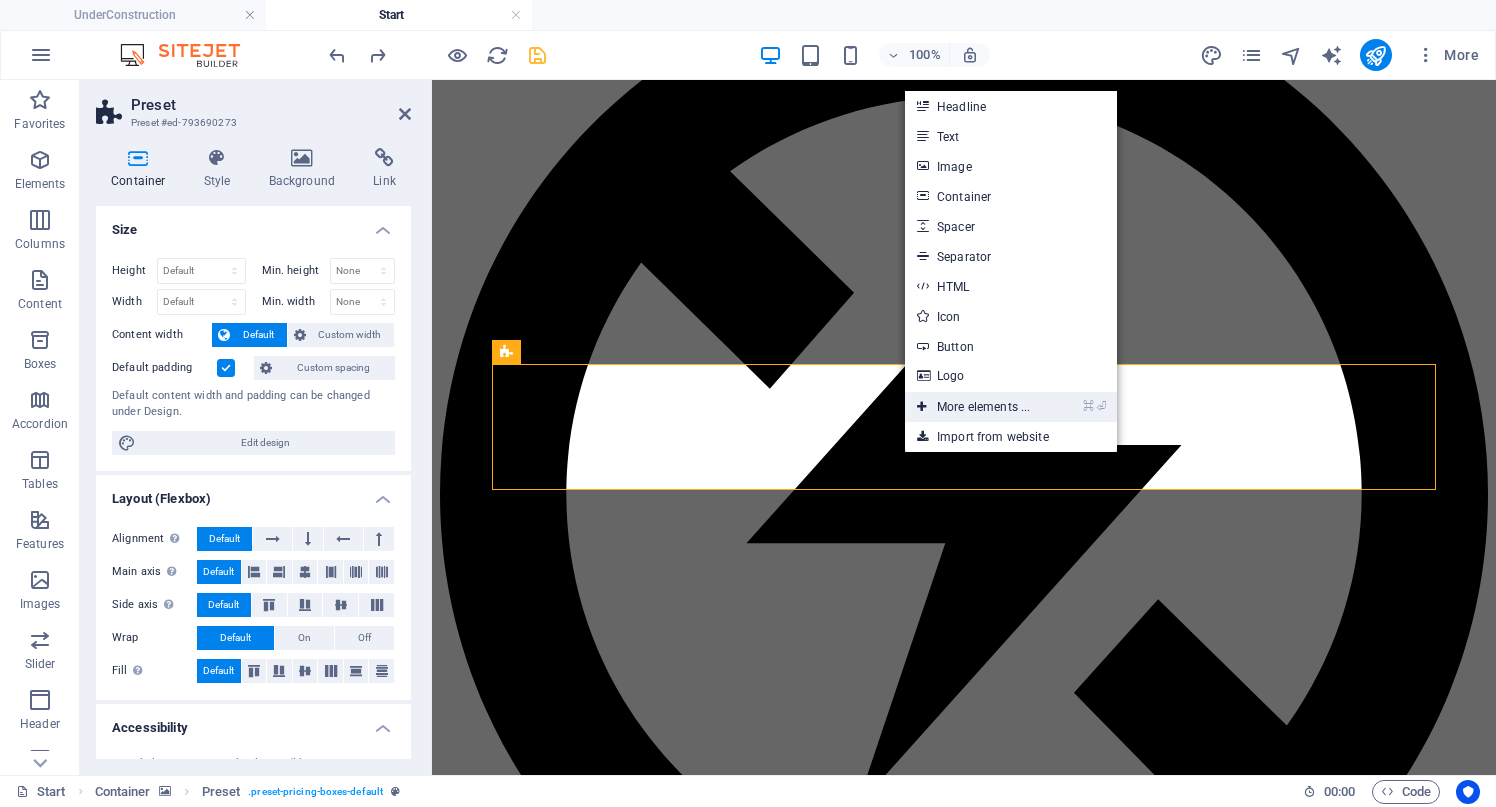 click on "⌘ ⏎  More elements ..." at bounding box center [973, 407] 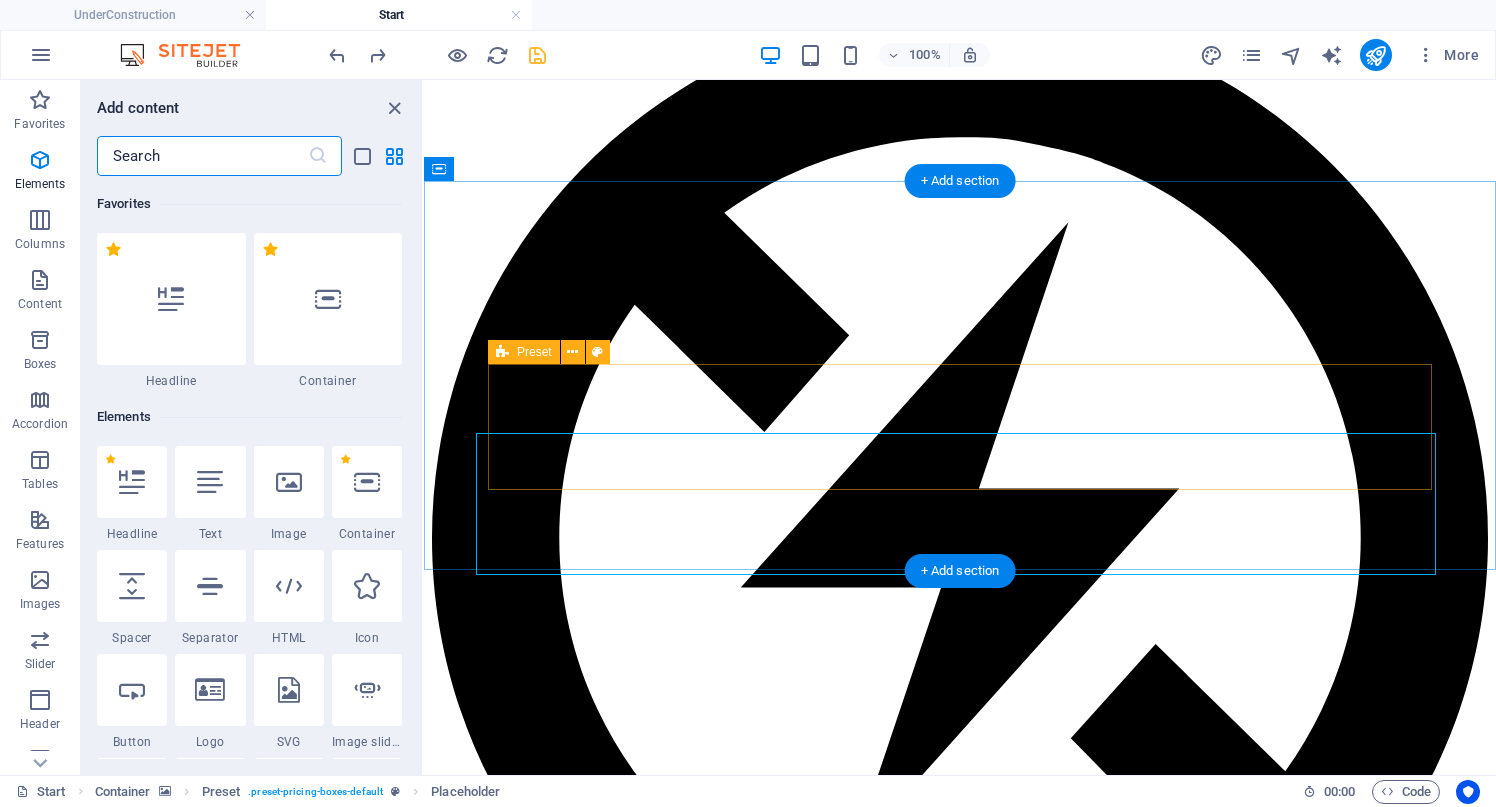 scroll, scrollTop: 6660, scrollLeft: 0, axis: vertical 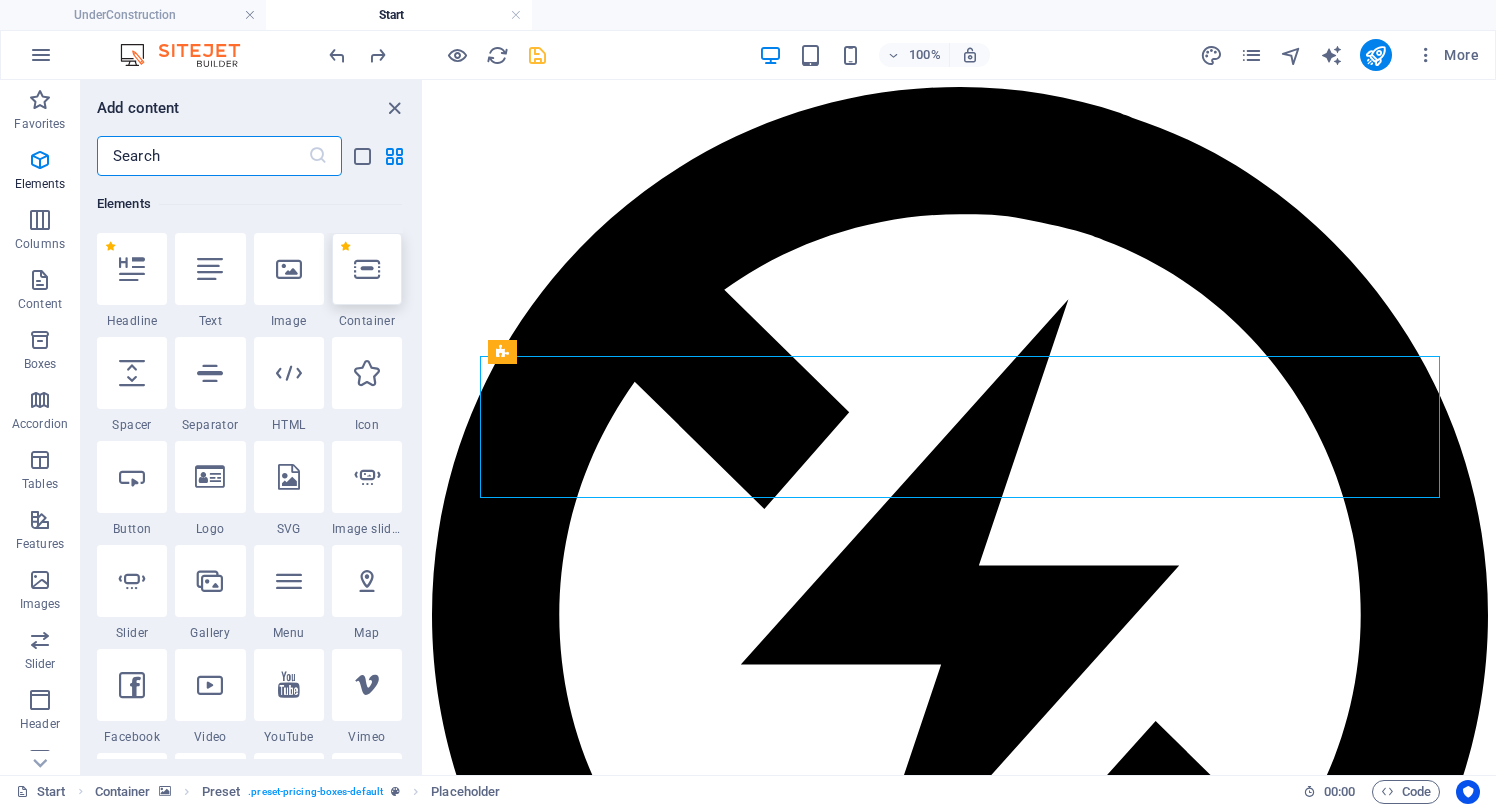 click at bounding box center (367, 269) 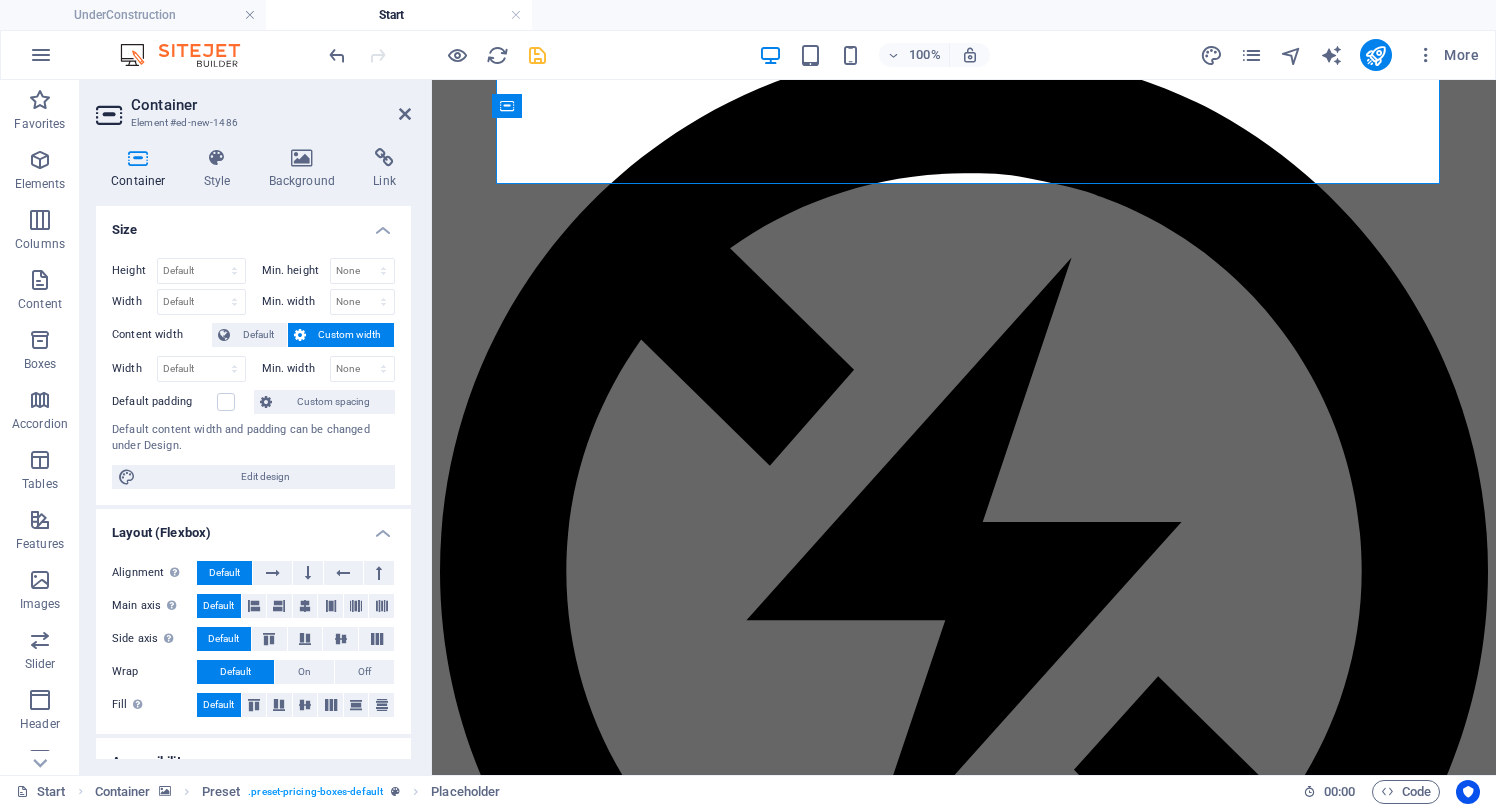 scroll, scrollTop: 6879, scrollLeft: 0, axis: vertical 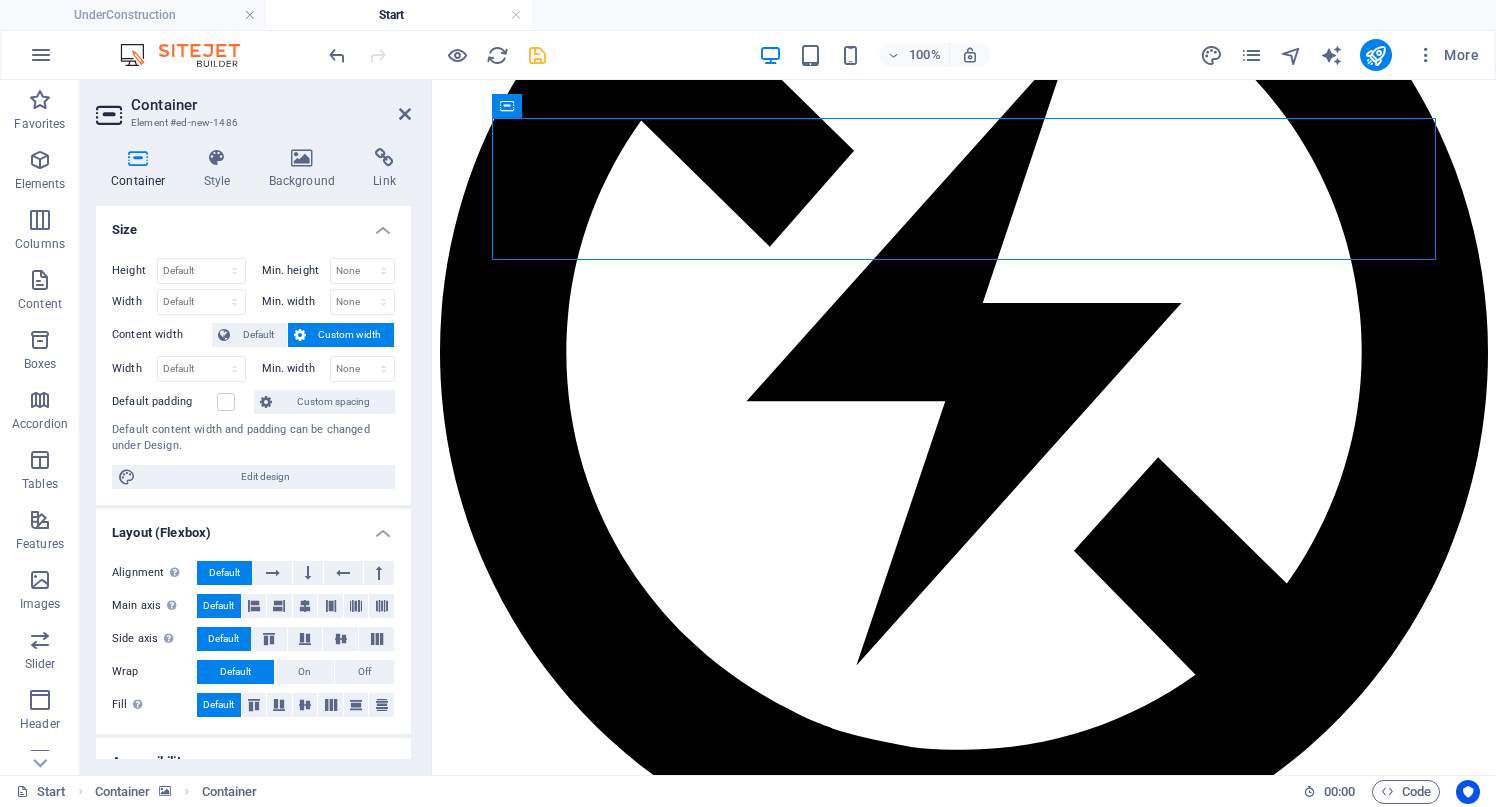 drag, startPoint x: 992, startPoint y: 224, endPoint x: 992, endPoint y: 431, distance: 207 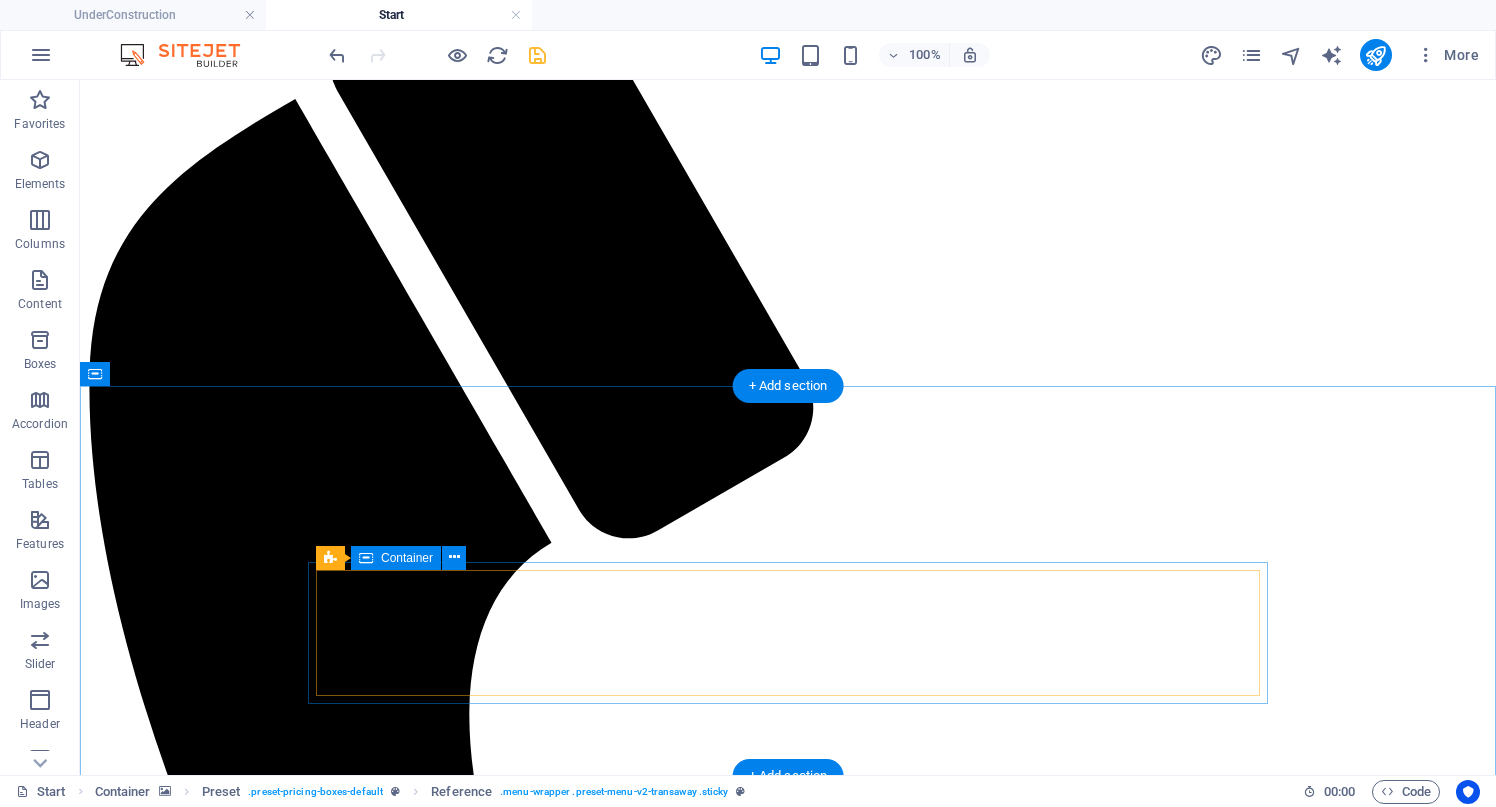 scroll, scrollTop: 6242, scrollLeft: 0, axis: vertical 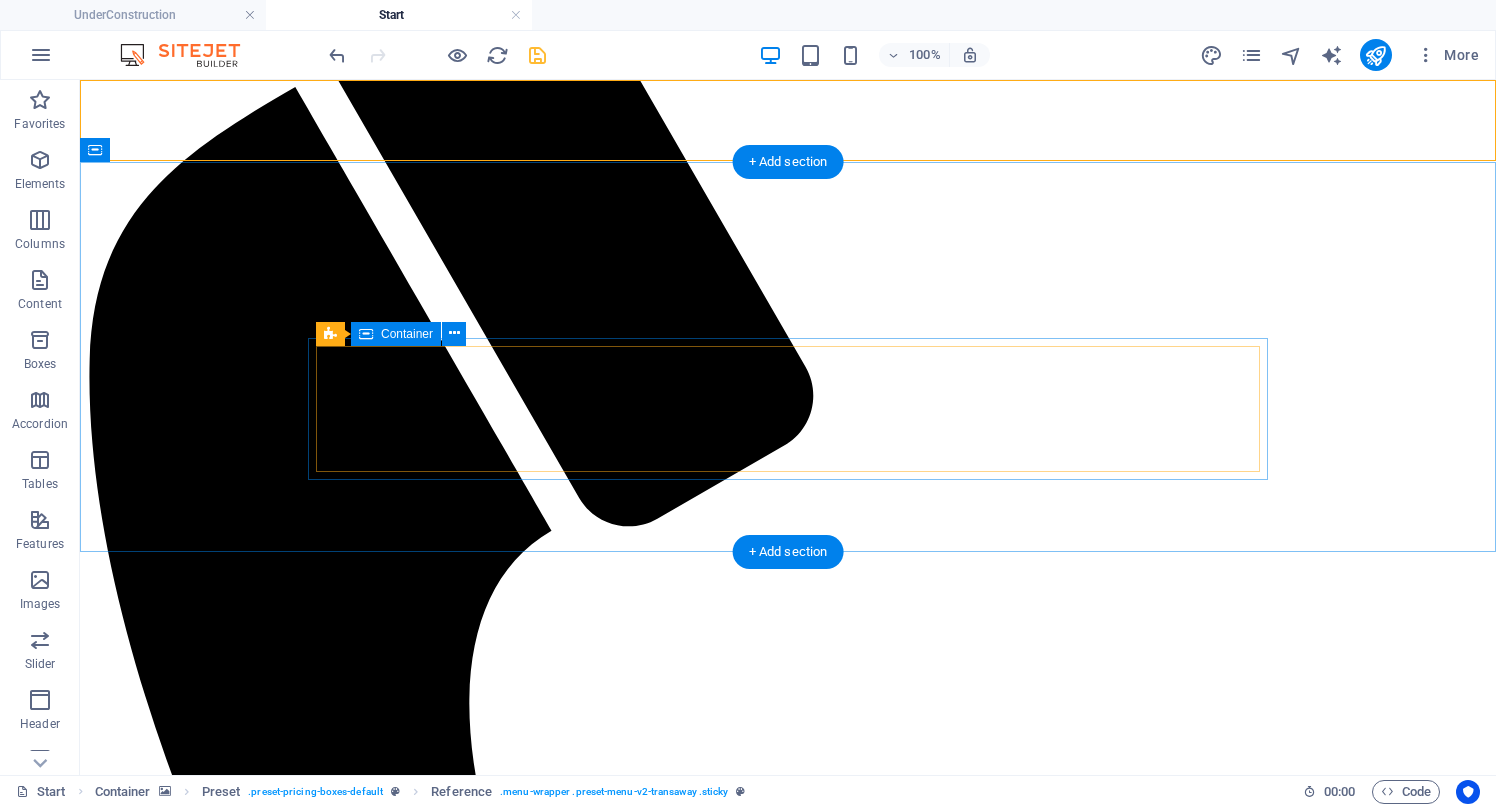 click on "Paste clipboard" at bounding box center (842, 17076) 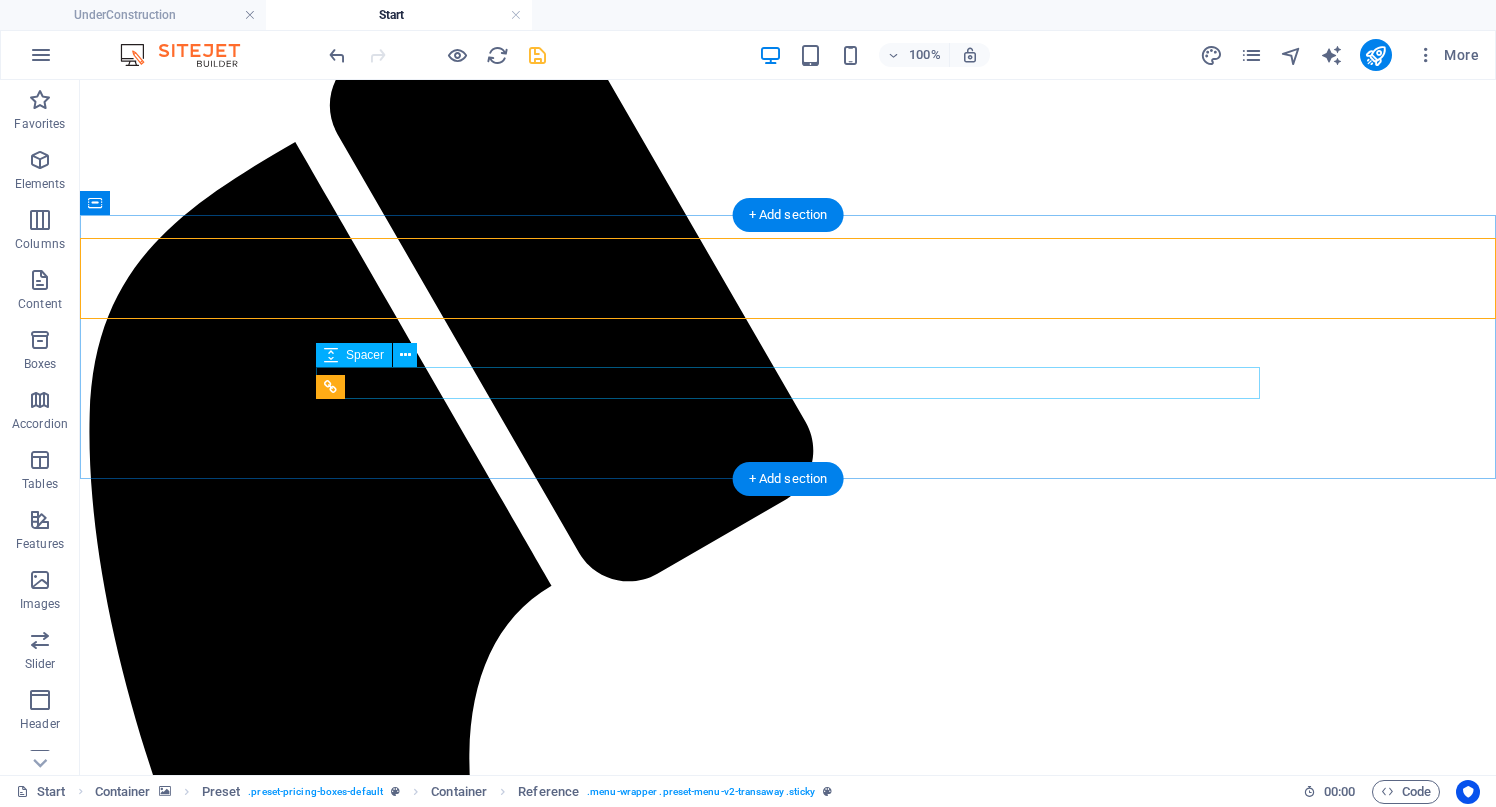 scroll, scrollTop: 6180, scrollLeft: 0, axis: vertical 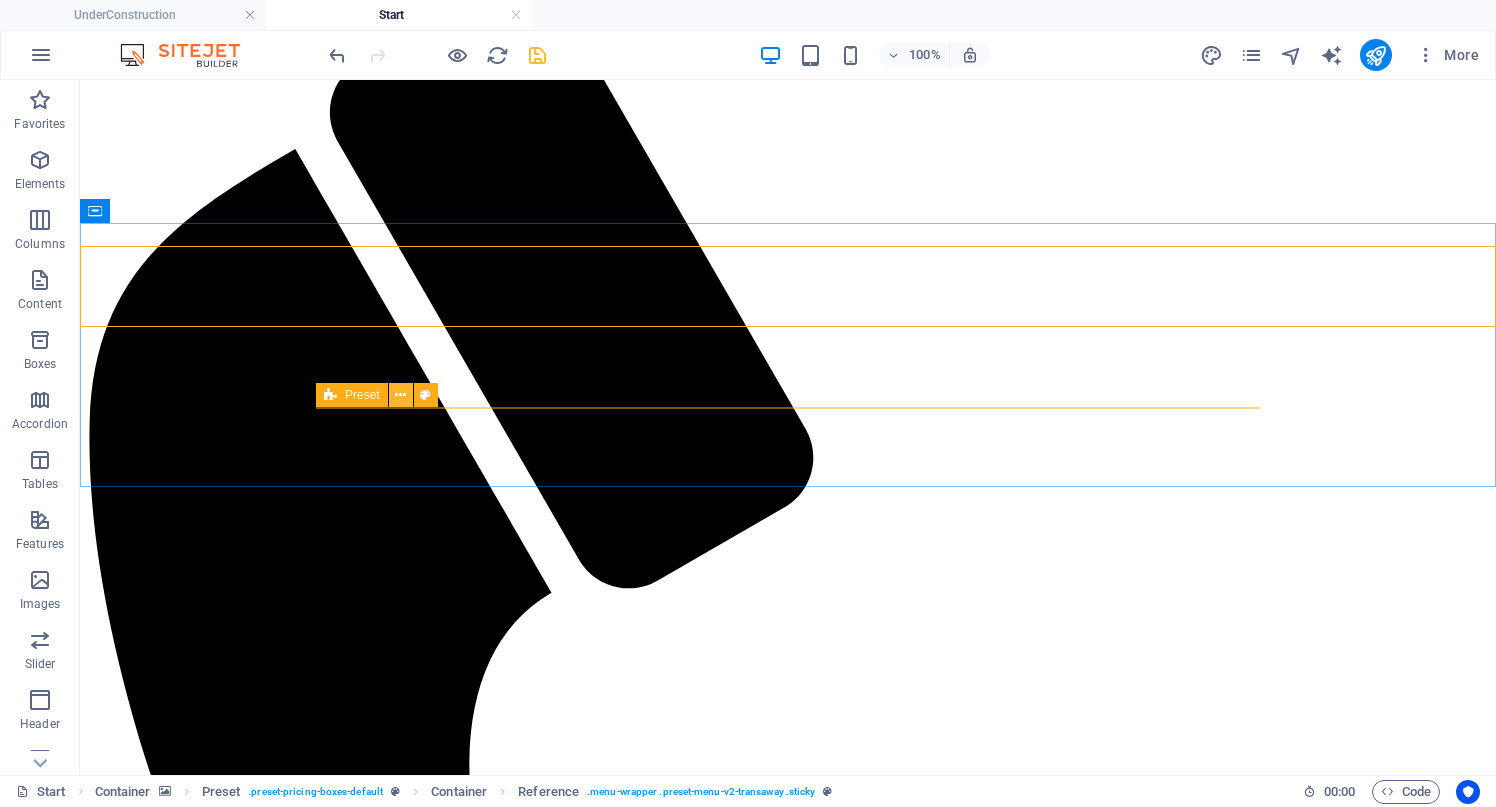 click at bounding box center (400, 395) 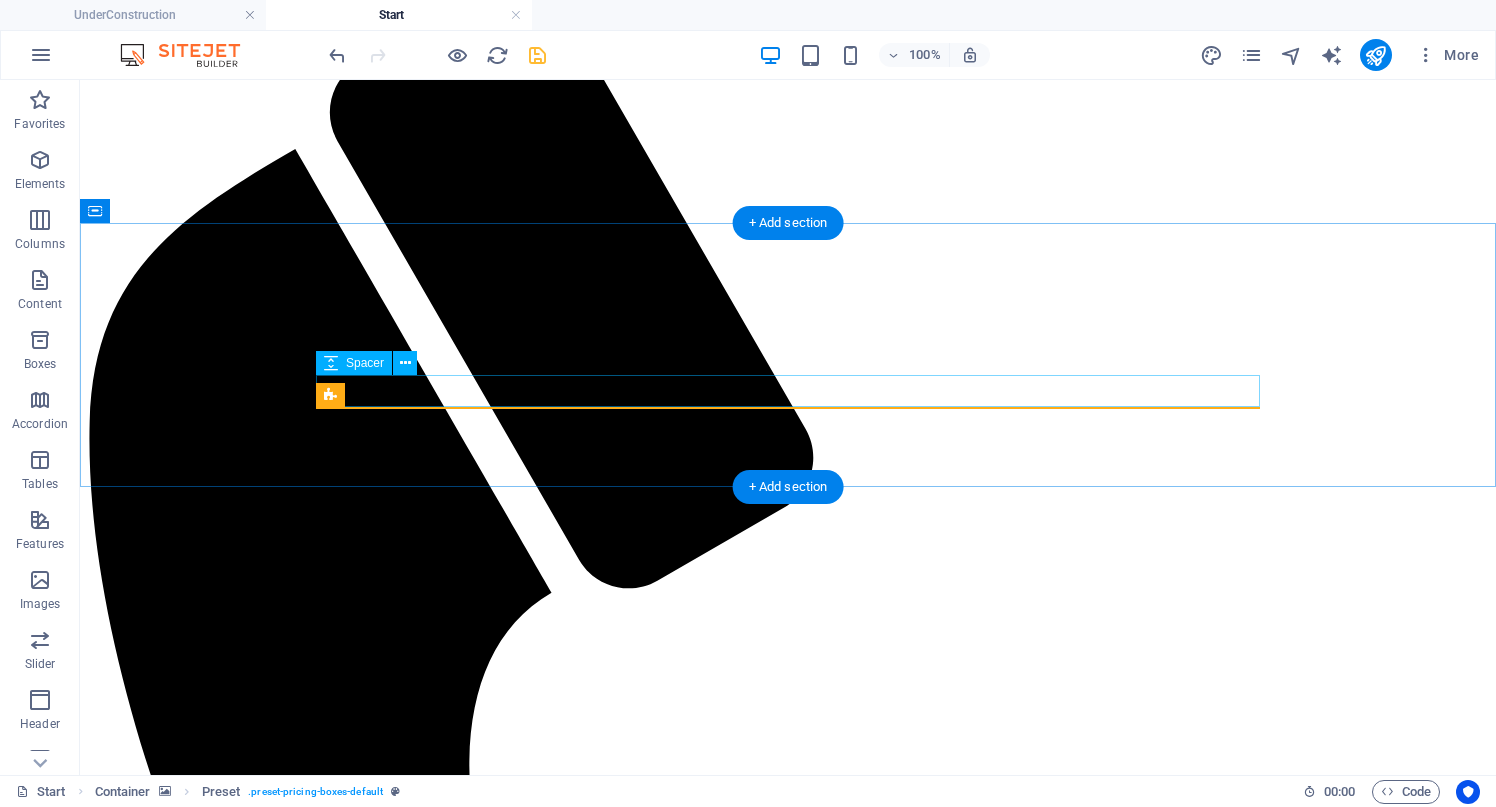 click at bounding box center [788, 16895] 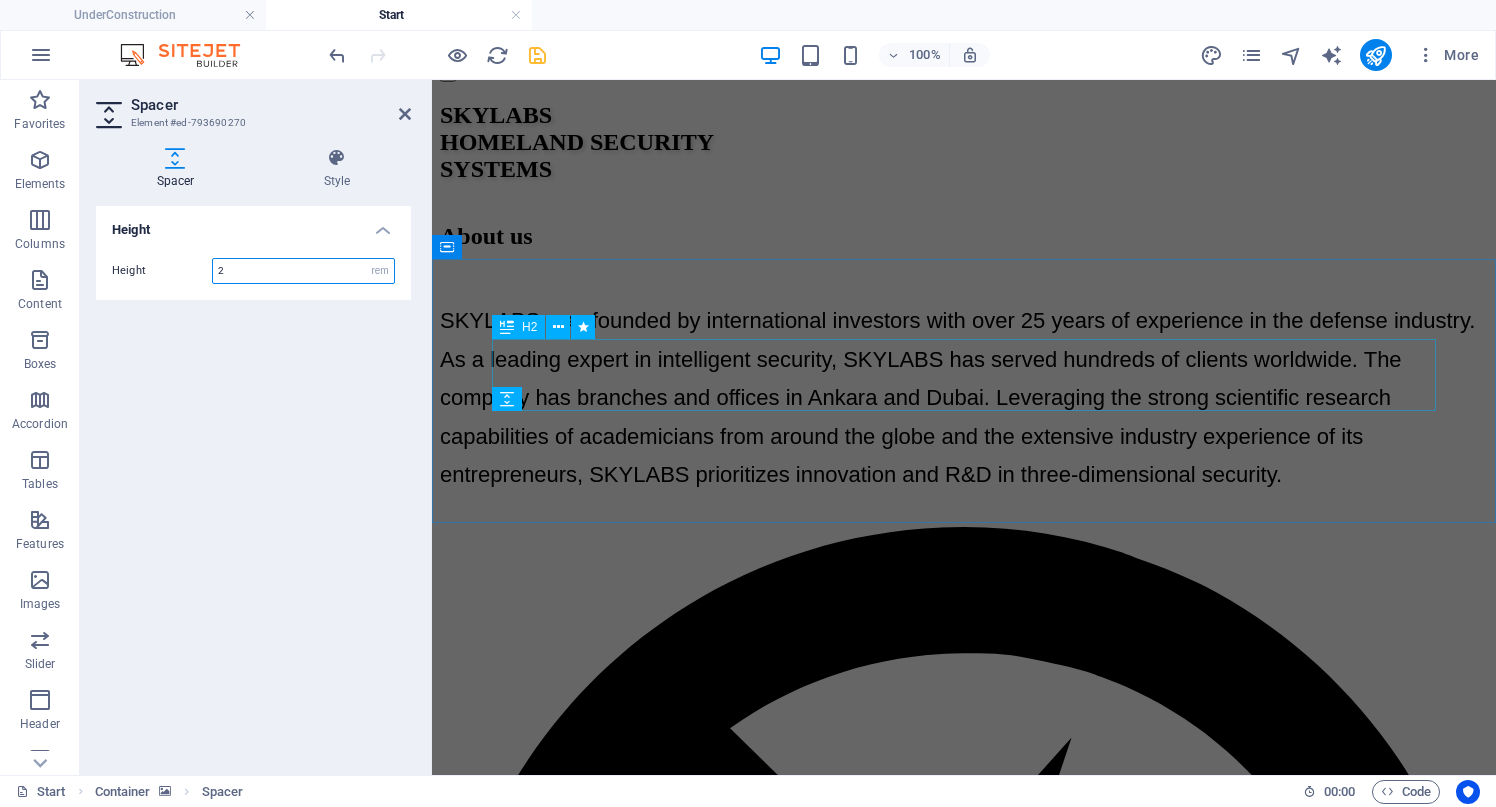 scroll, scrollTop: 6658, scrollLeft: 0, axis: vertical 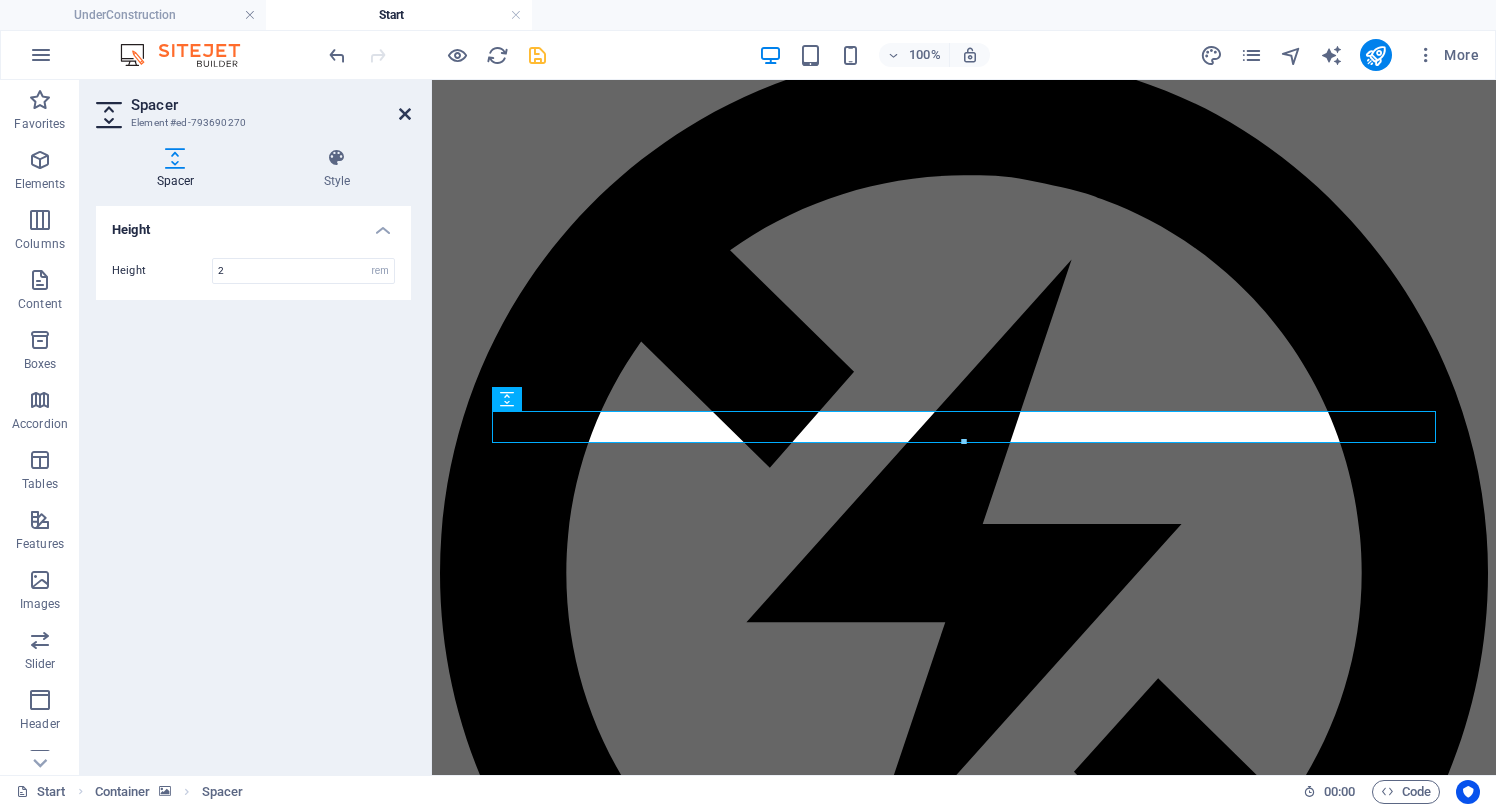 click at bounding box center (405, 114) 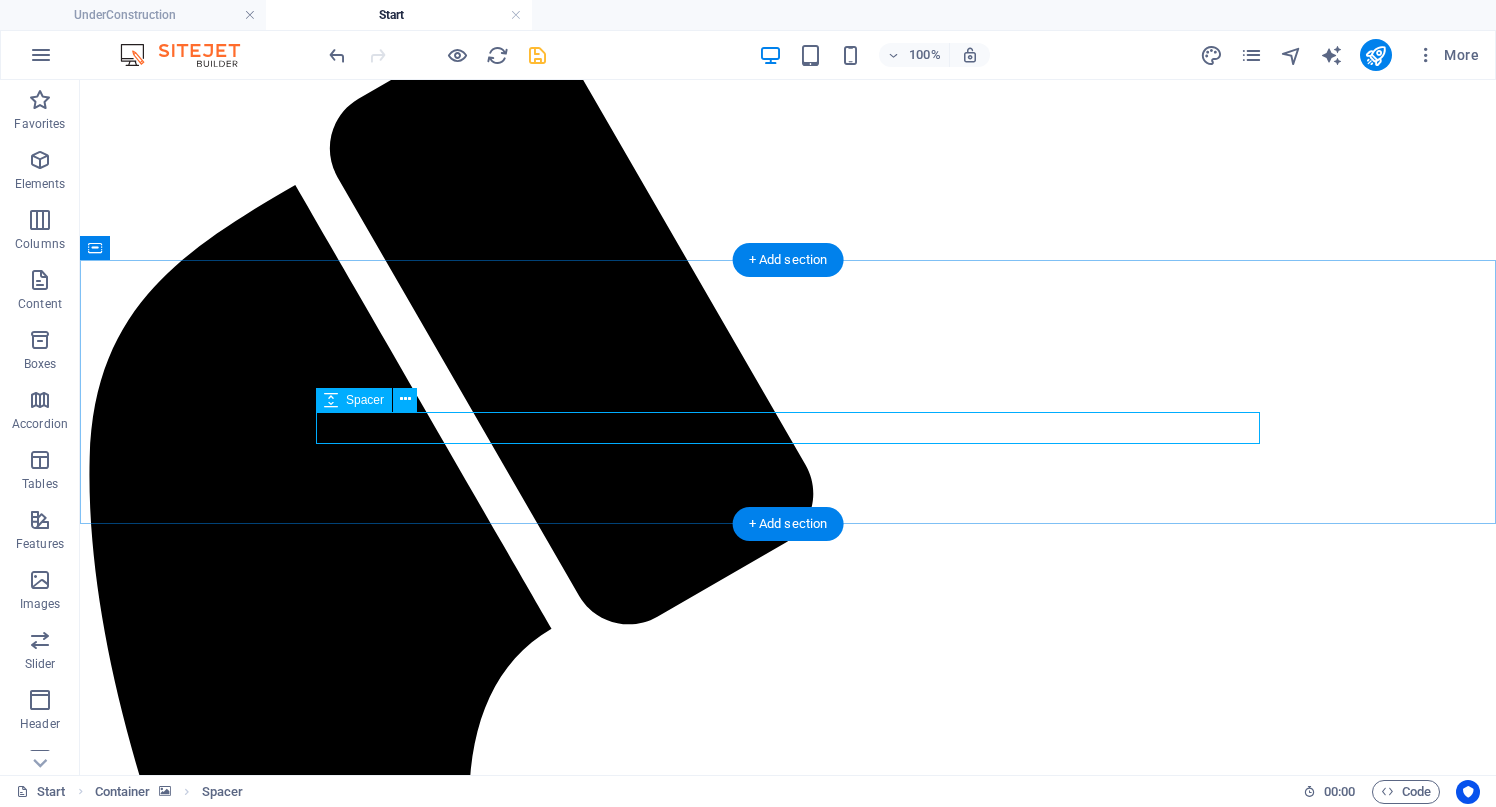 click at bounding box center (788, 16931) 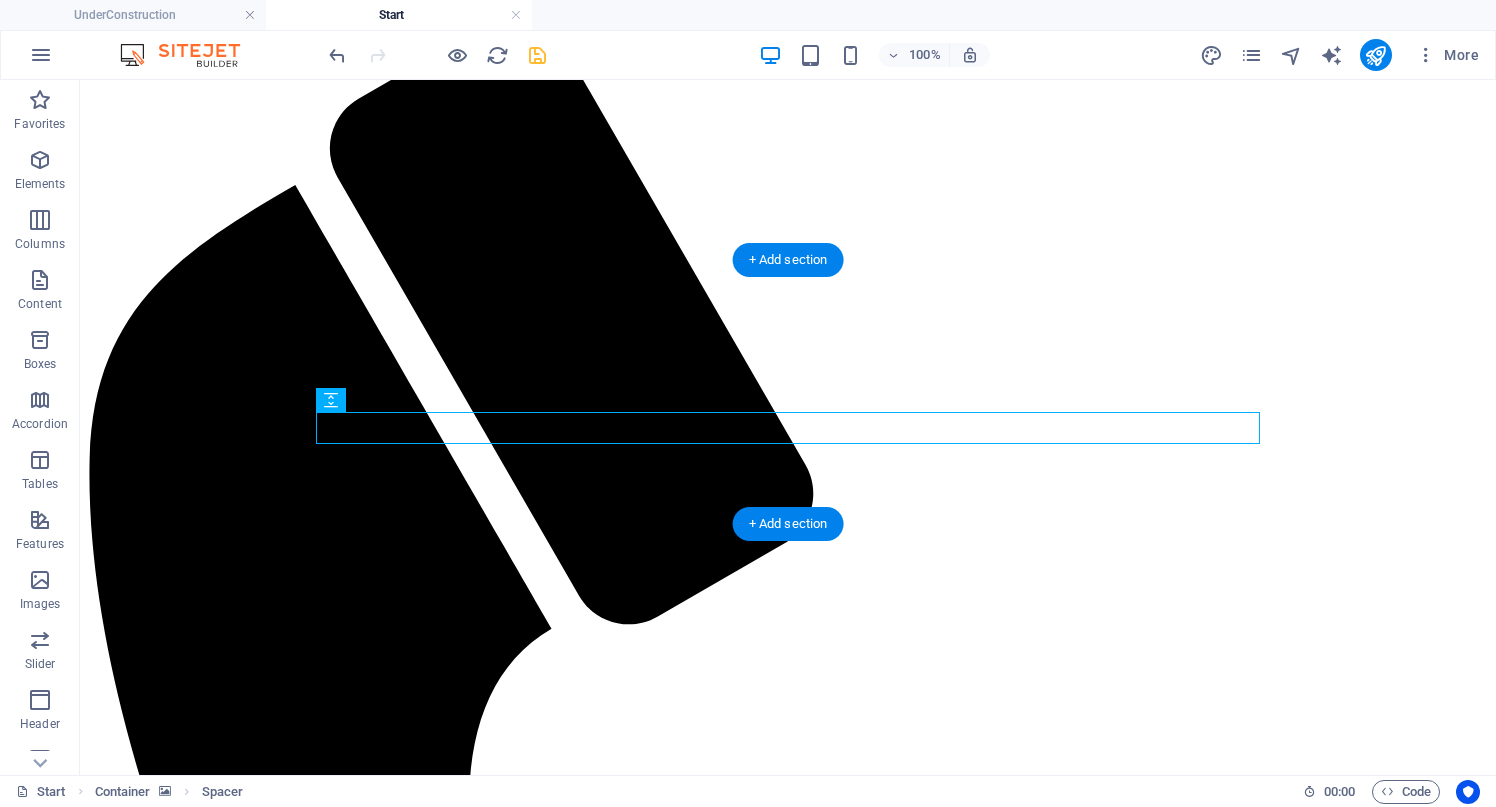click at bounding box center [788, 16585] 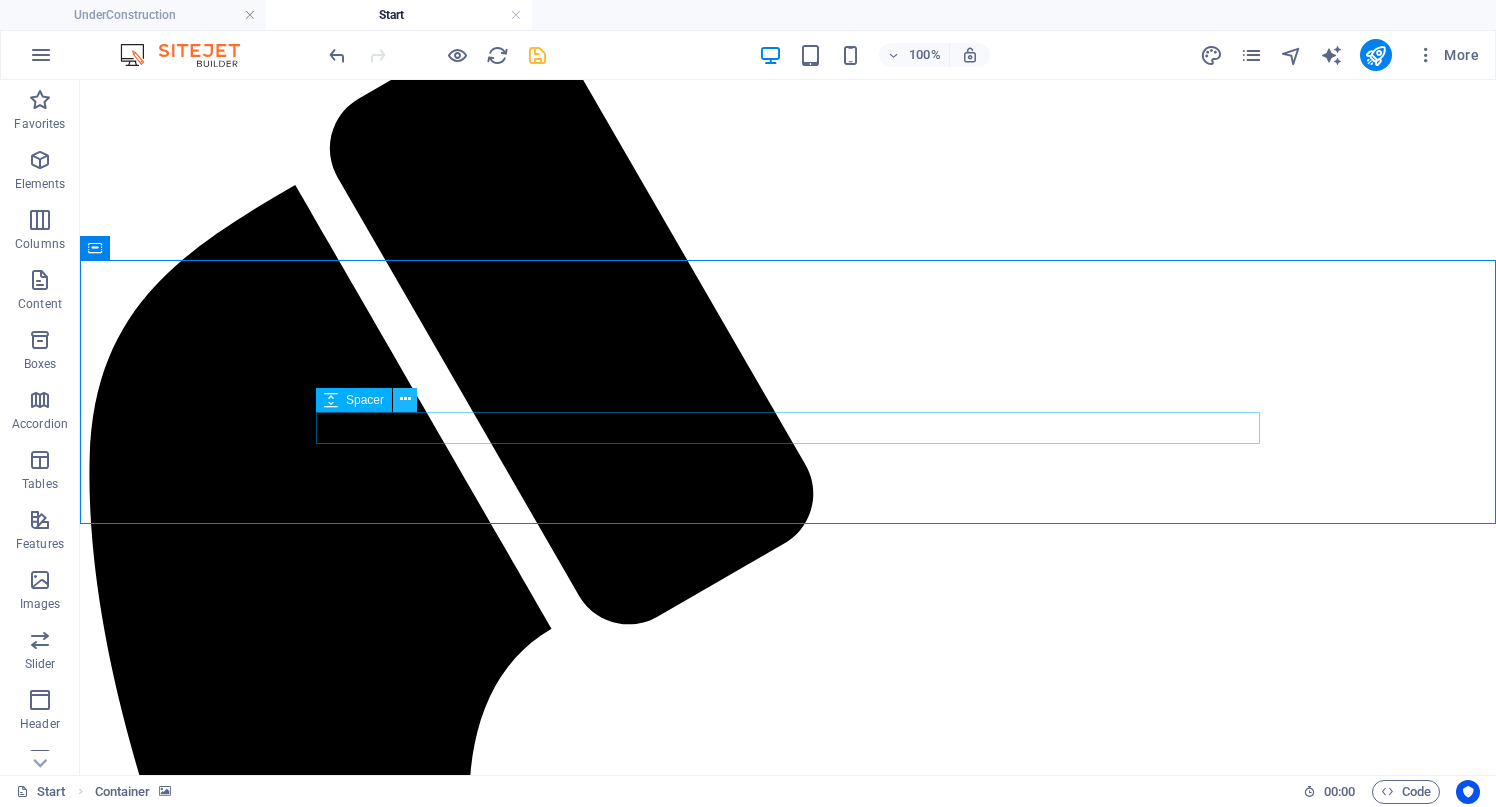 click at bounding box center (405, 399) 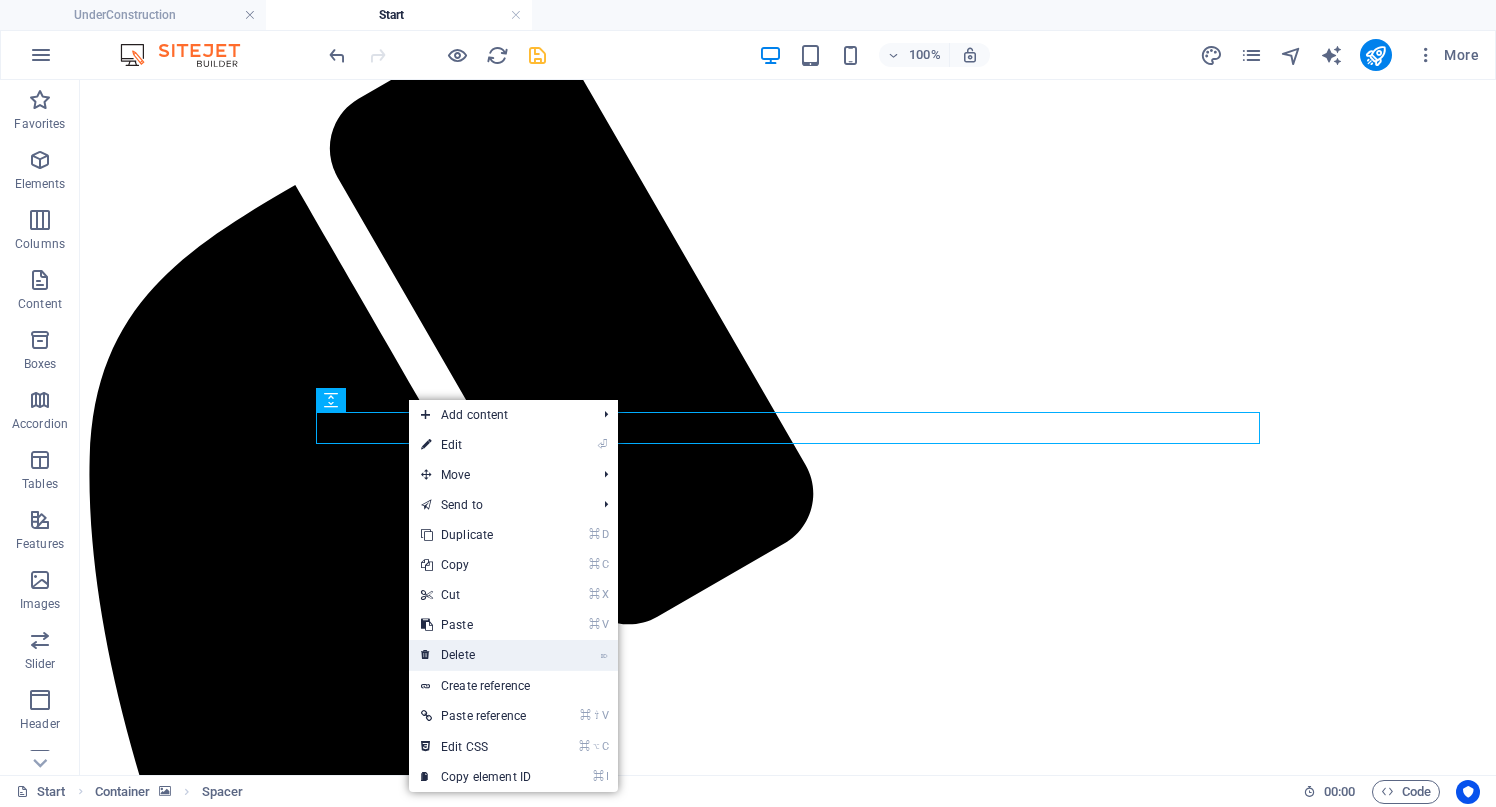 click on "⌦  Delete" at bounding box center [476, 655] 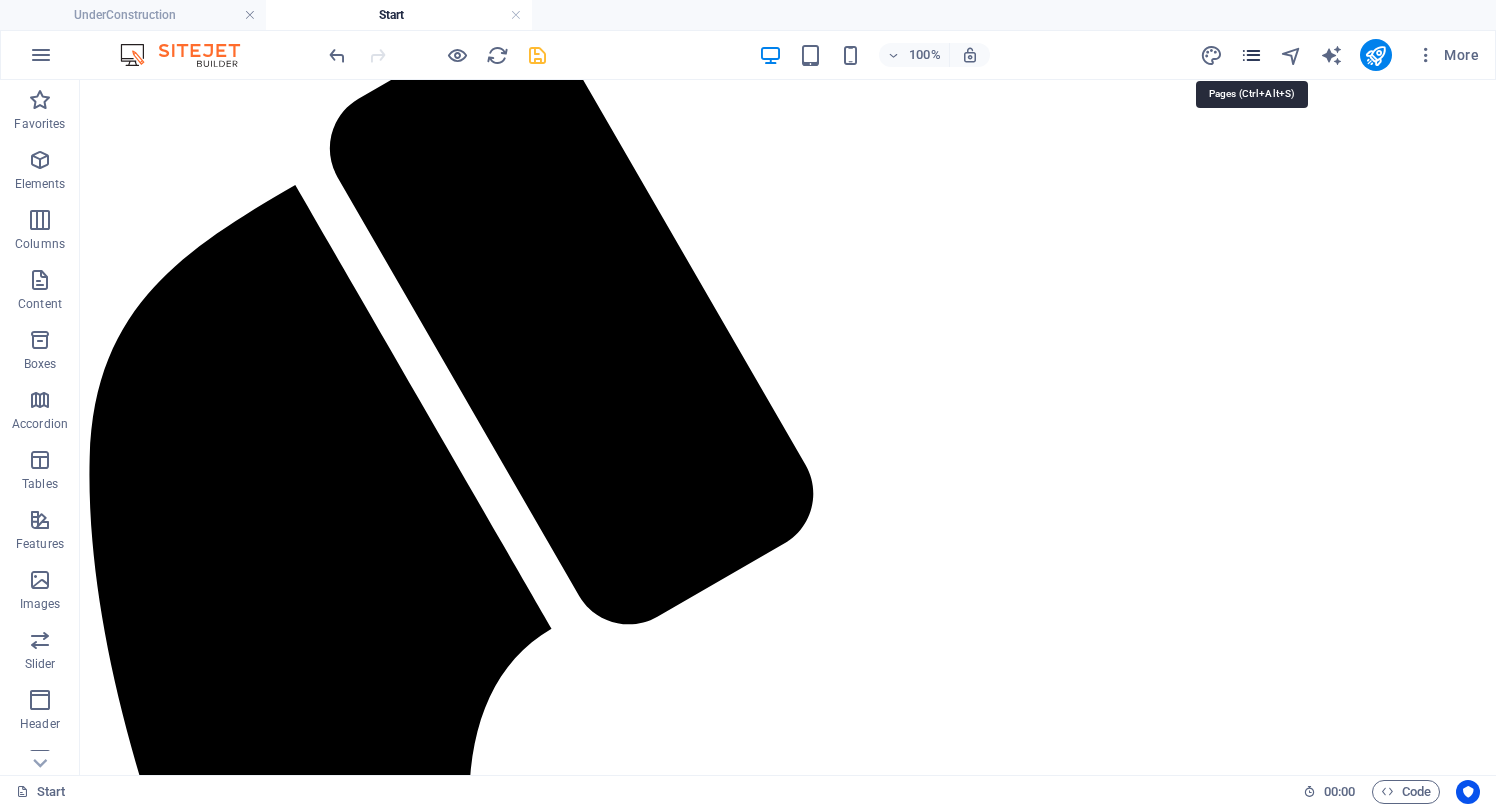 click at bounding box center [1251, 55] 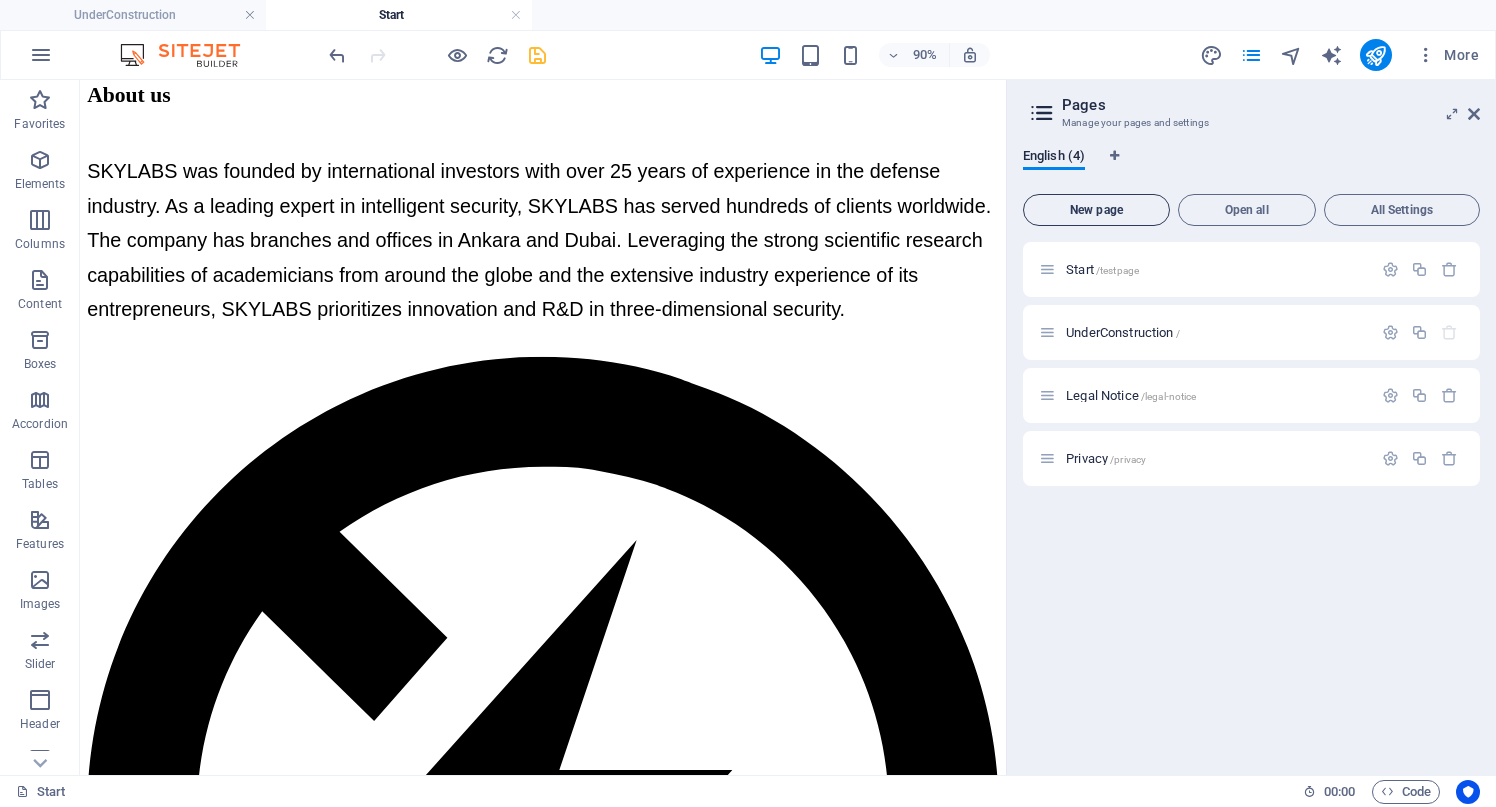 click on "New page" at bounding box center [1096, 210] 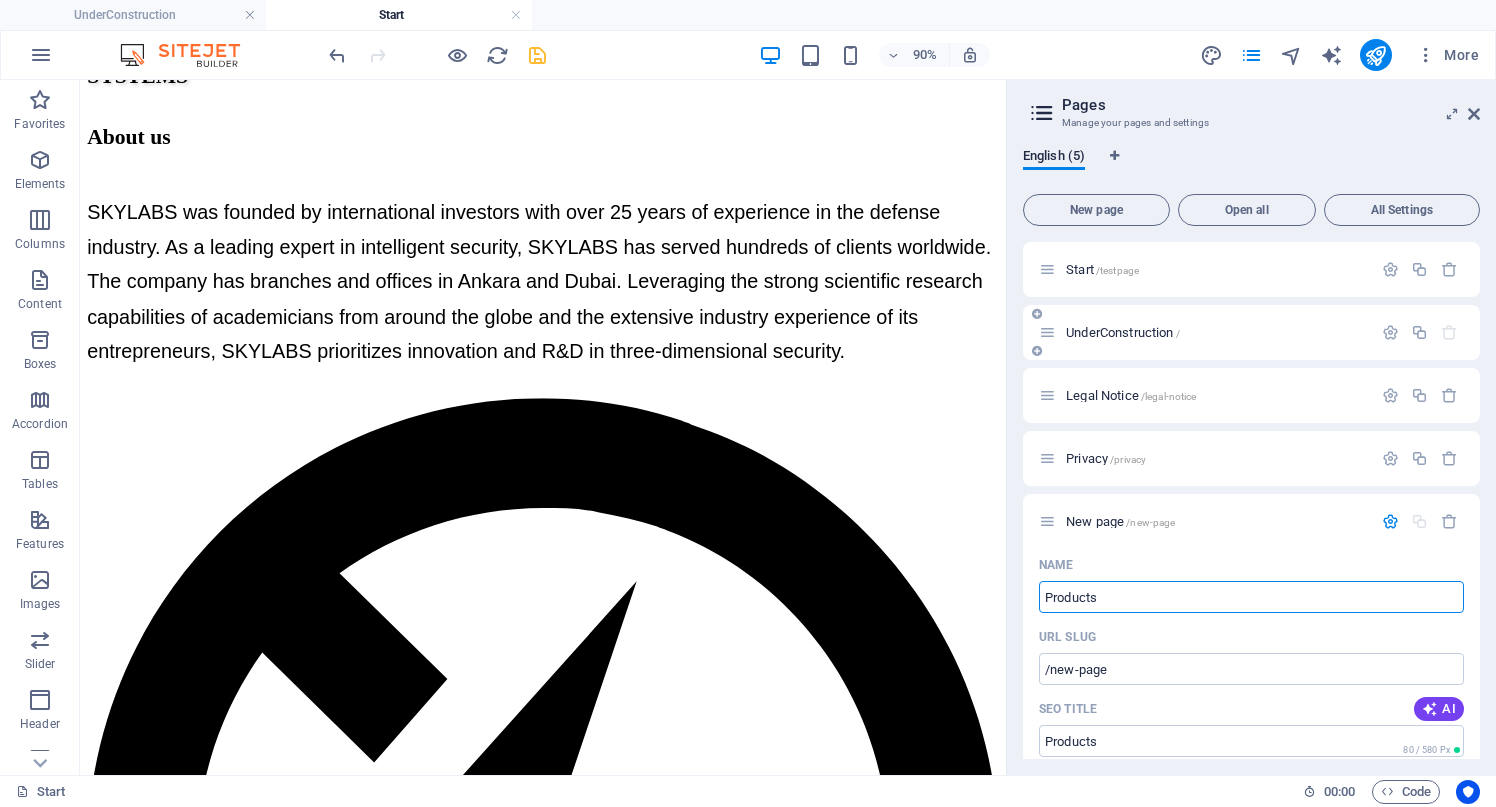type on "Products" 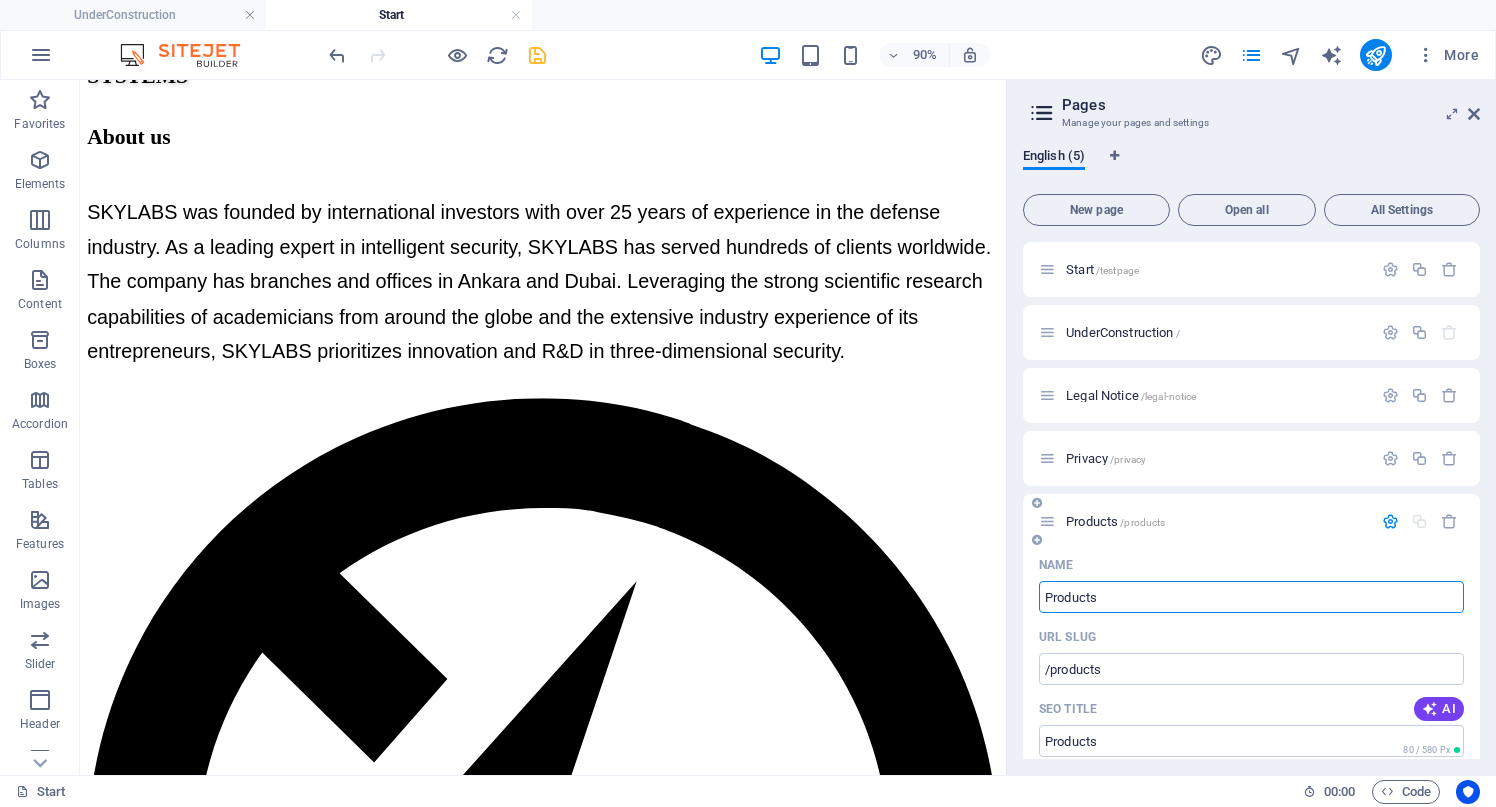 scroll, scrollTop: 2, scrollLeft: 0, axis: vertical 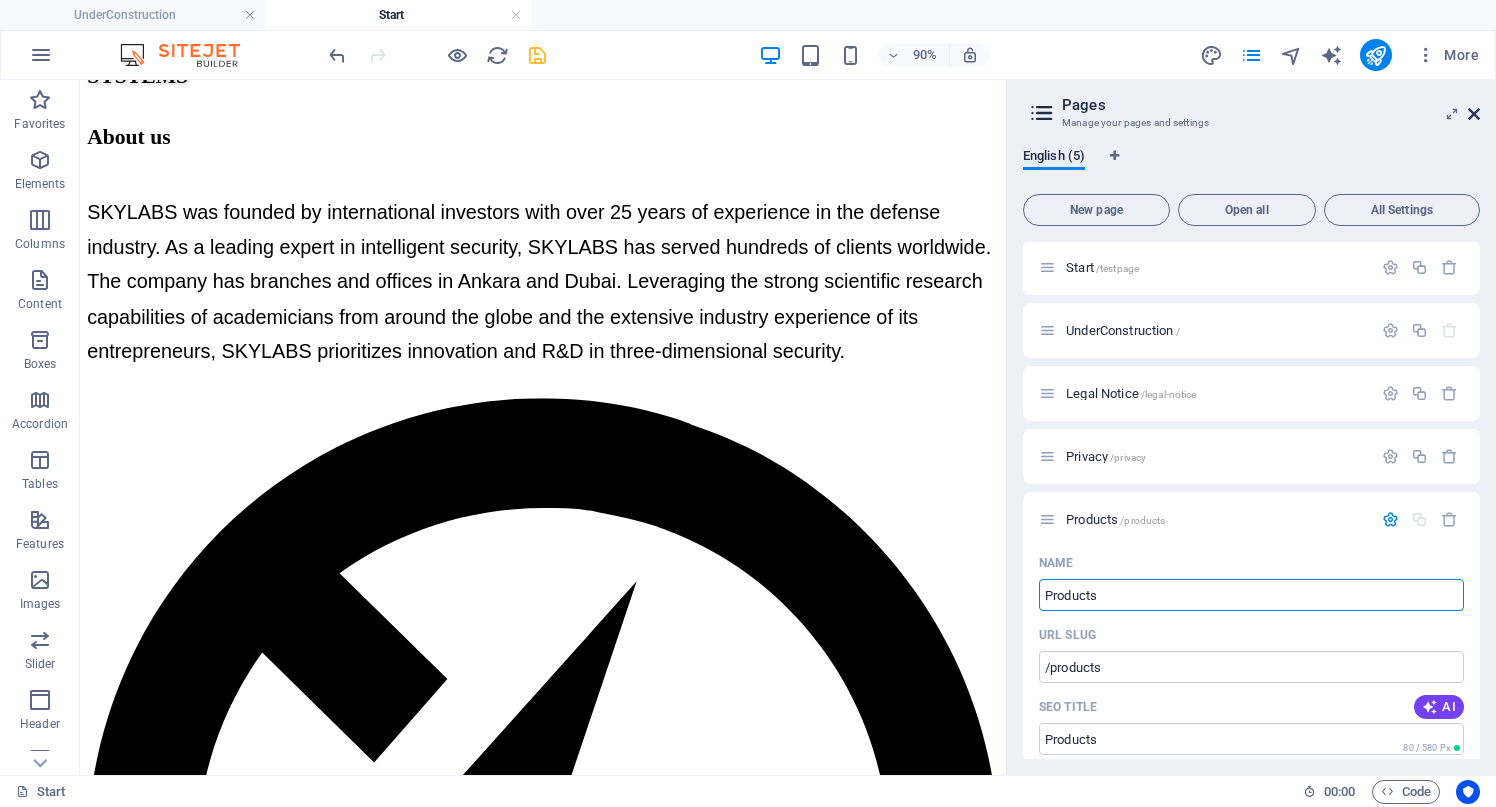 type on "Products" 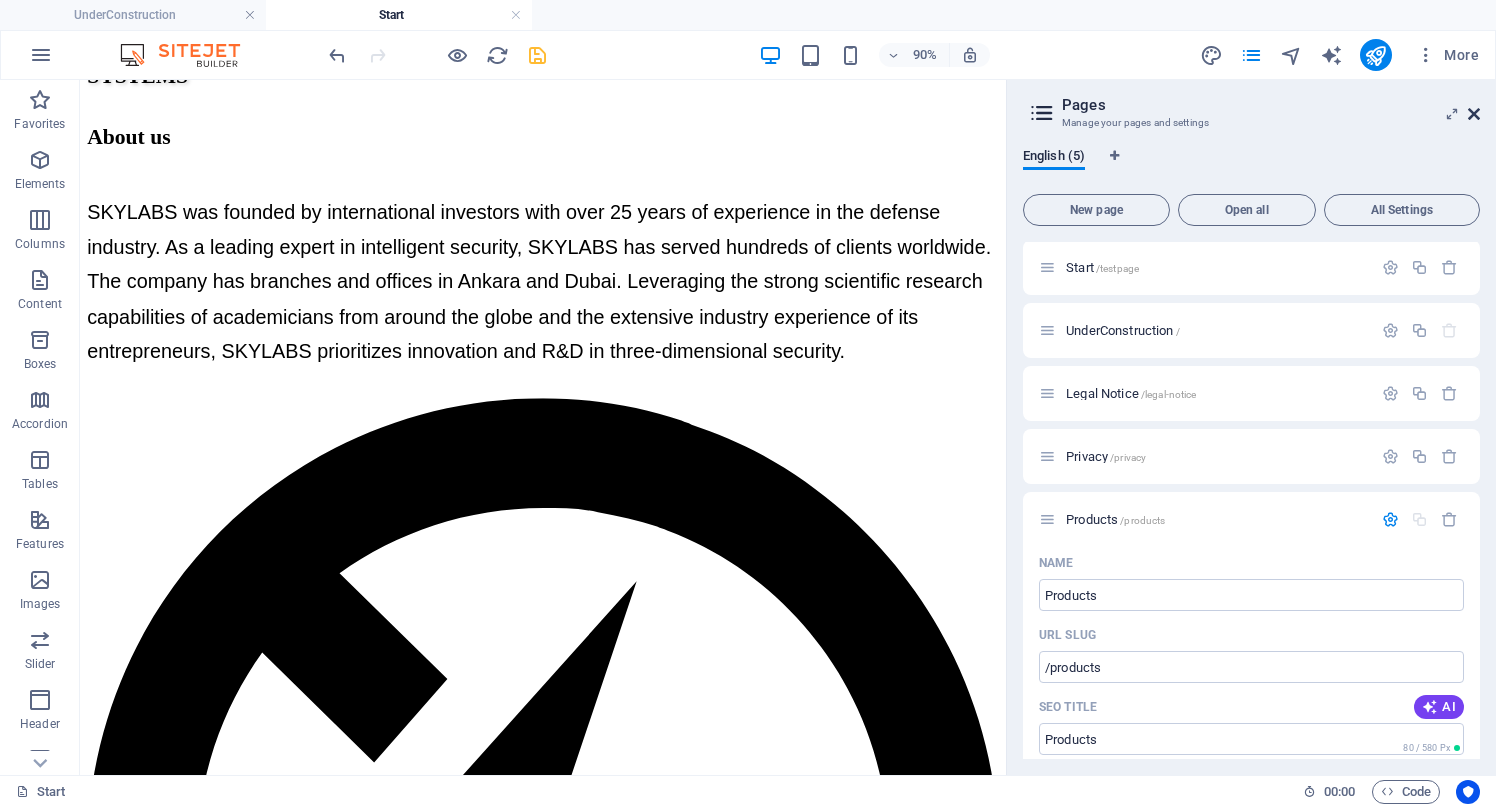 click at bounding box center (1474, 114) 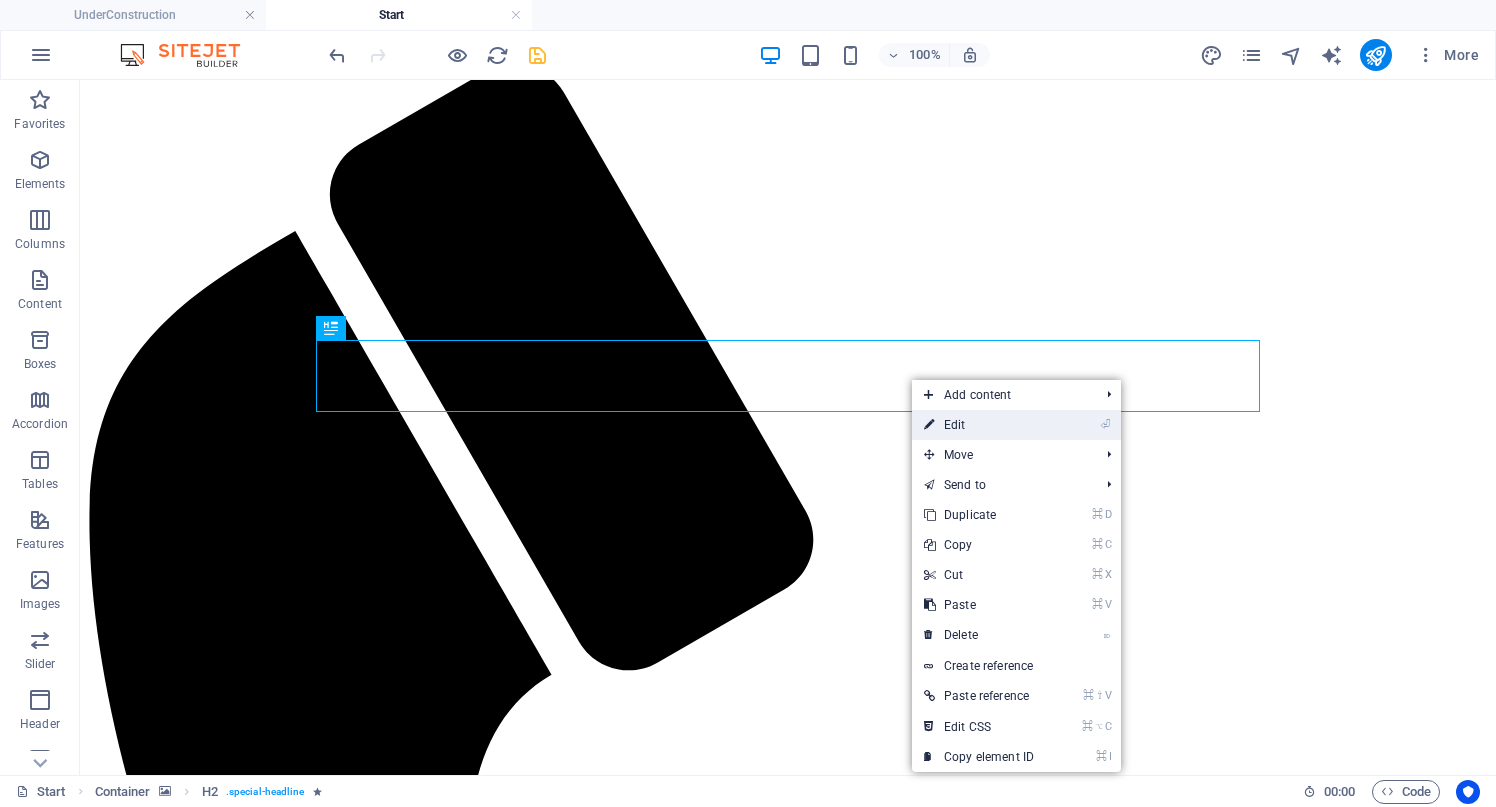 click on "⏎  Edit" at bounding box center [979, 425] 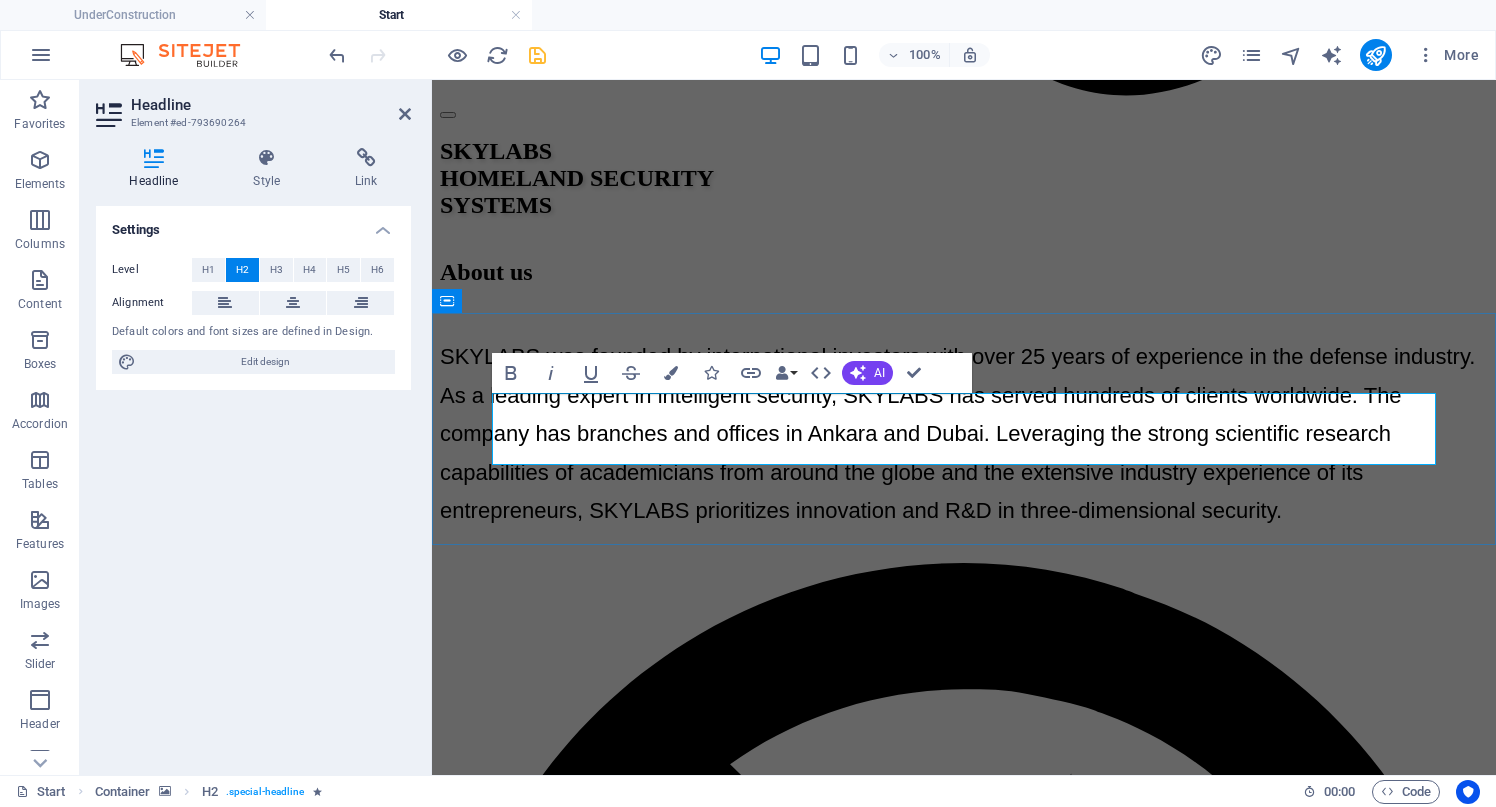 scroll, scrollTop: 6604, scrollLeft: 0, axis: vertical 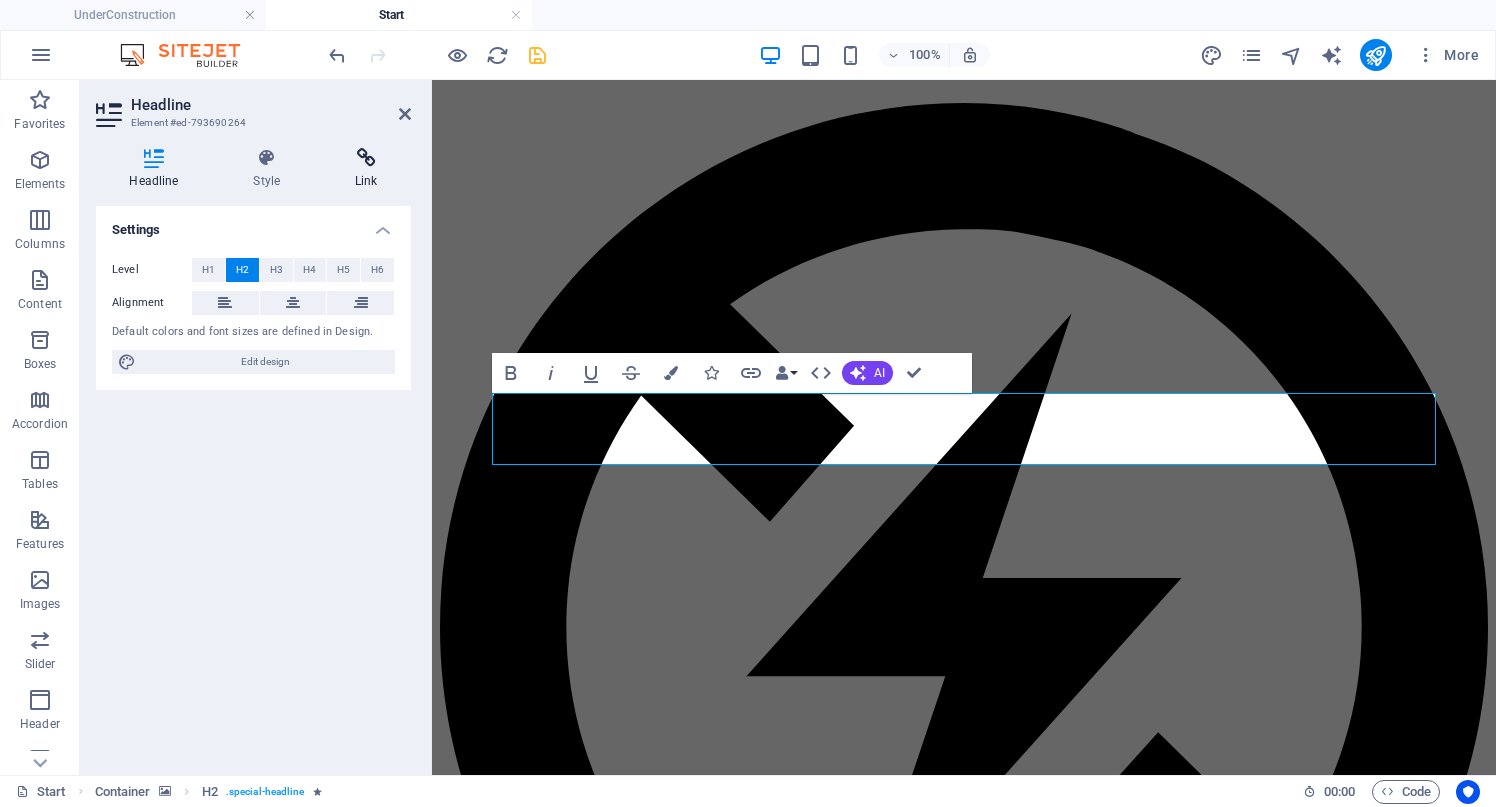 click at bounding box center (366, 158) 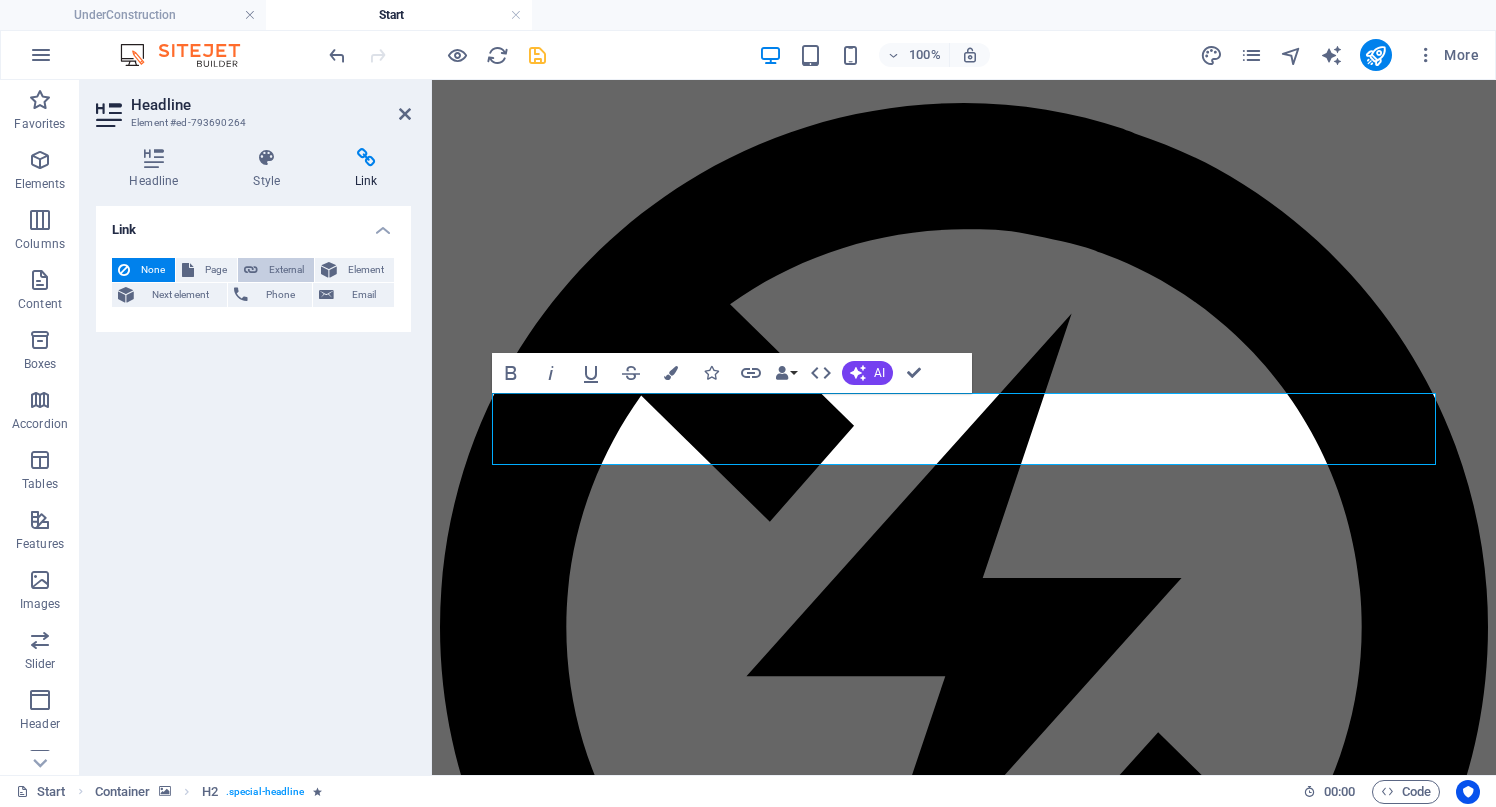 click on "External" at bounding box center (286, 270) 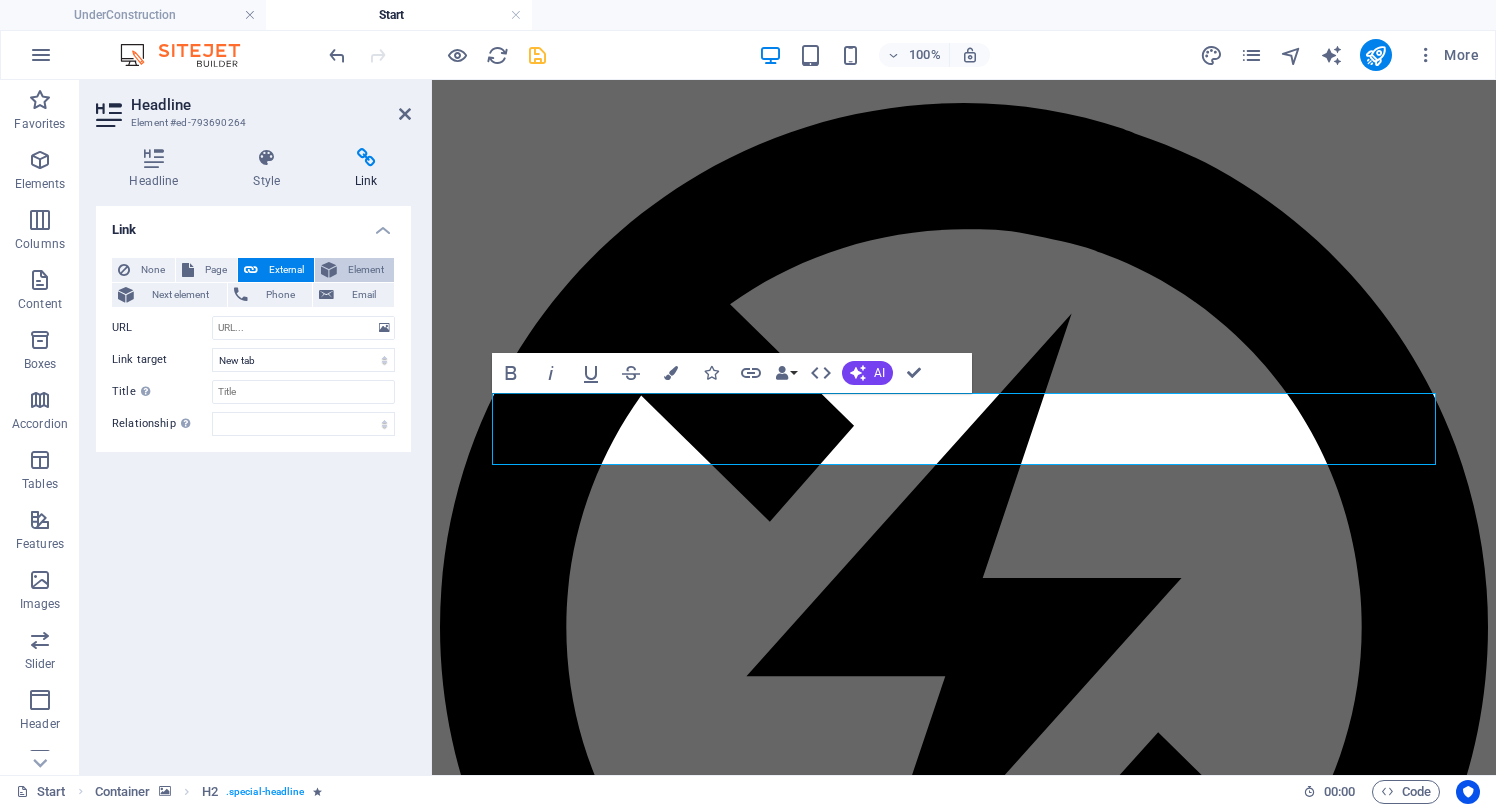 click on "Element" at bounding box center (365, 270) 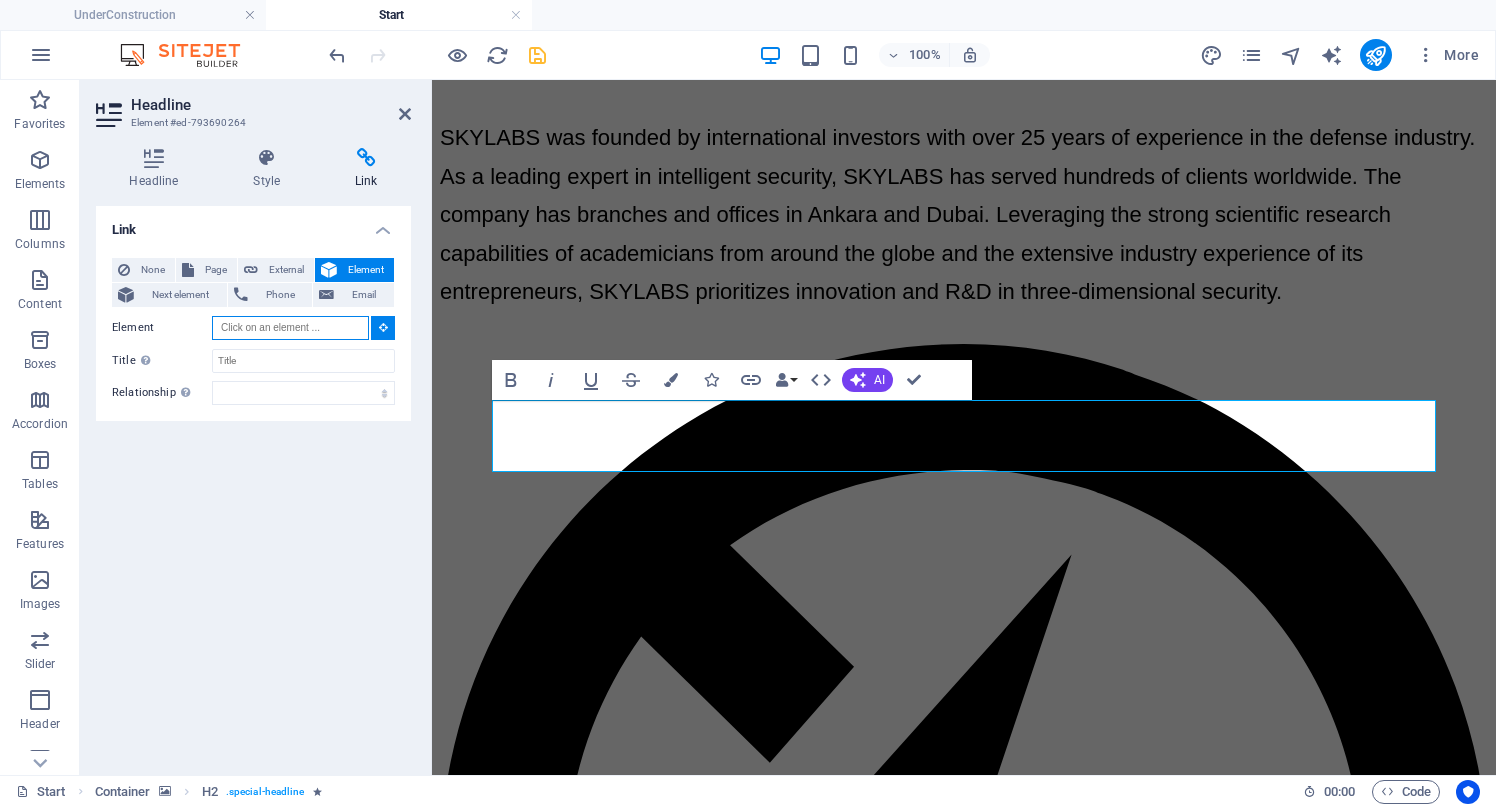 scroll, scrollTop: 6361, scrollLeft: 0, axis: vertical 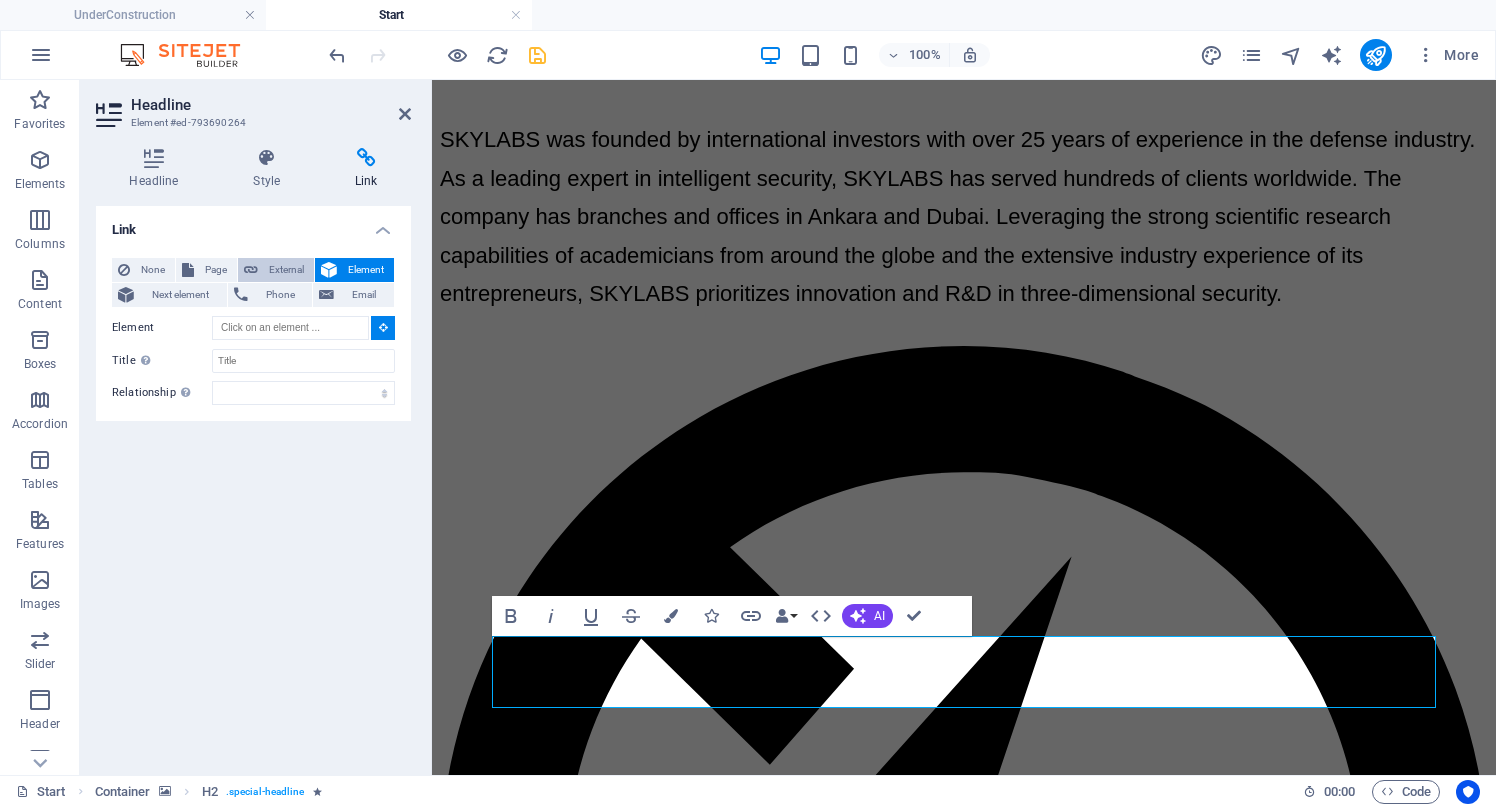 click on "External" at bounding box center [286, 270] 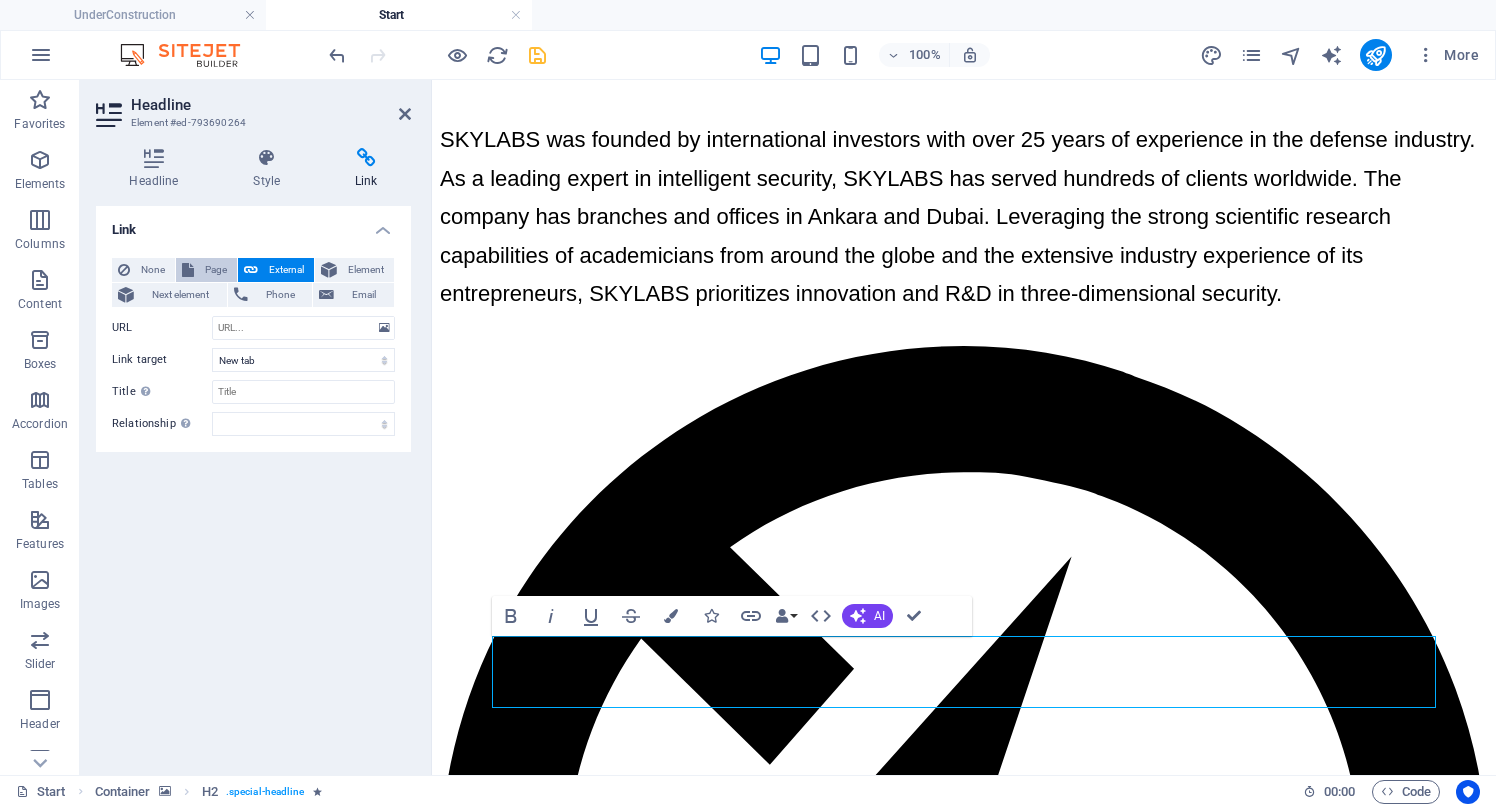 click on "Page" at bounding box center (215, 270) 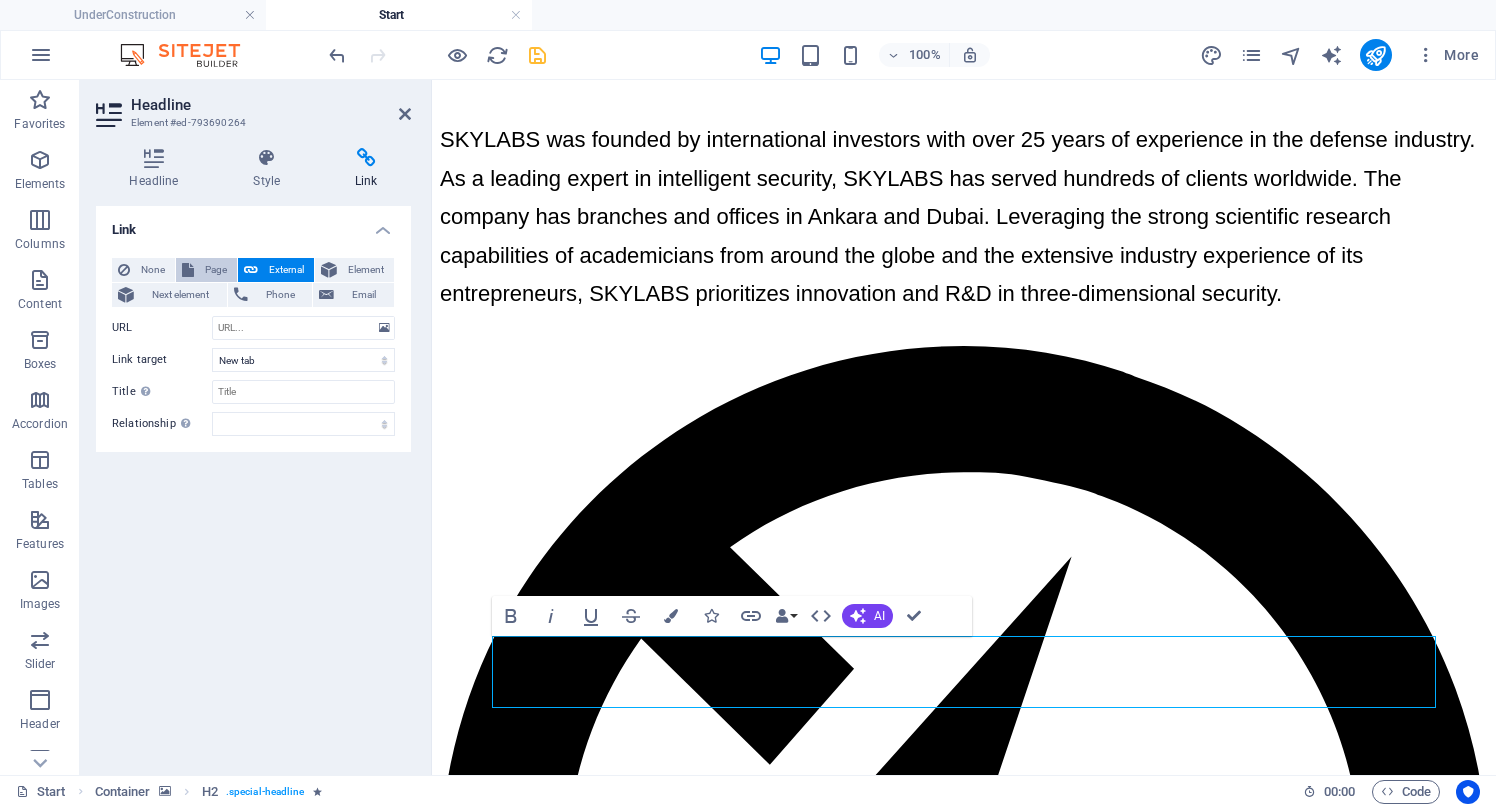 select 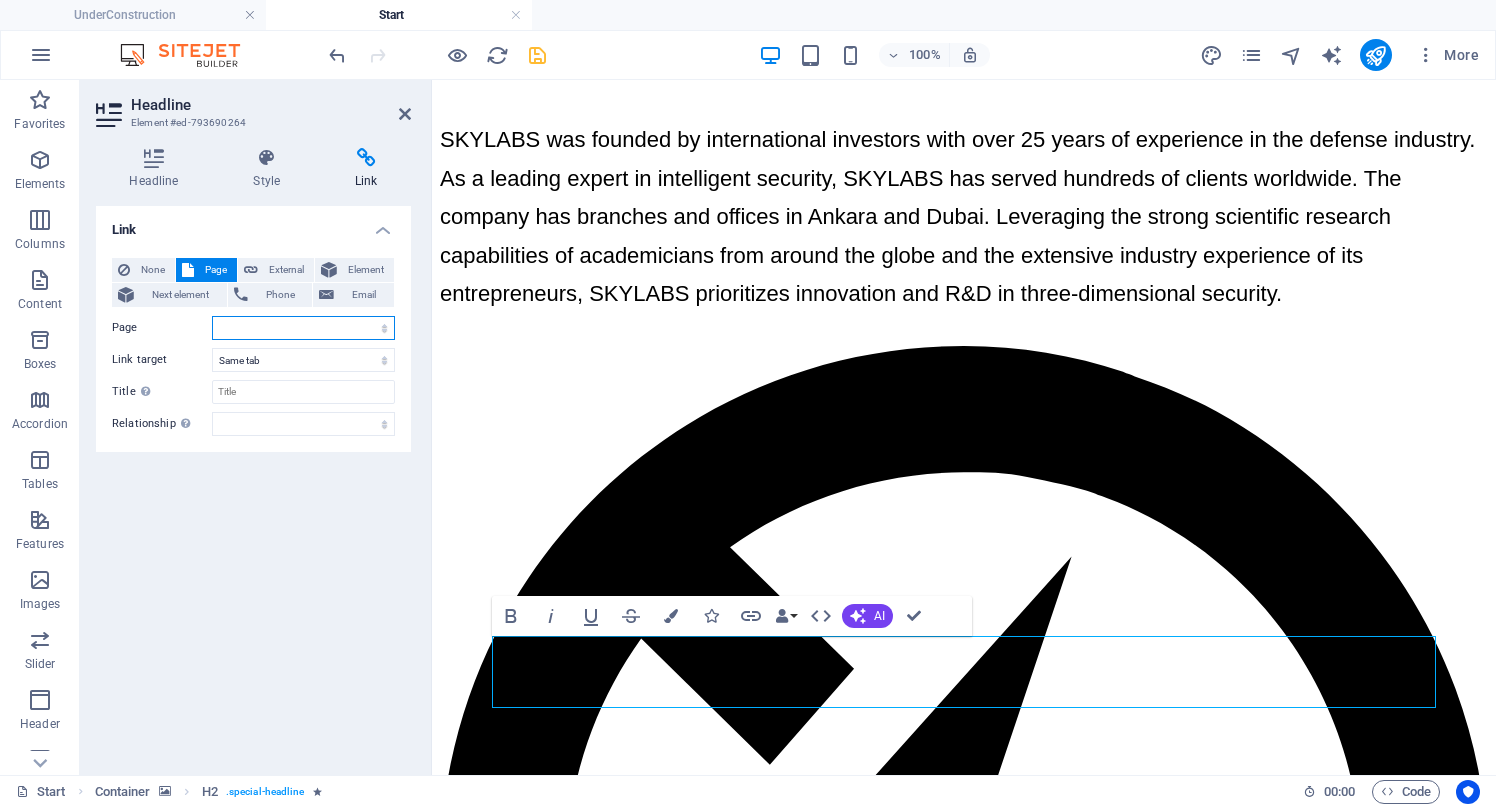 click on "Start UnderConstruction Legal Notice Products" at bounding box center (303, 328) 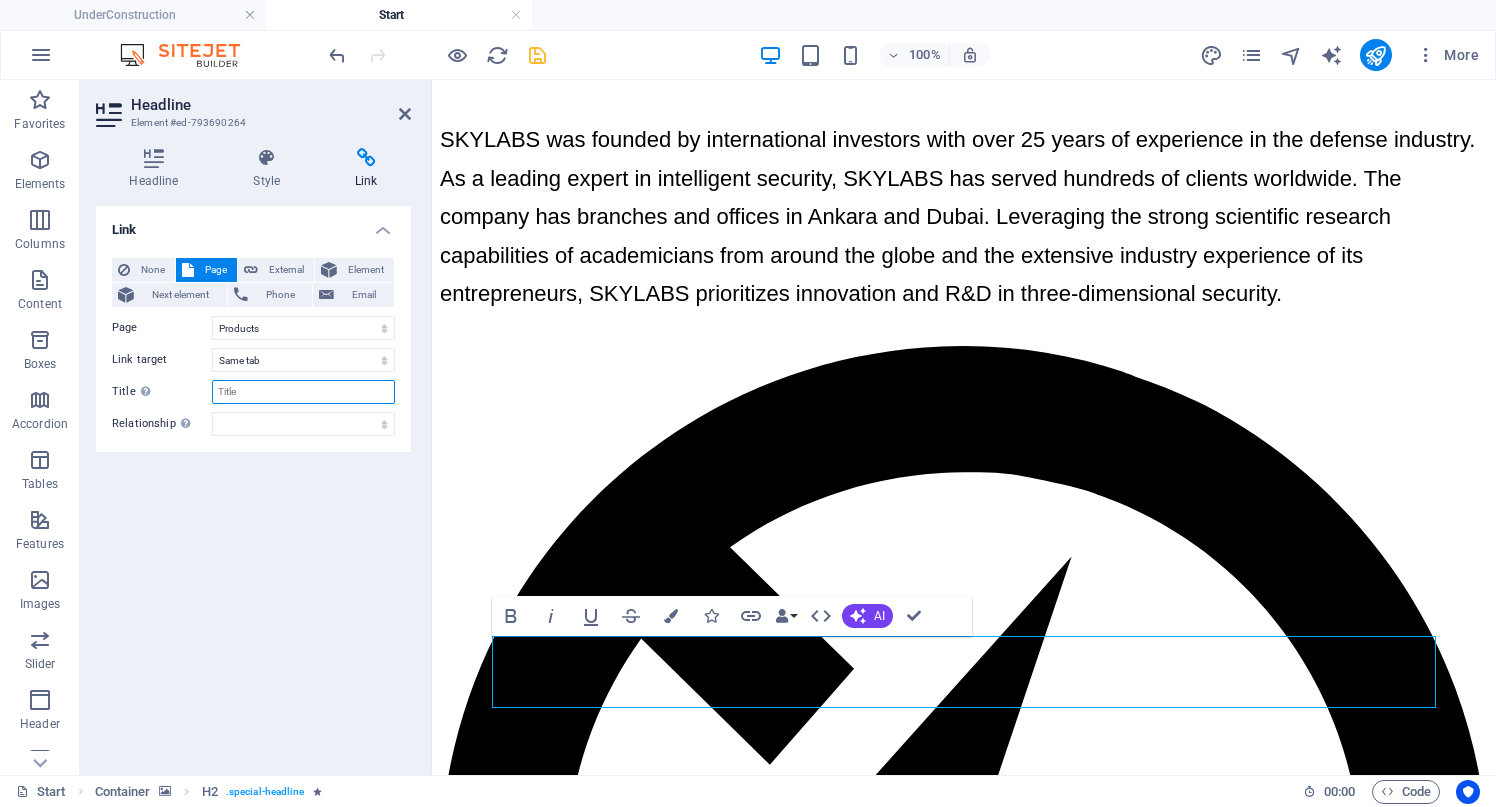 click on "Title Additional link description, should not be the same as the link text. The title is most often shown as a tooltip text when the mouse moves over the element. Leave empty if uncertain." at bounding box center [303, 392] 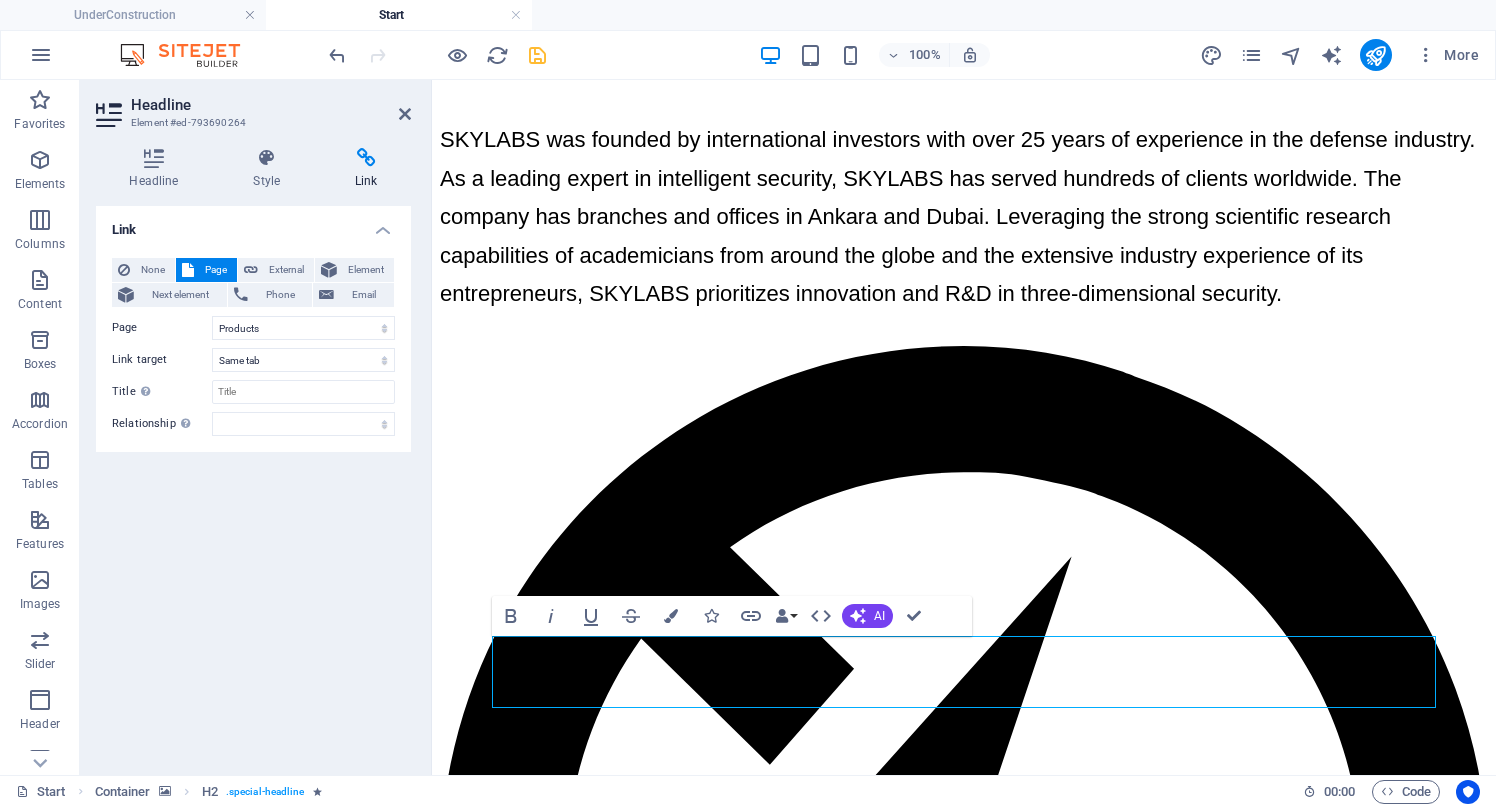 click on "Link None Page External Element Next element Phone Email Page Start UnderConstruction Legal Notice Privacy Products Element
URL Phone Email Link target New tab Same tab Overlay Title Additional link description, should not be the same as the link text. The title is most often shown as a tooltip text when the mouse moves over the element. Leave empty if uncertain. Relationship Sets the  relationship of this link to the link target . For example, the value "nofollow" instructs search engines not to follow the link. Can be left empty. alternate author bookmark external help license next nofollow noreferrer noopener prev search tag" at bounding box center (253, 482) 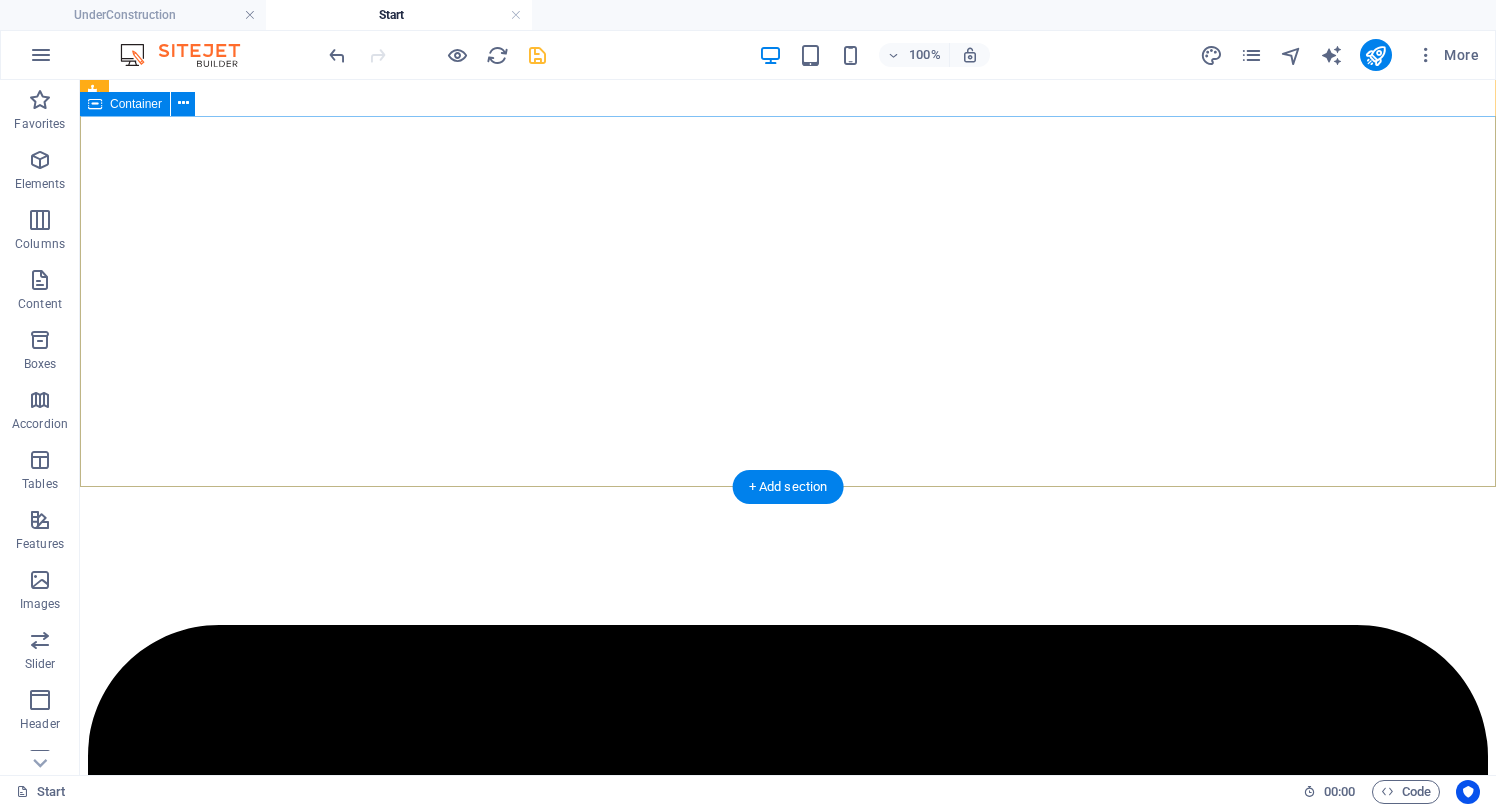 scroll, scrollTop: 0, scrollLeft: 0, axis: both 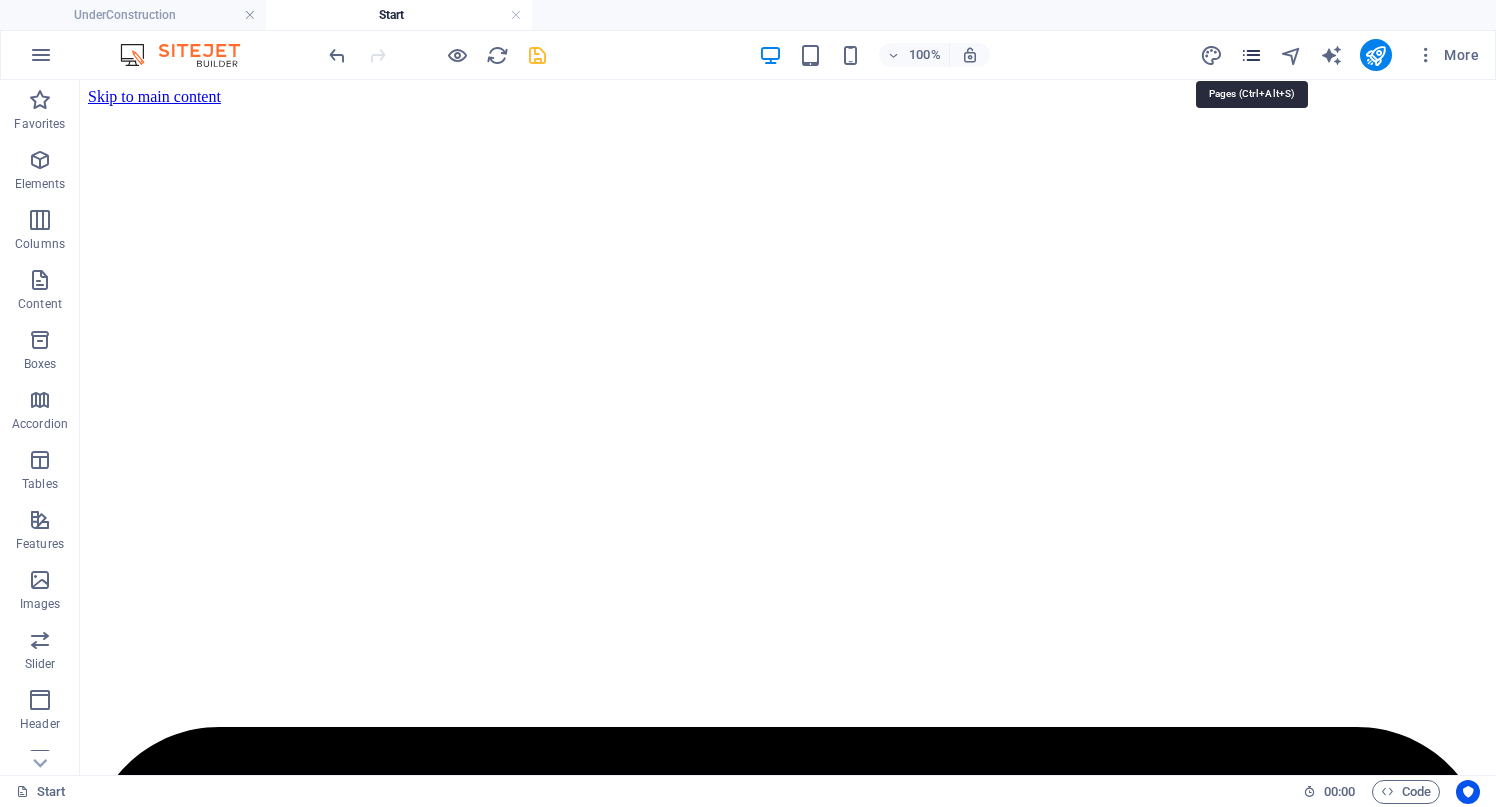 click at bounding box center [1251, 55] 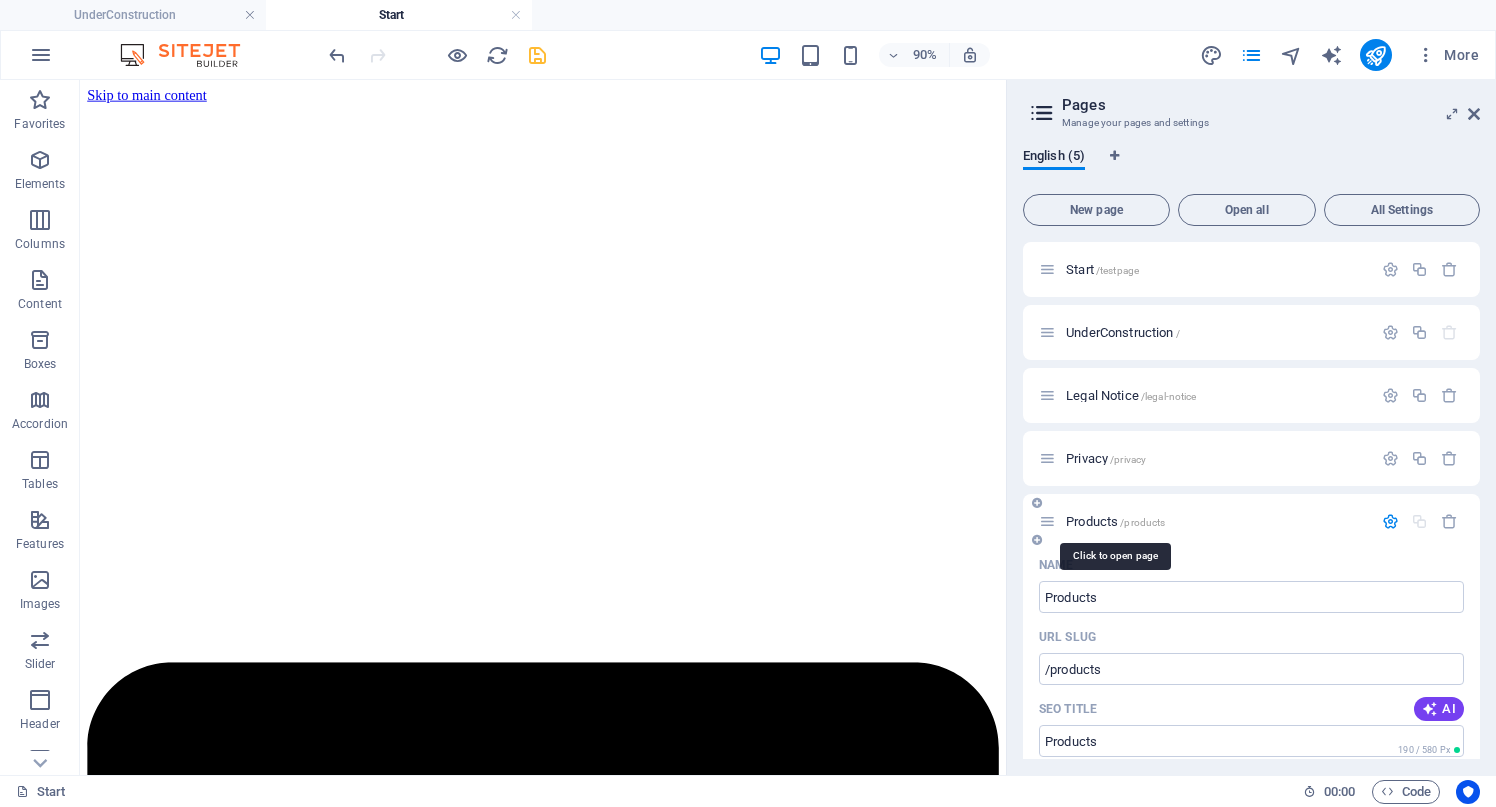 click on "Products /products" at bounding box center (1115, 521) 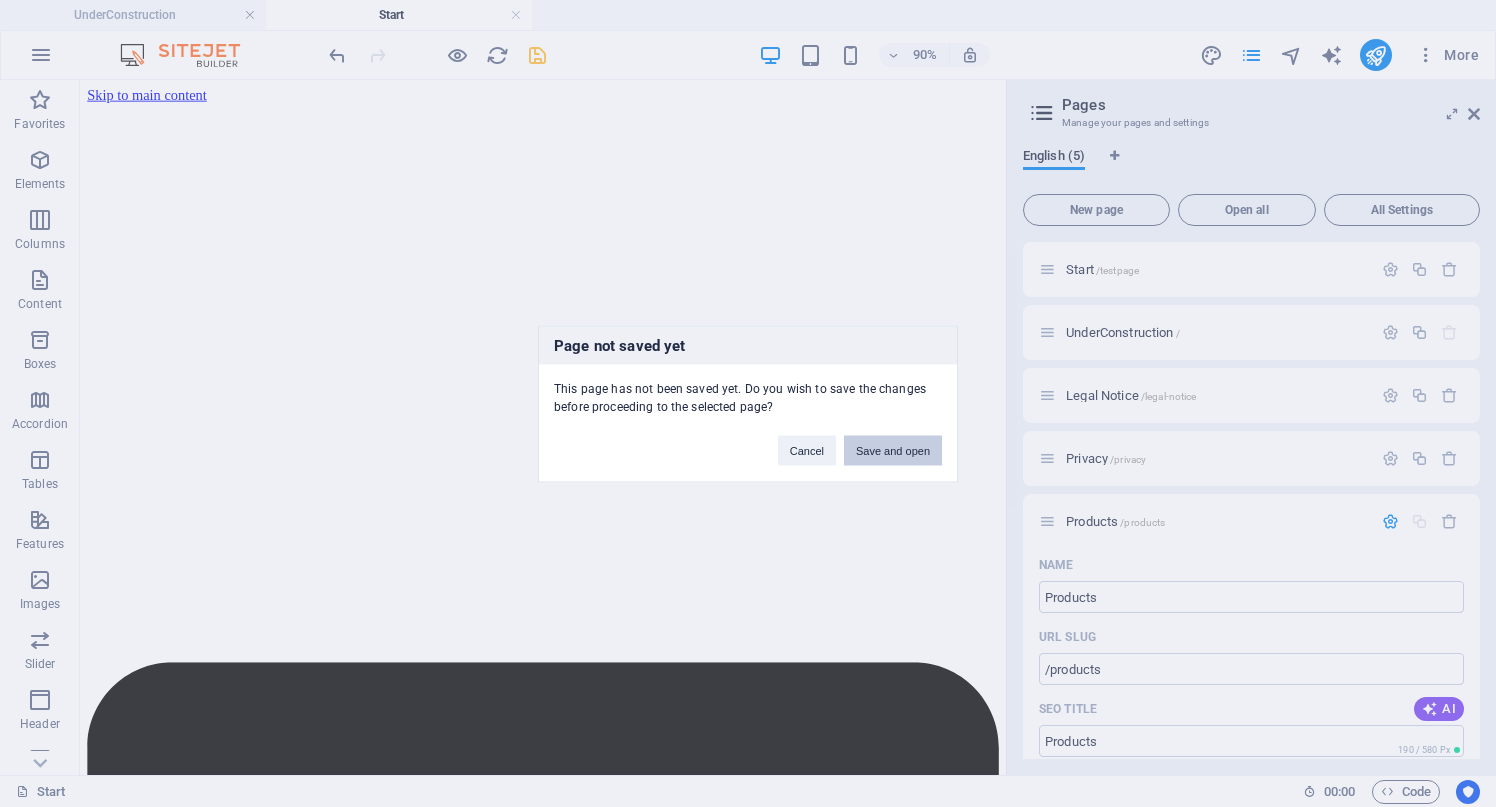 click on "Save and open" at bounding box center [893, 450] 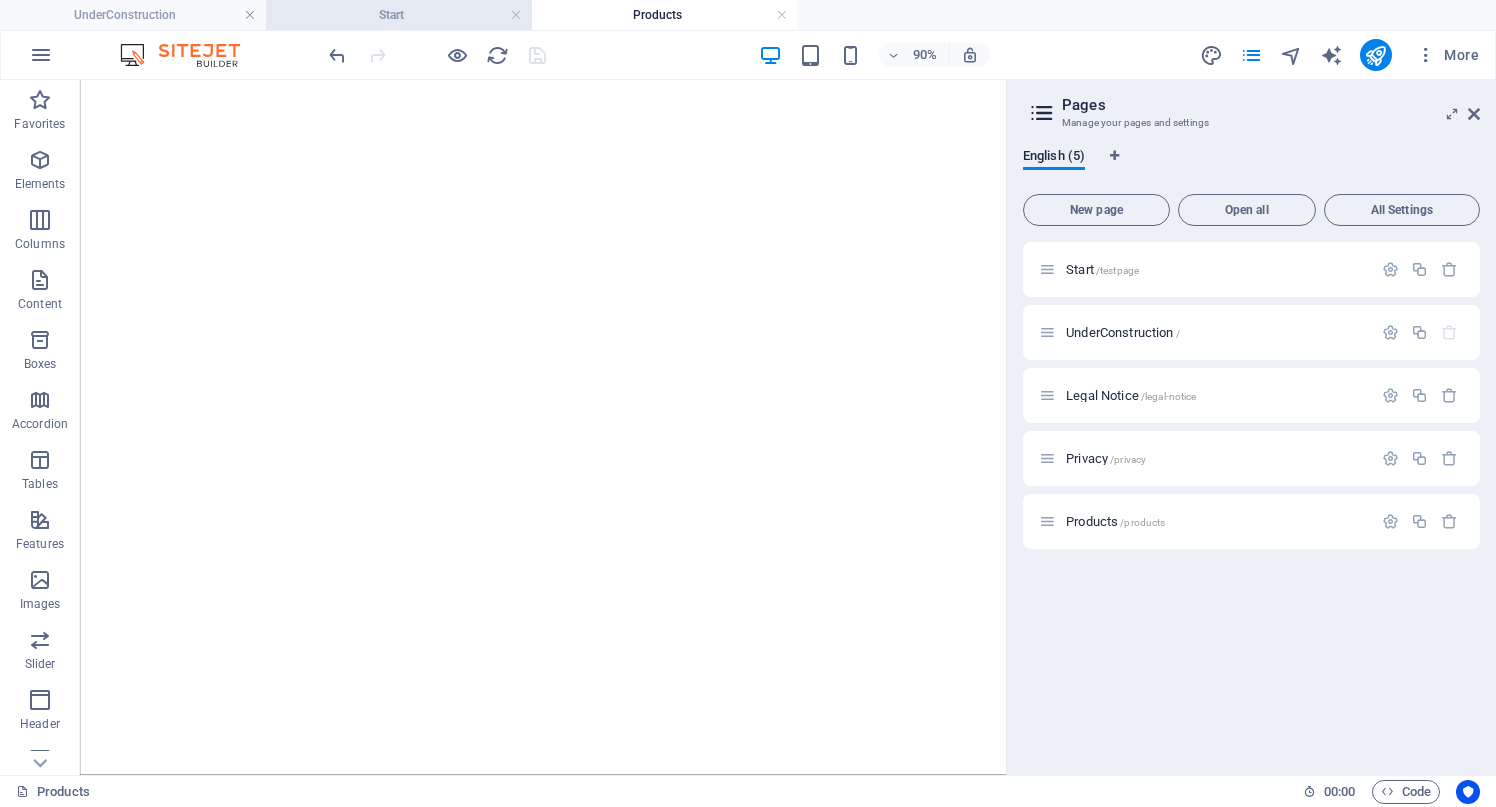 click on "Start" at bounding box center (399, 15) 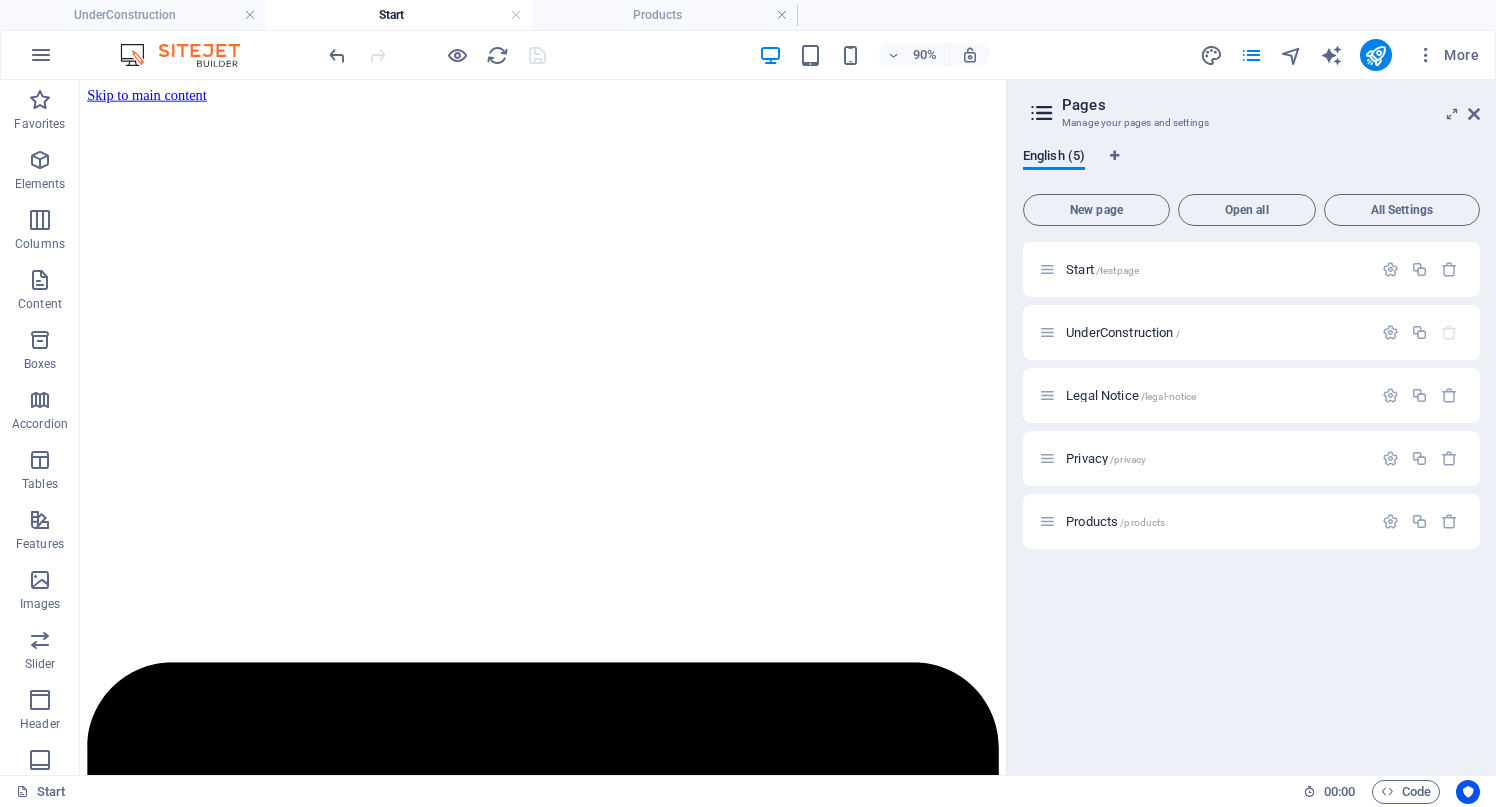 scroll, scrollTop: 0, scrollLeft: 0, axis: both 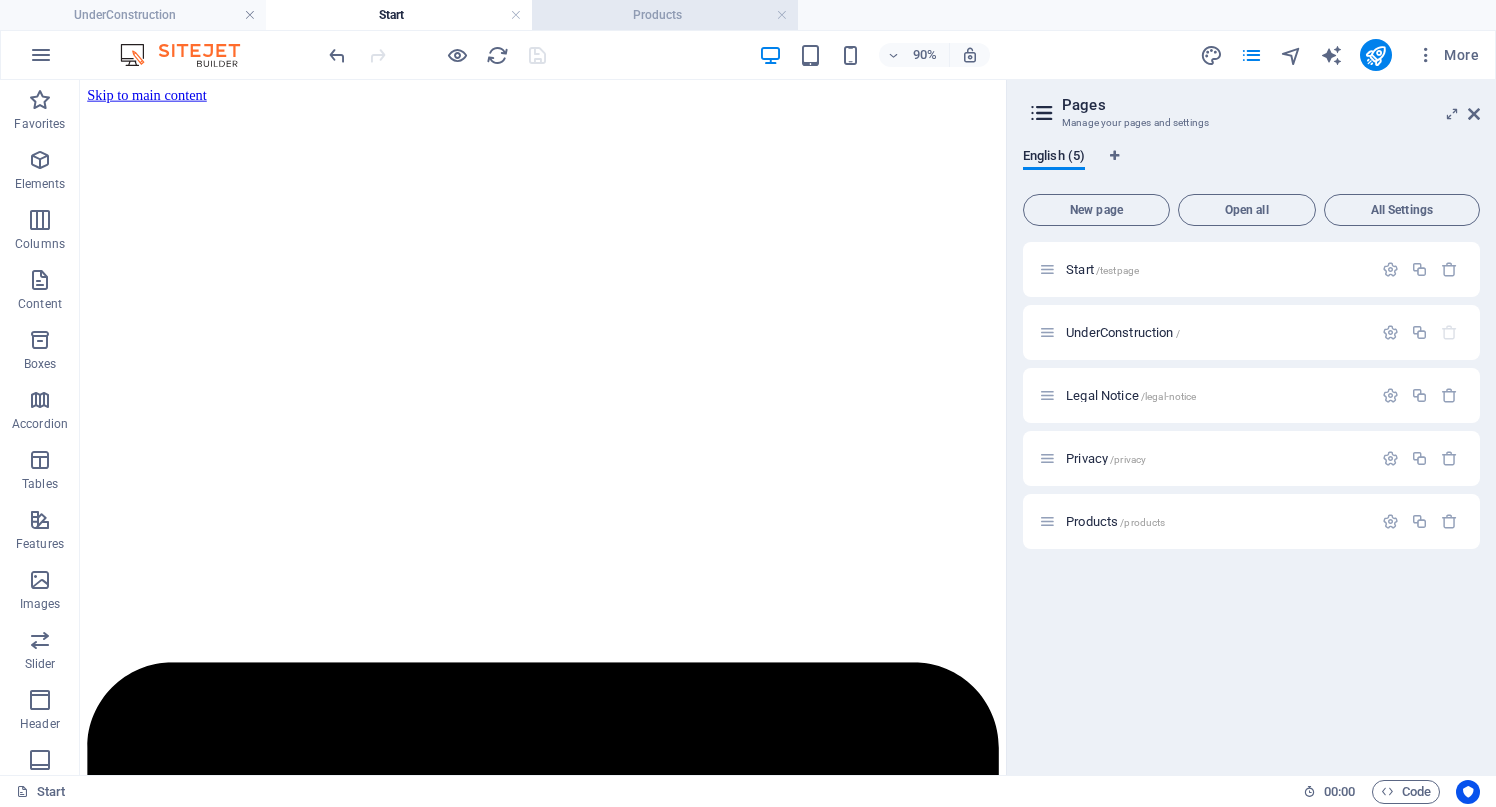 click on "Products" at bounding box center [665, 15] 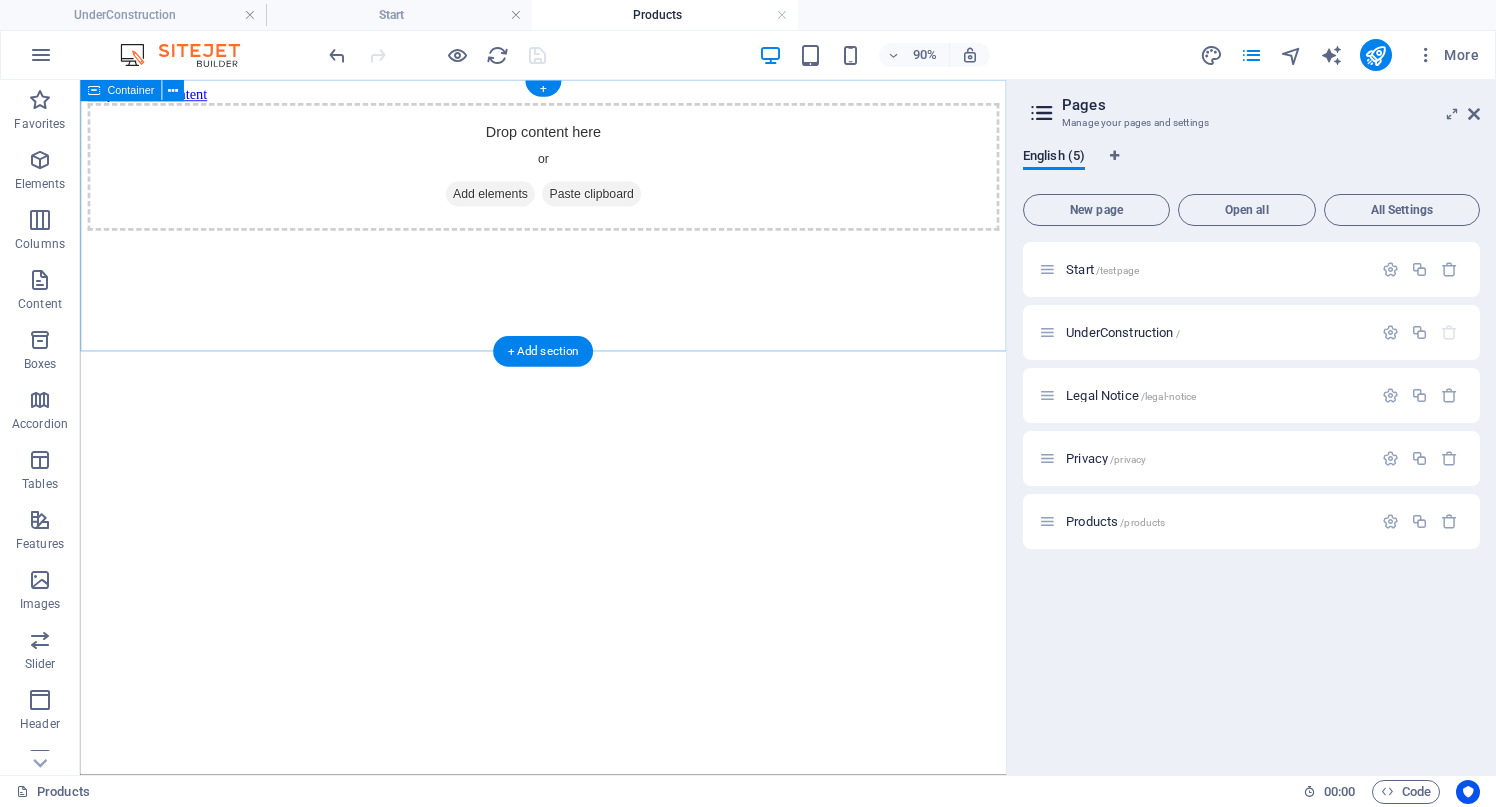 click on "Add elements" at bounding box center (535, 207) 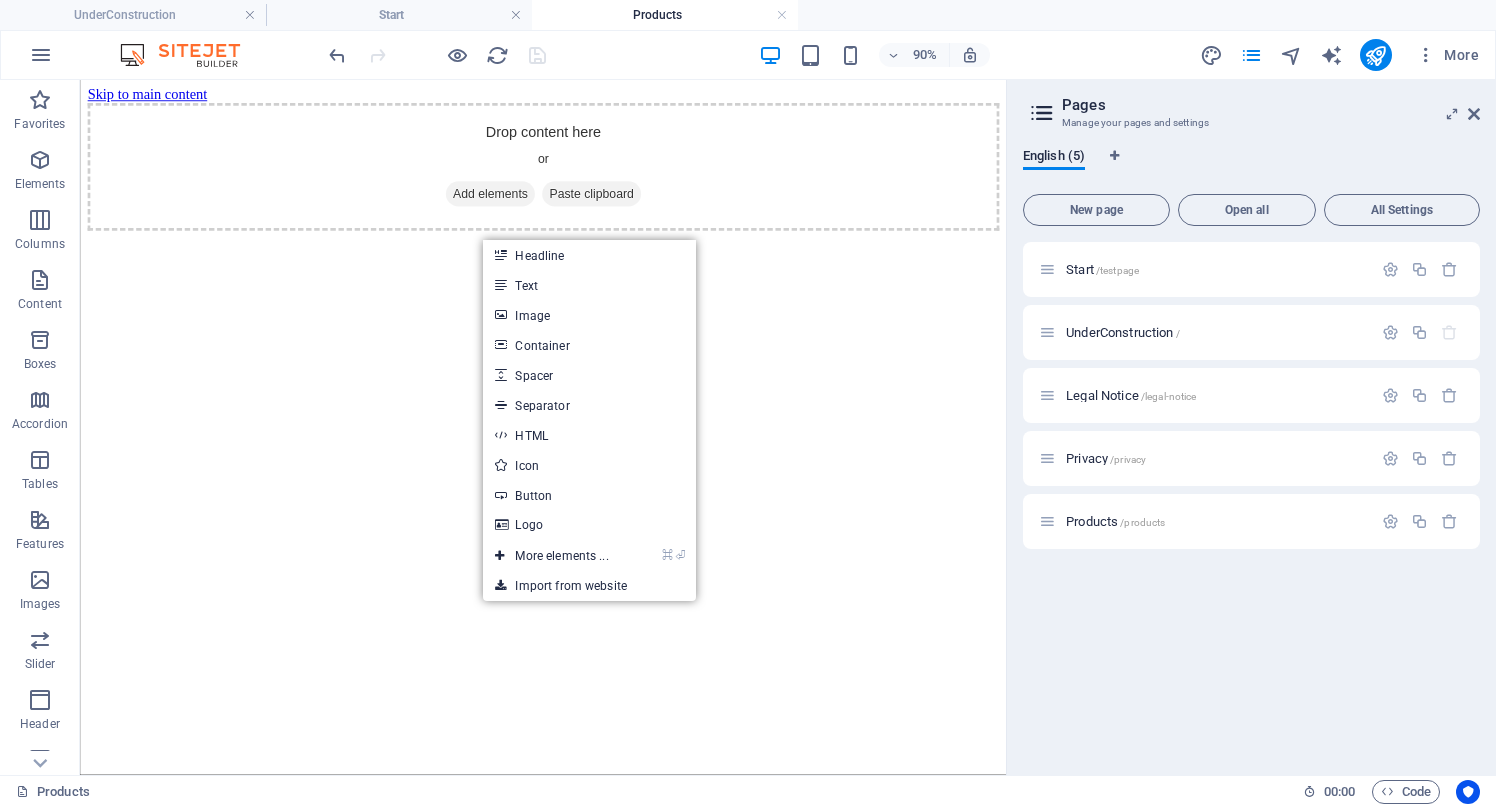 click on "Skip to main content
Drop content here or  Add elements  Paste clipboard" at bounding box center (594, 168) 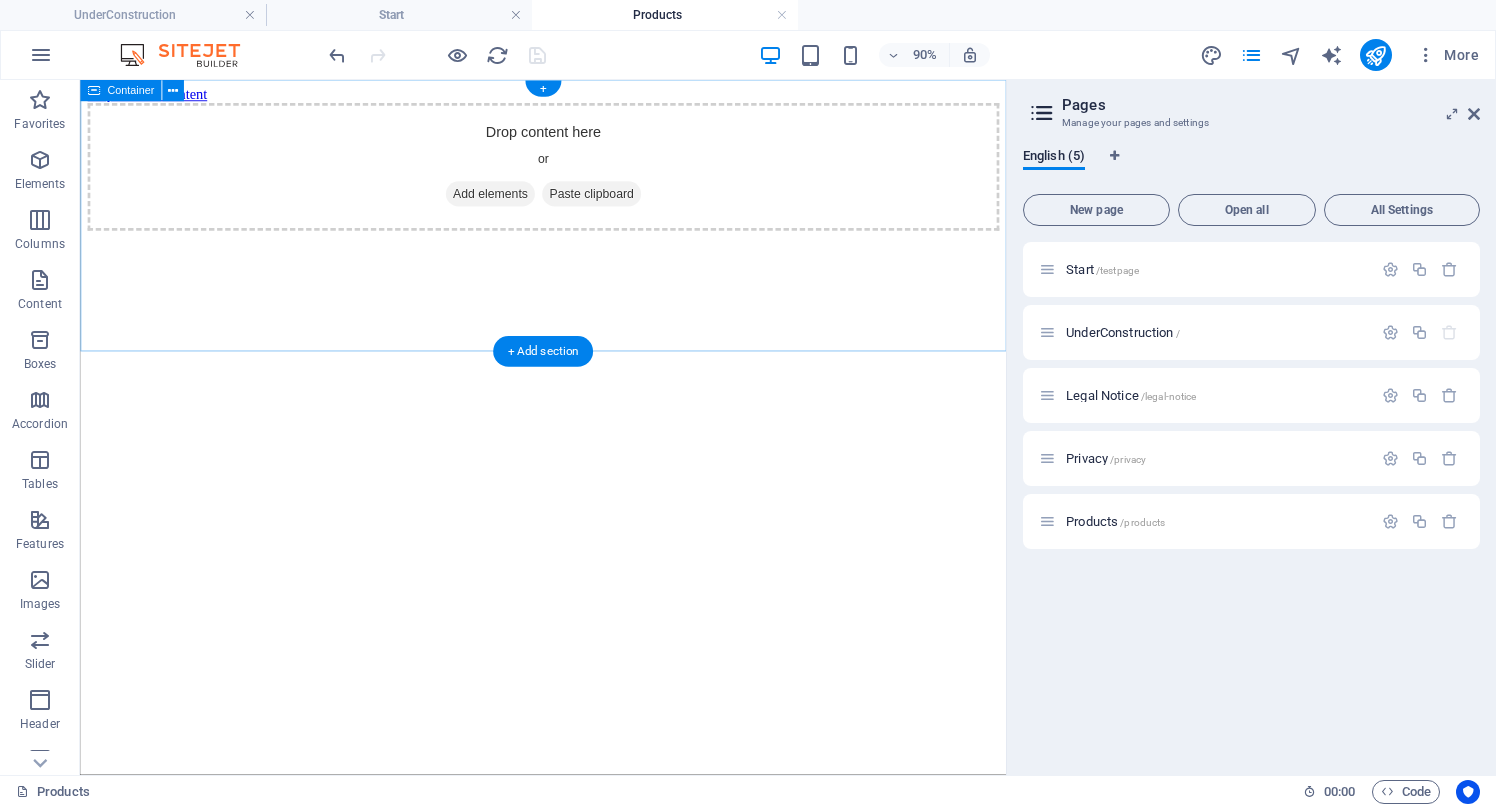 click on "Add elements" at bounding box center (535, 207) 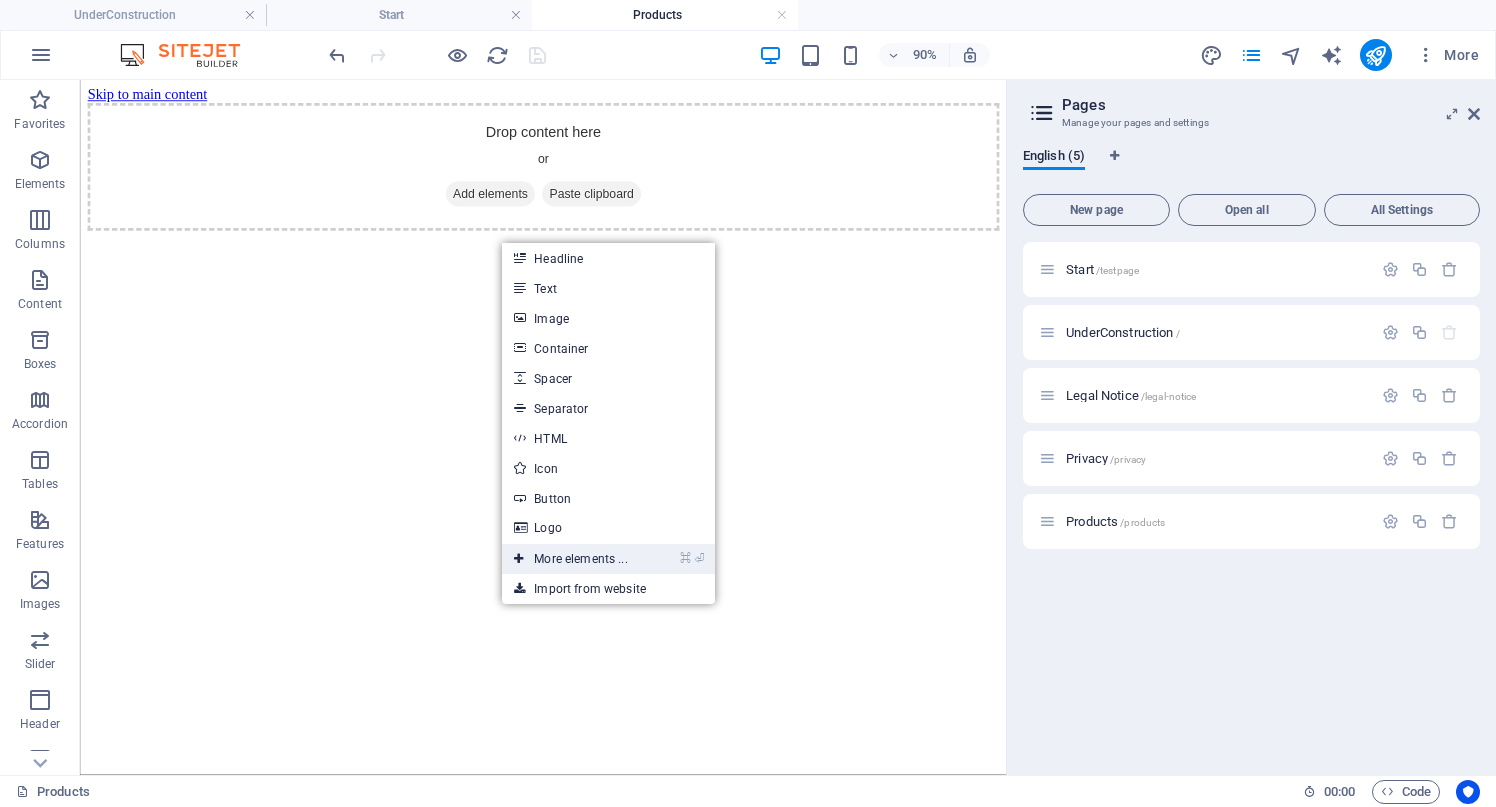 click on "⌘ ⏎  More elements ..." at bounding box center [570, 559] 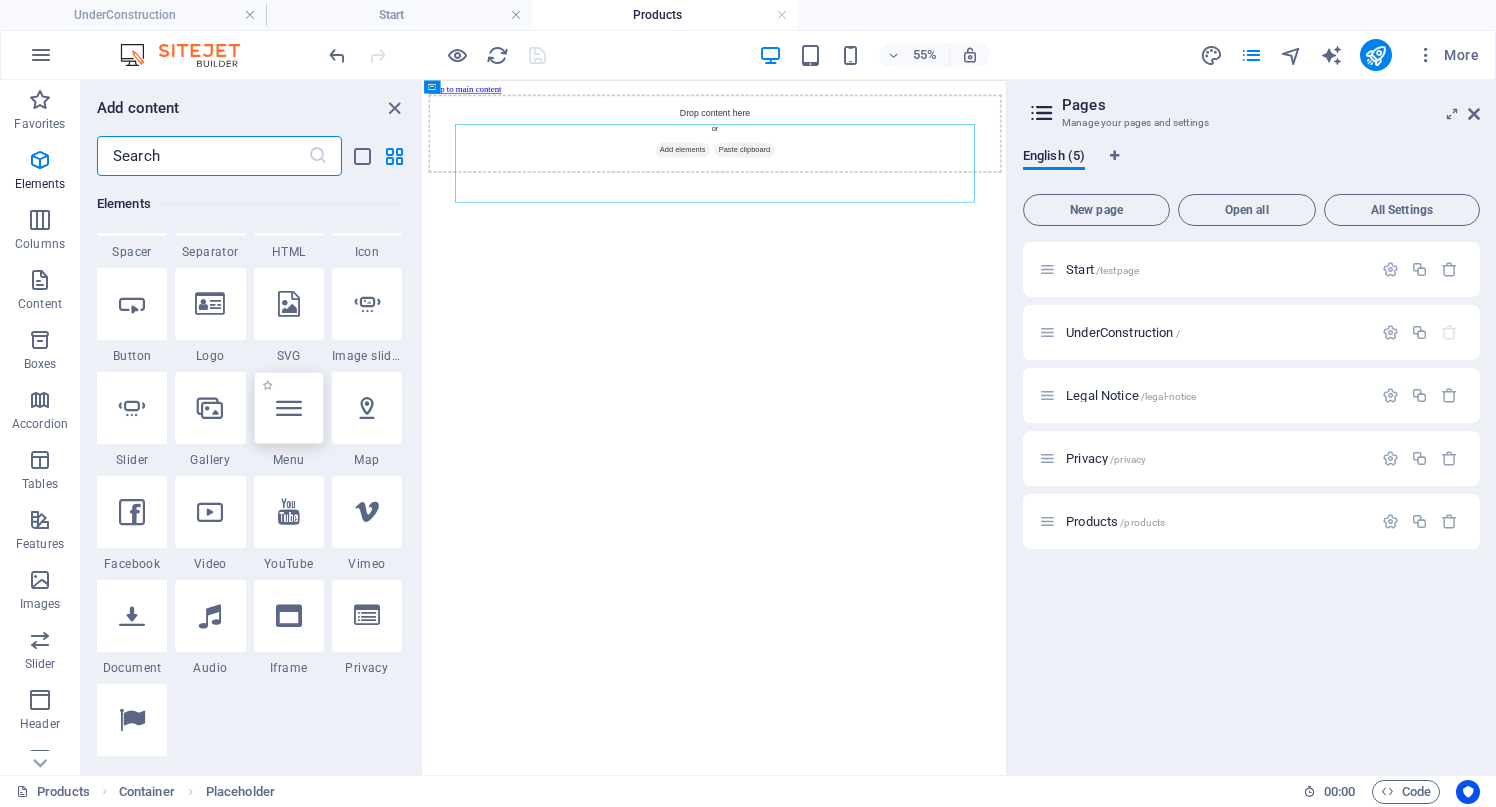 scroll, scrollTop: 388, scrollLeft: 0, axis: vertical 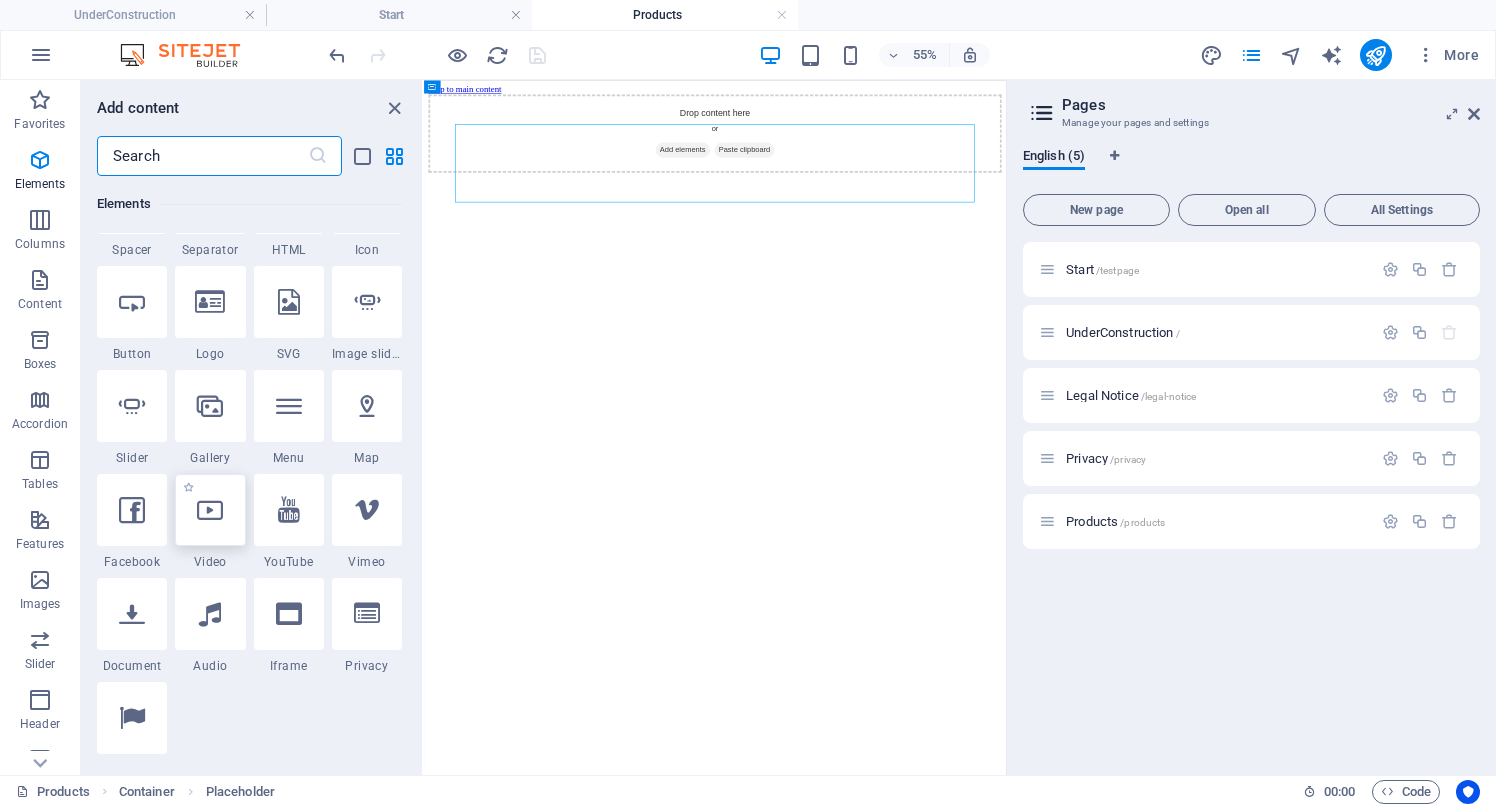 click at bounding box center (210, 510) 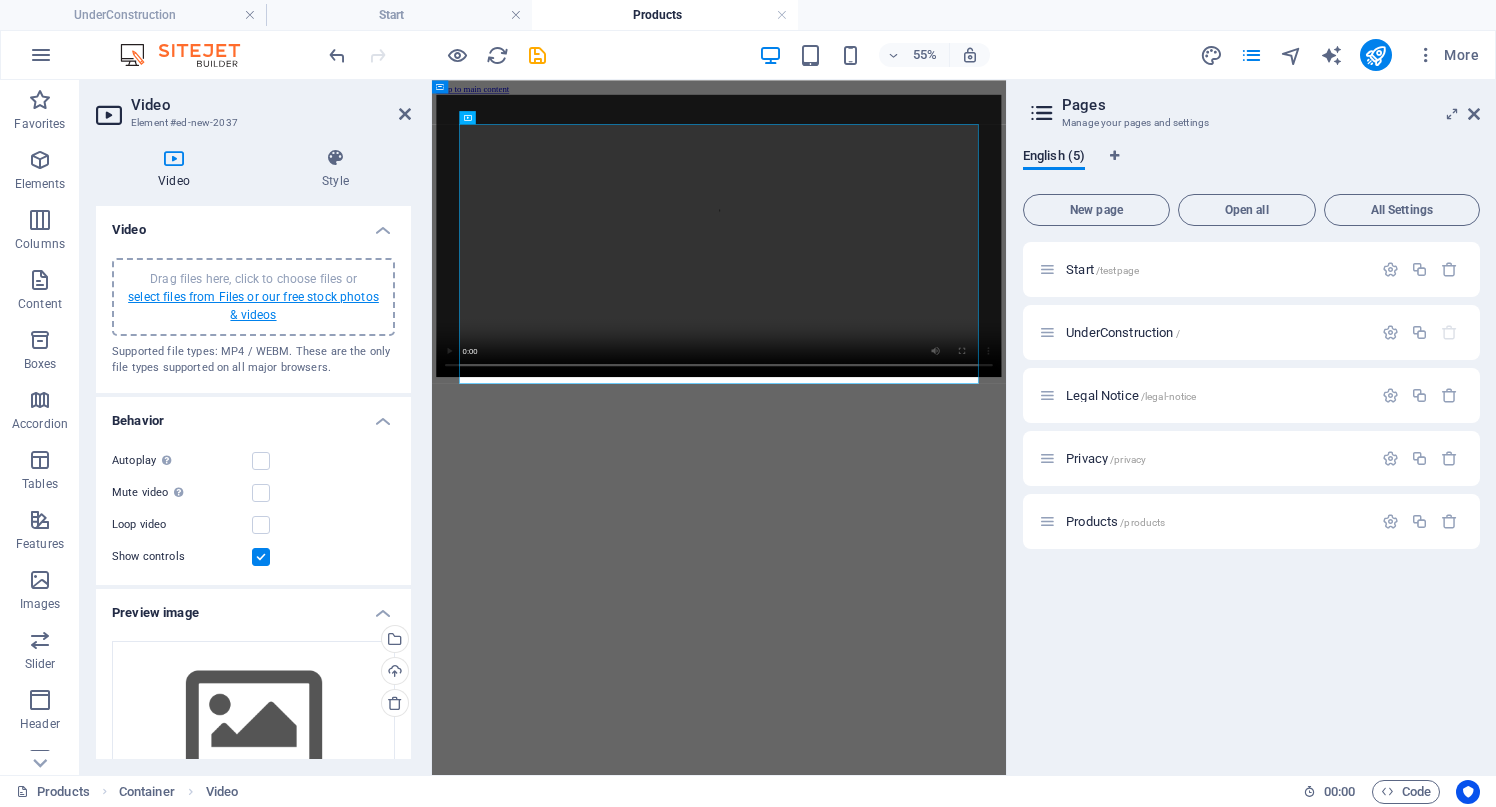 click on "select files from Files or our free stock photos & videos" at bounding box center [253, 306] 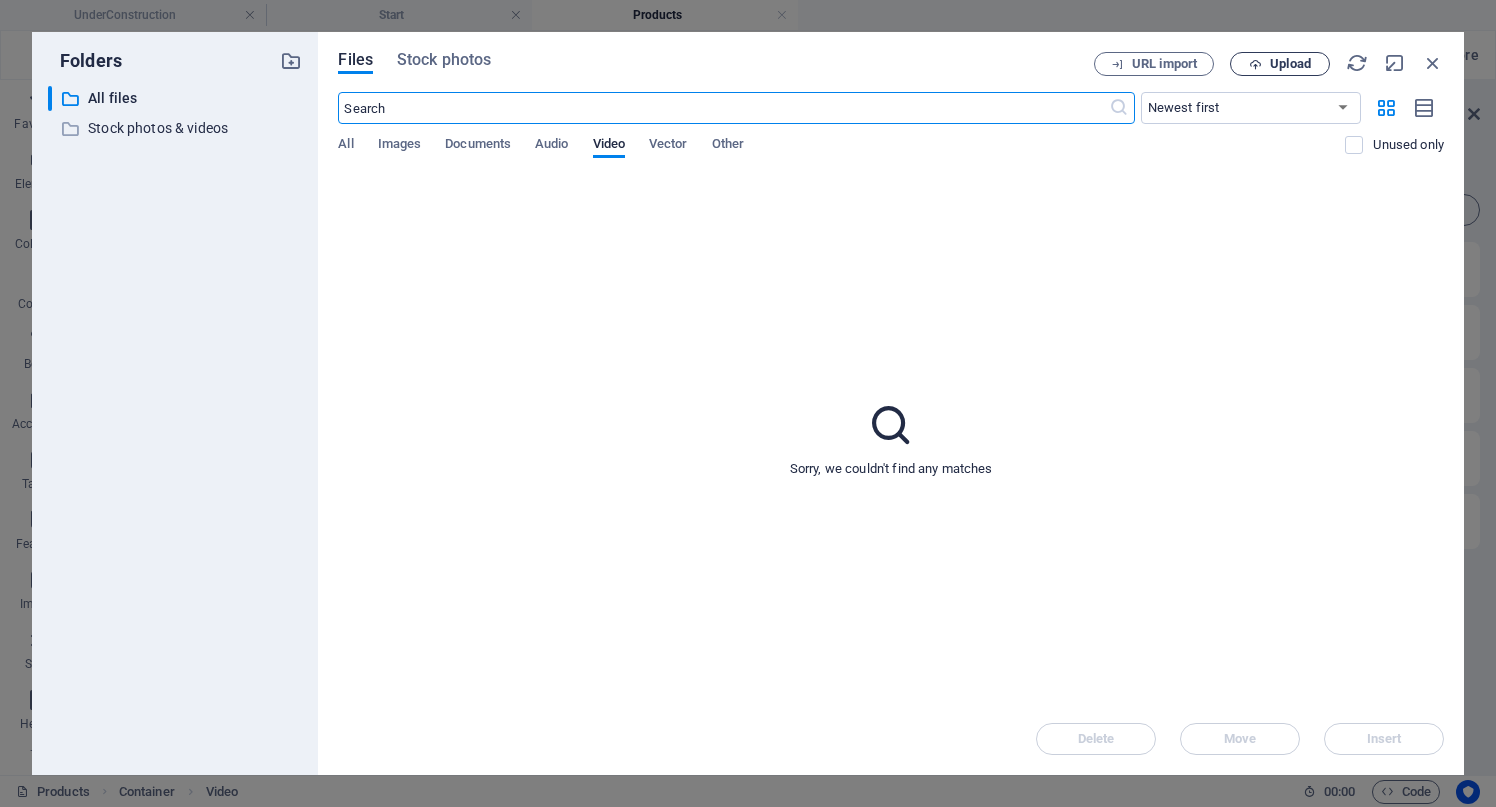 click on "Upload" at bounding box center [1280, 64] 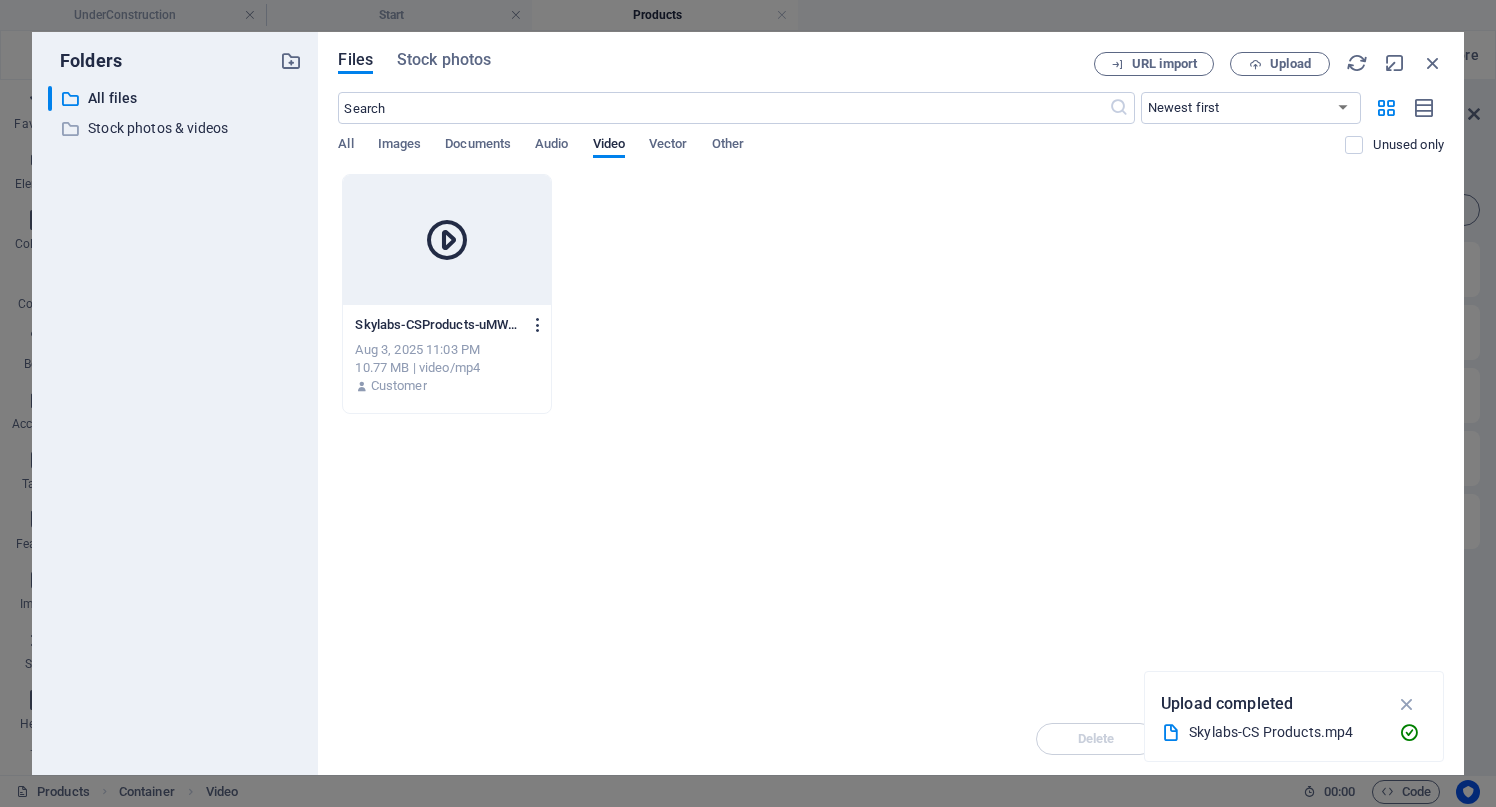 click at bounding box center (534, 325) 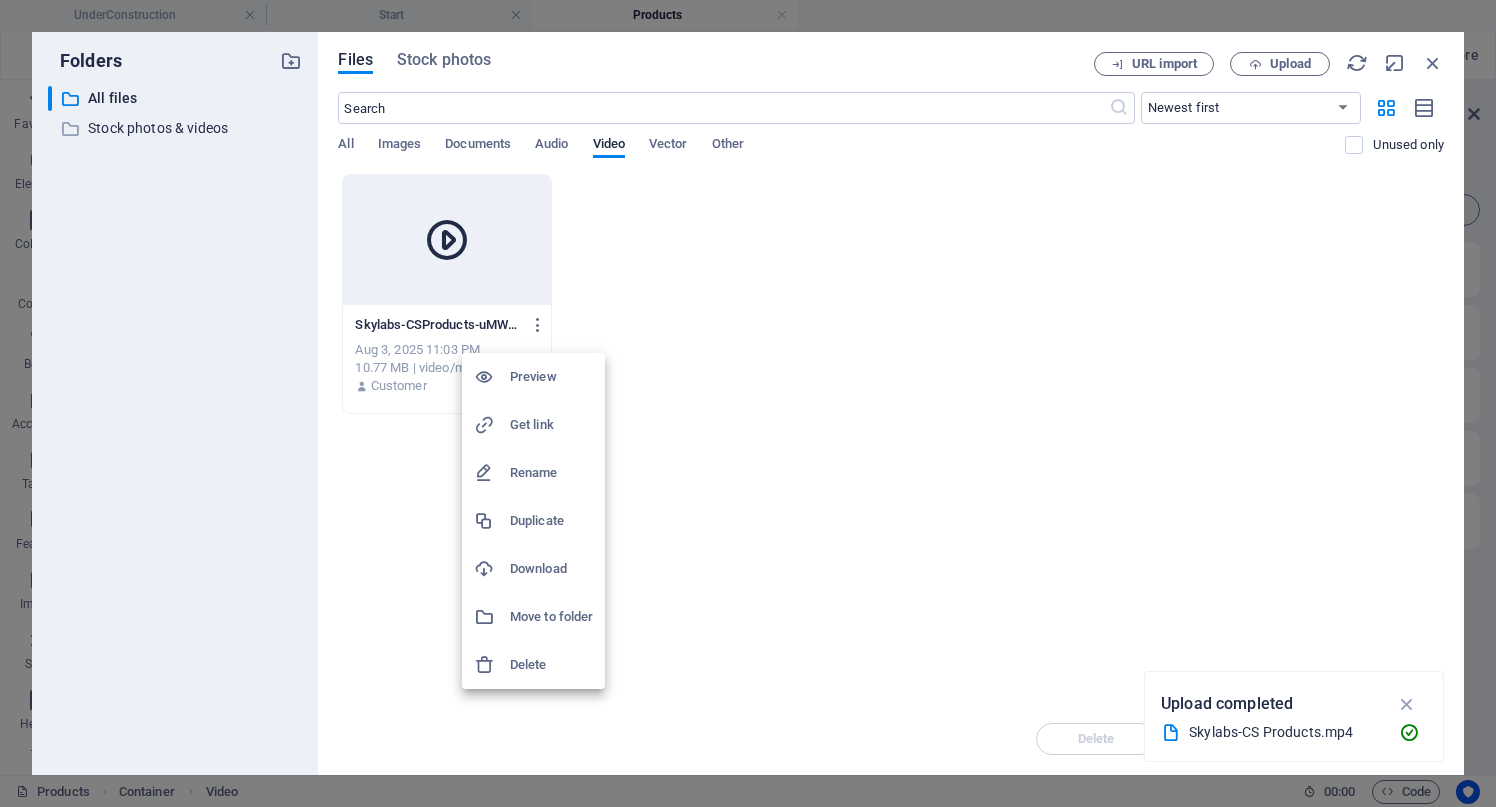 click at bounding box center [748, 403] 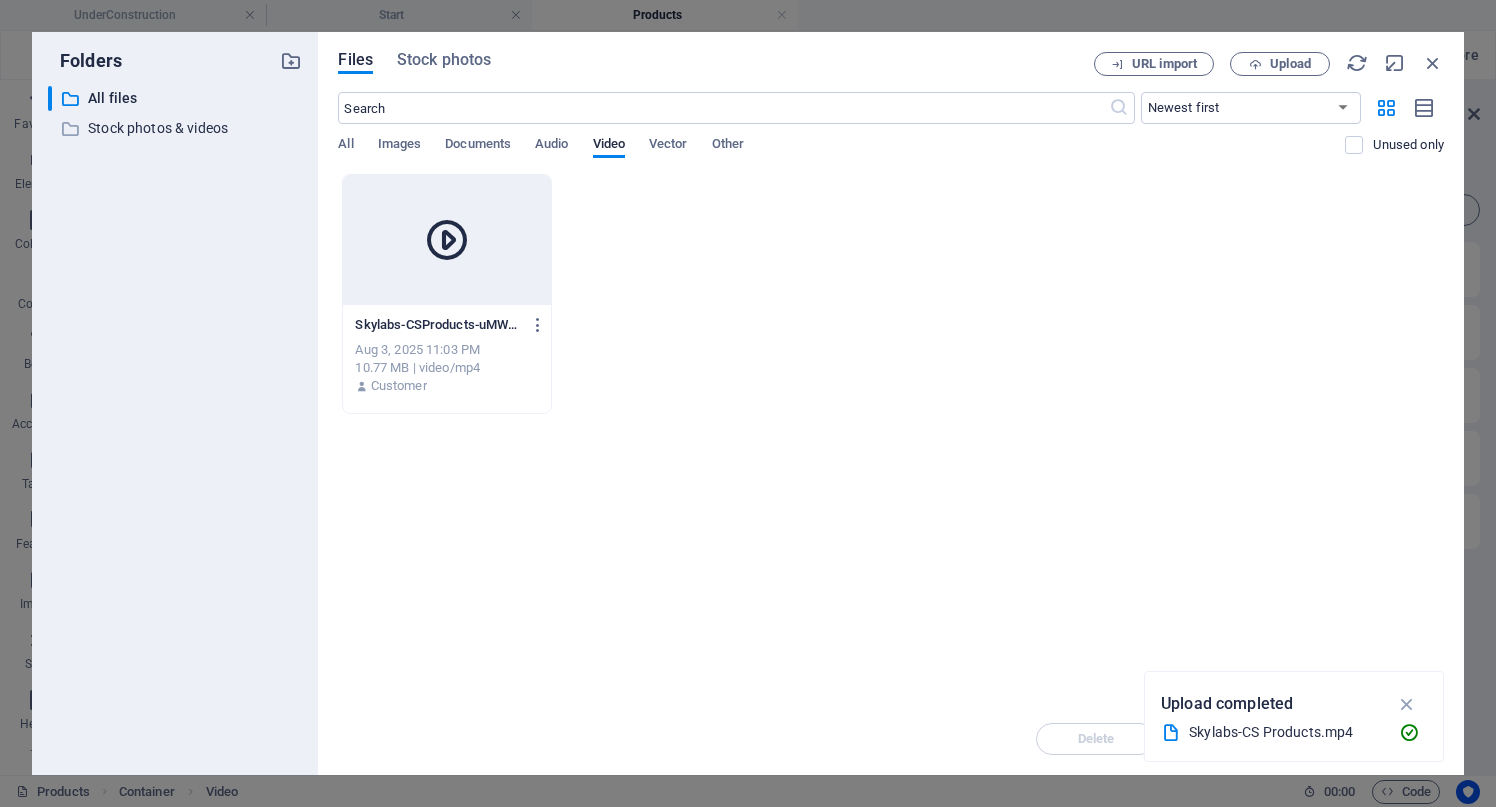 click at bounding box center (447, 240) 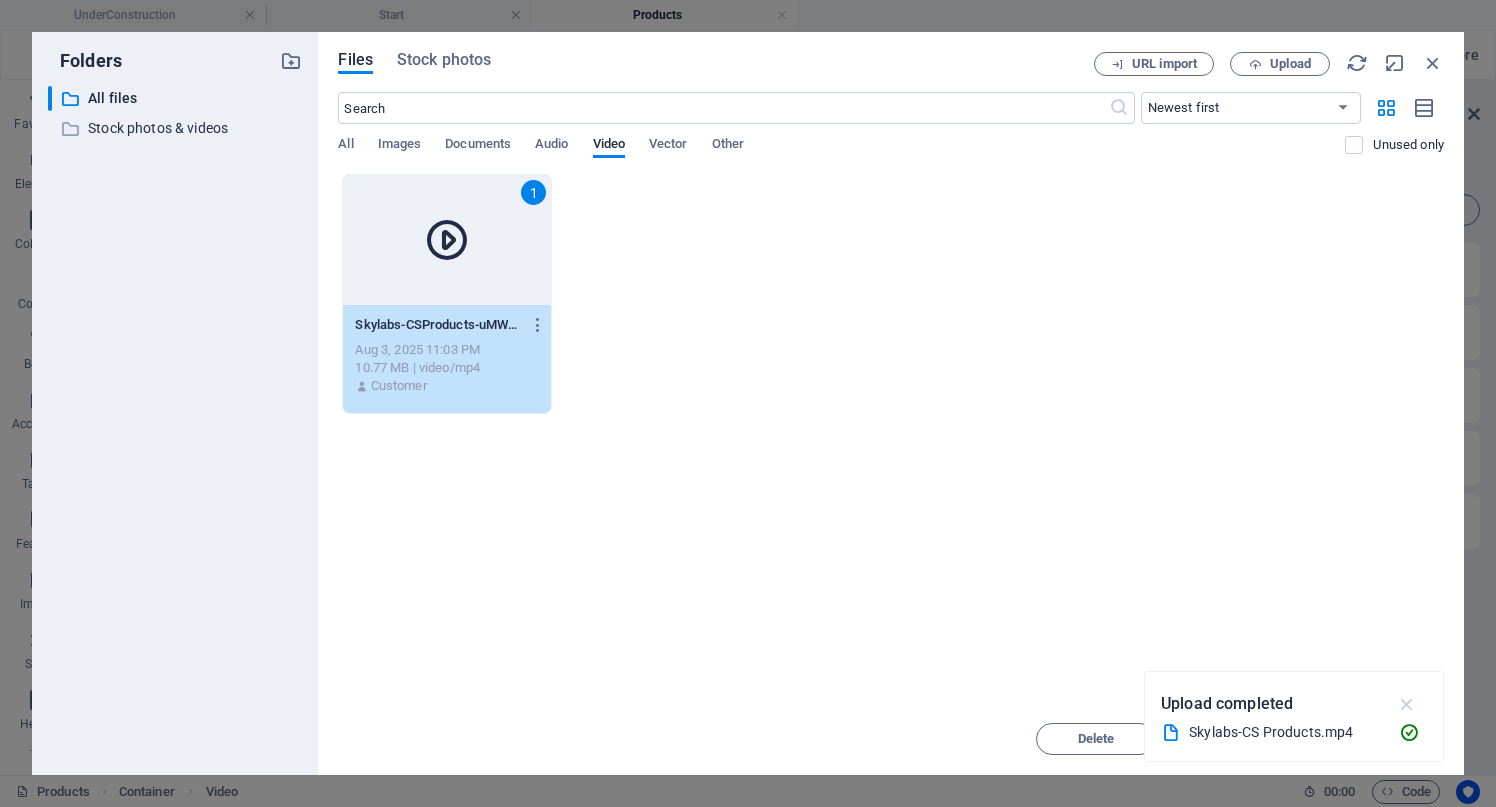 click at bounding box center (1407, 704) 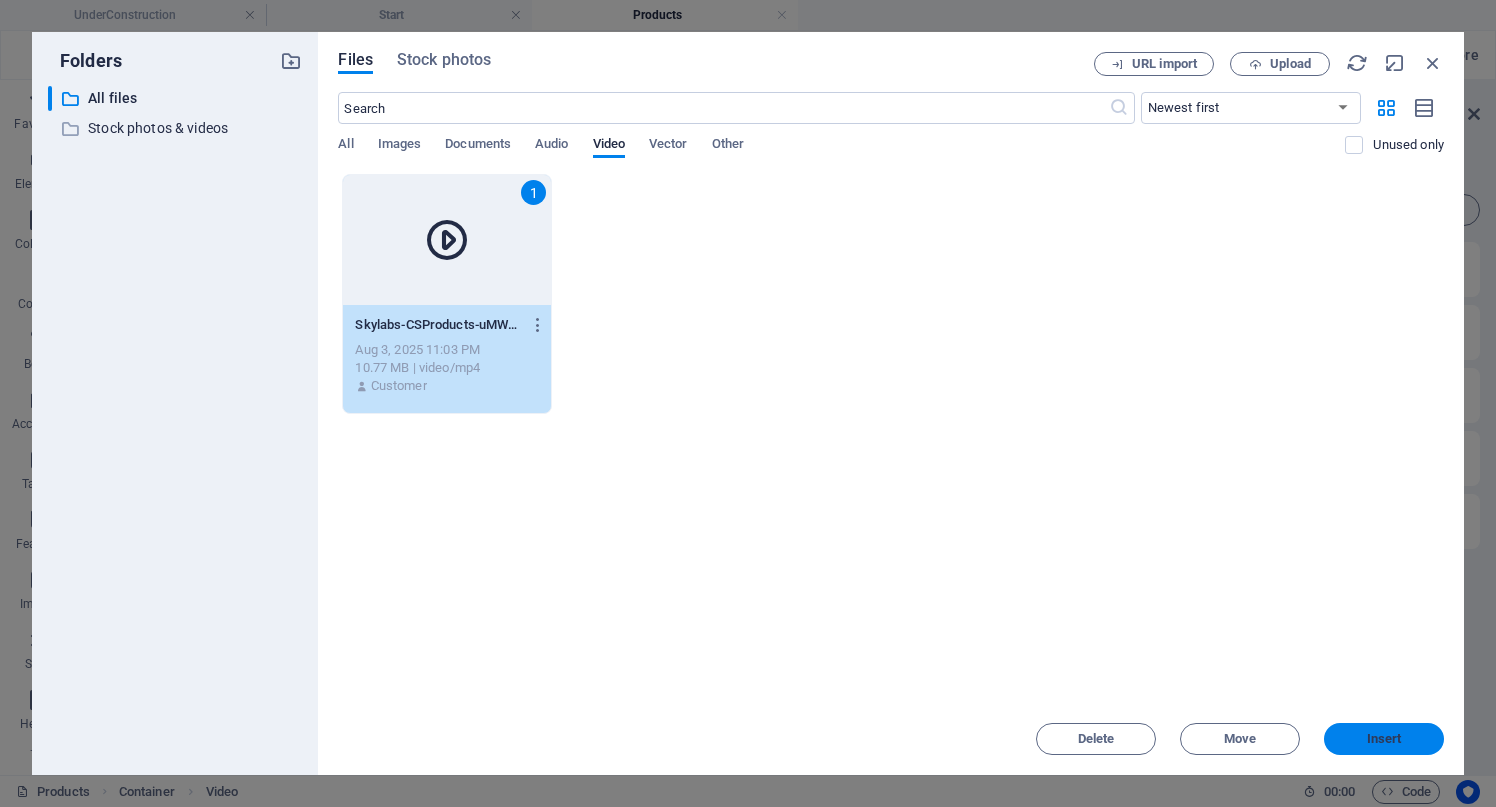 click on "Insert" at bounding box center [1384, 739] 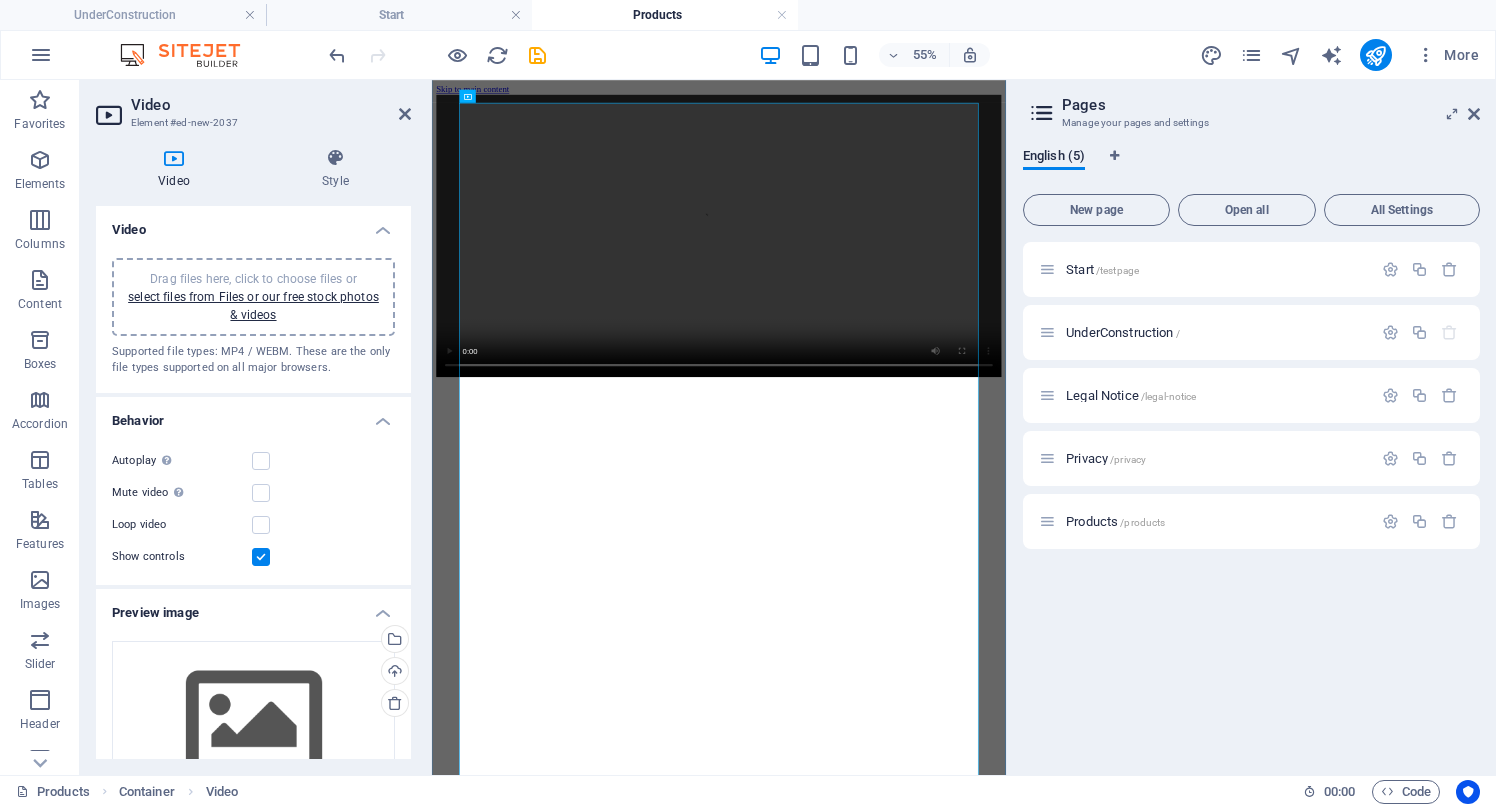 scroll, scrollTop: 38, scrollLeft: 0, axis: vertical 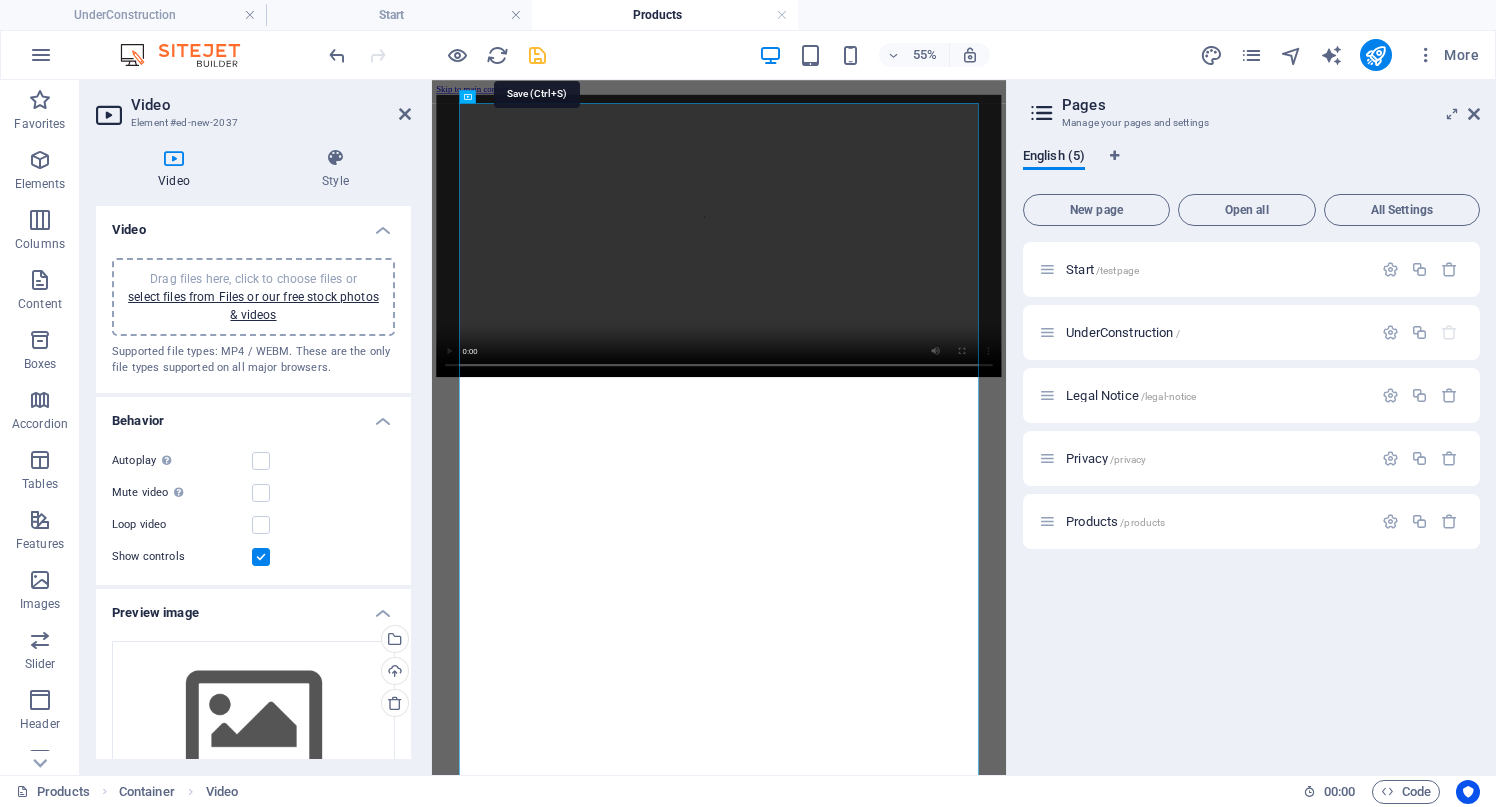 click at bounding box center [537, 55] 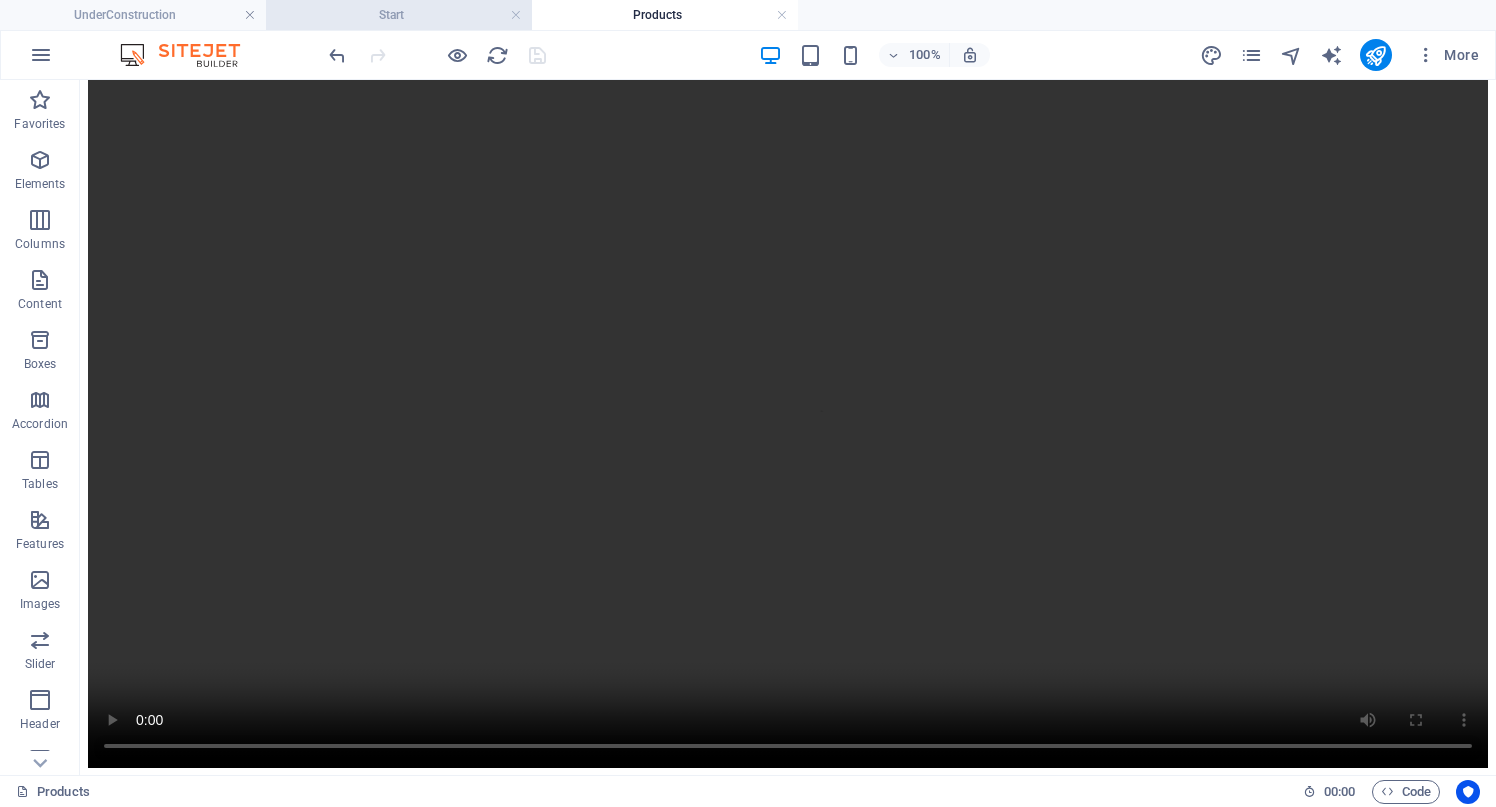 click on "Start" at bounding box center [399, 15] 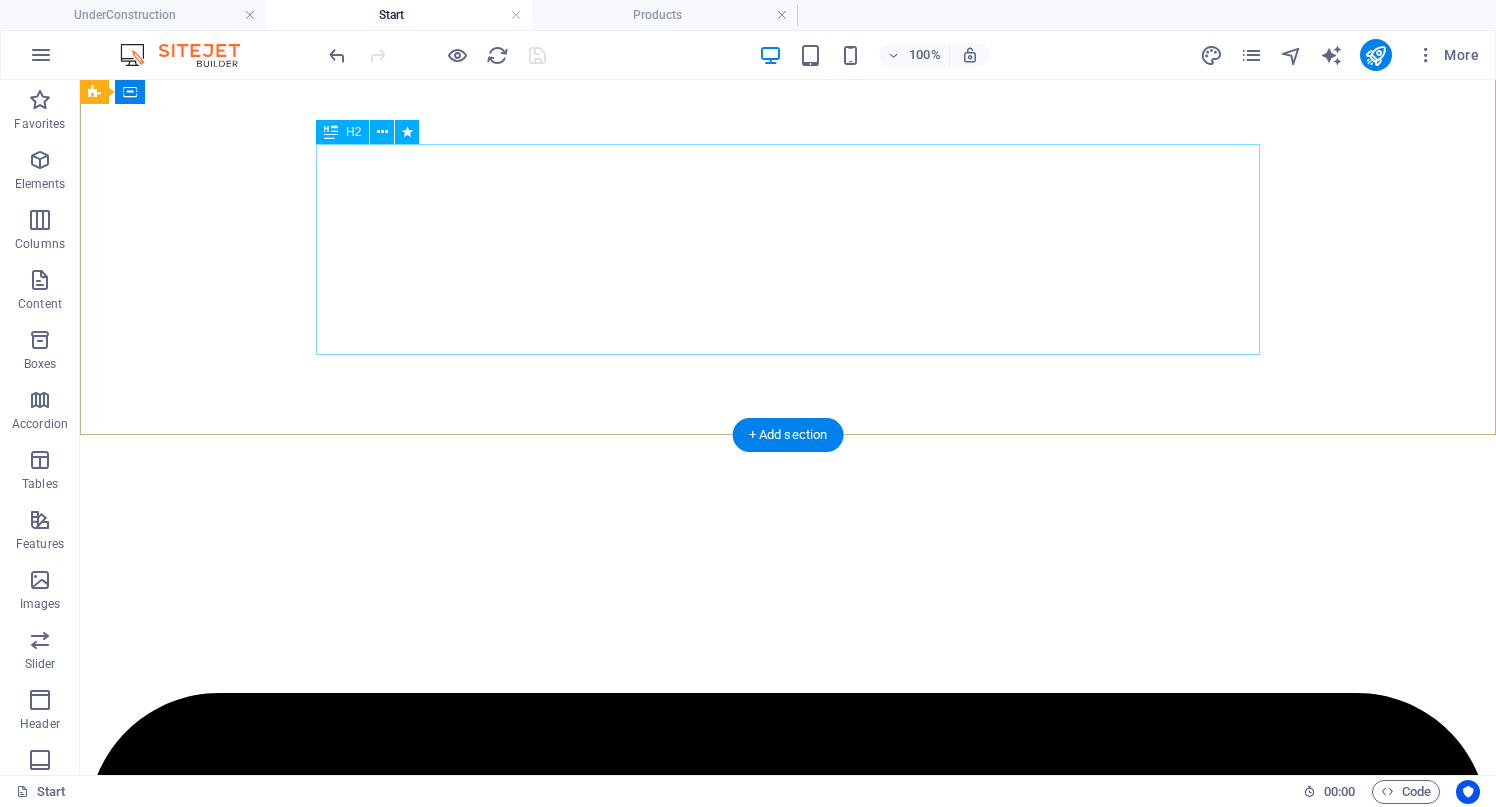 scroll, scrollTop: 0, scrollLeft: 0, axis: both 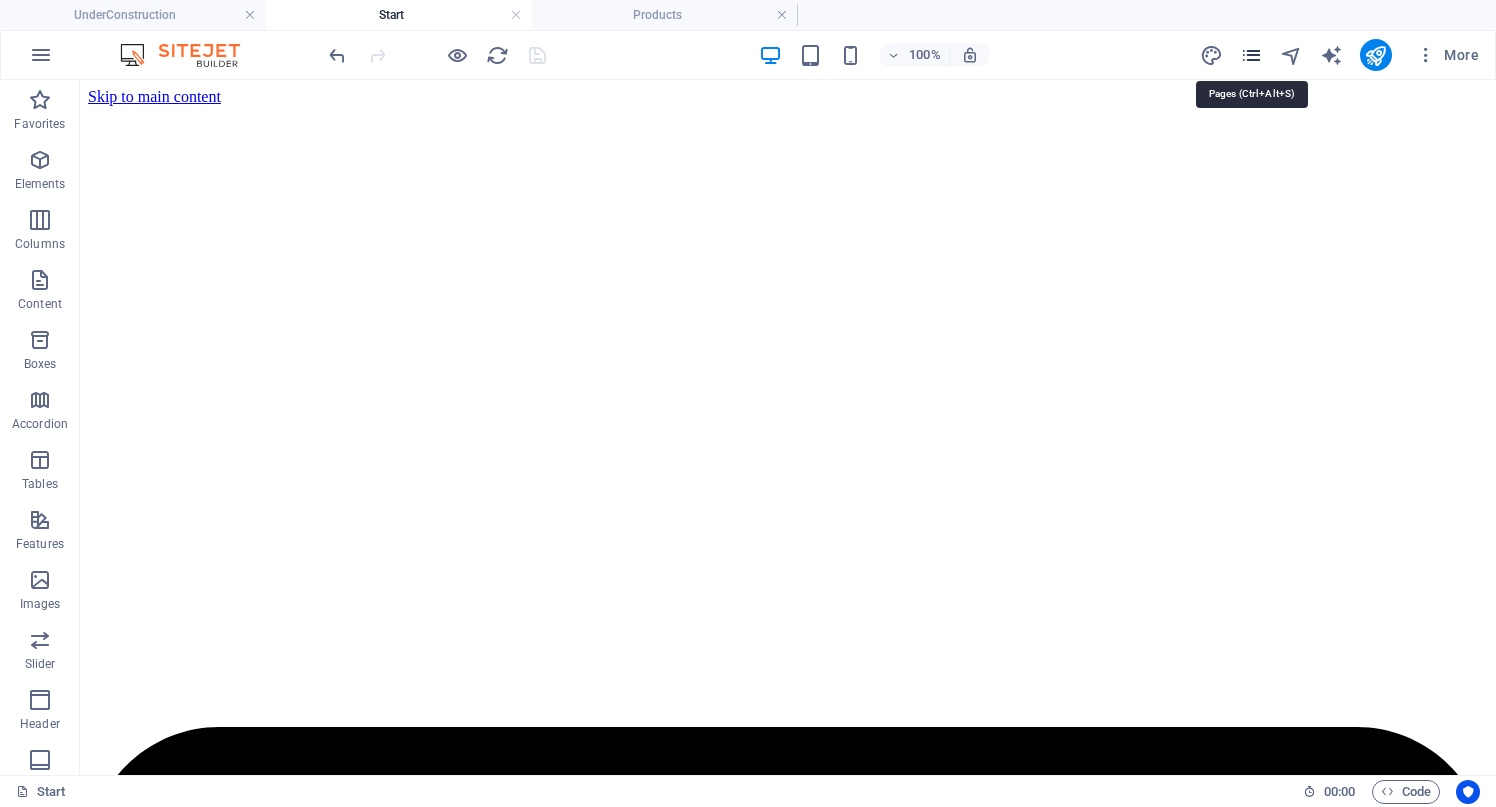 click at bounding box center (1251, 55) 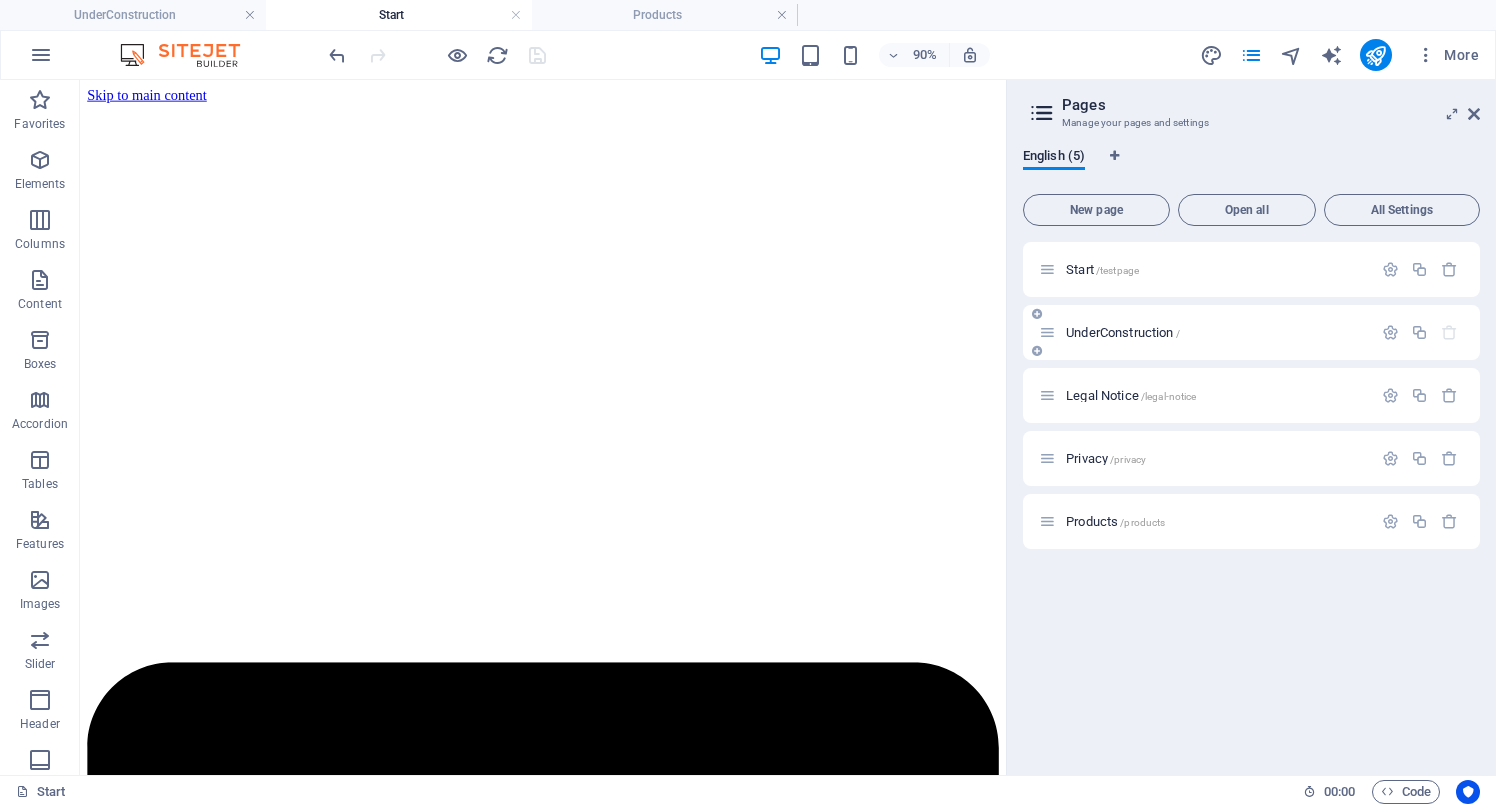 click on "UnderConstruction /" at bounding box center (1205, 332) 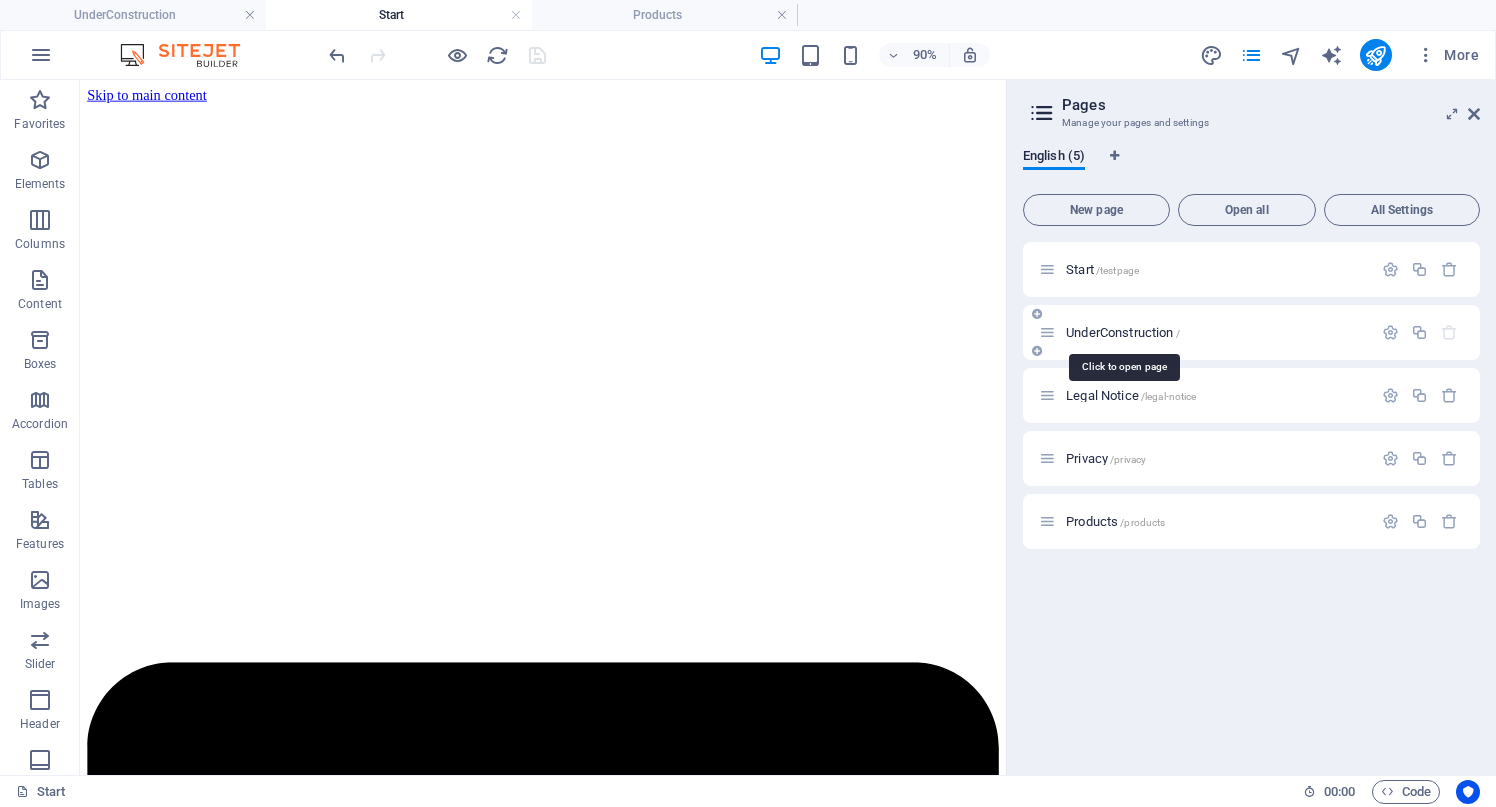 click on "UnderConstruction /" at bounding box center [1123, 332] 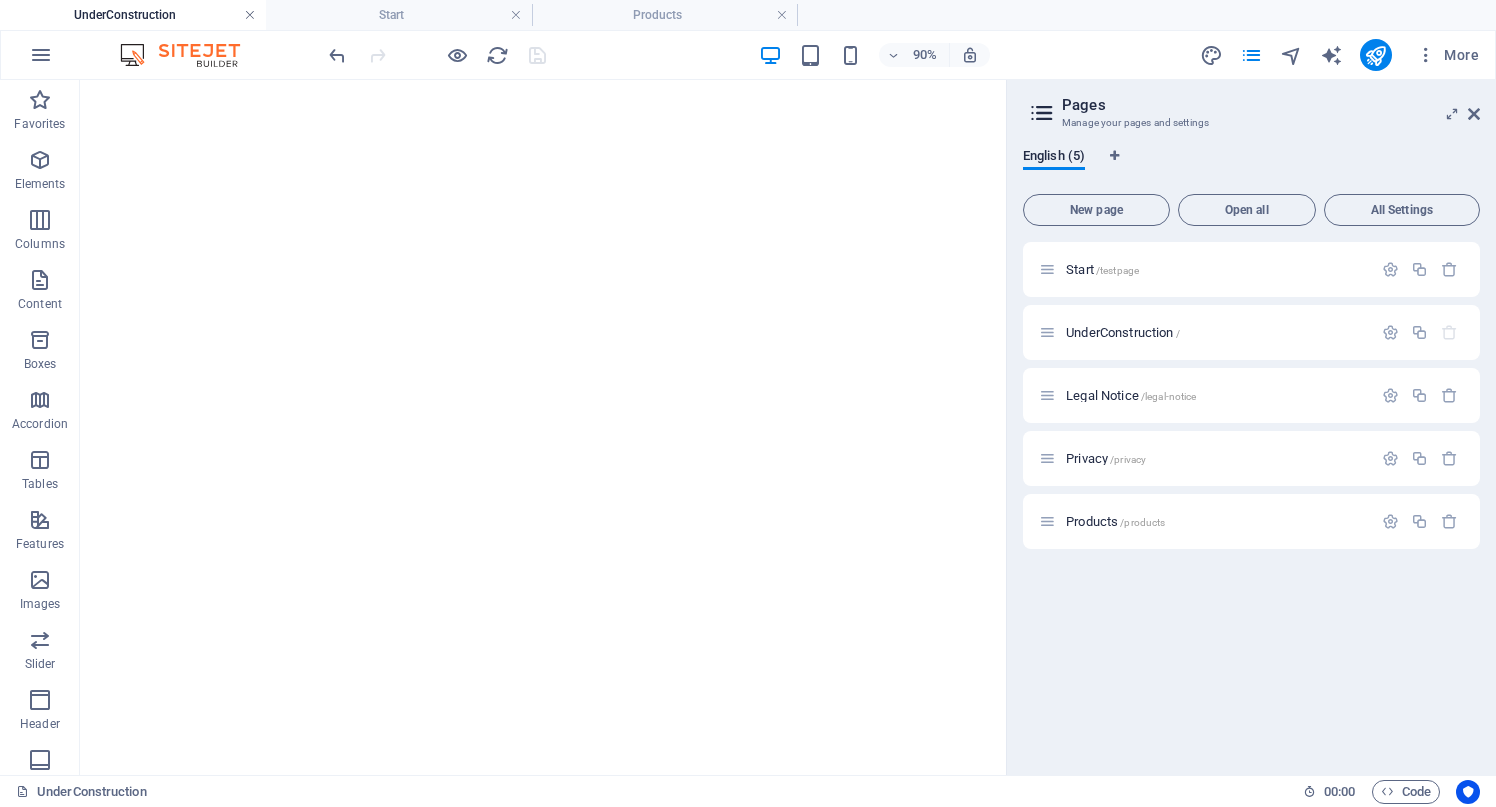 click at bounding box center [250, 15] 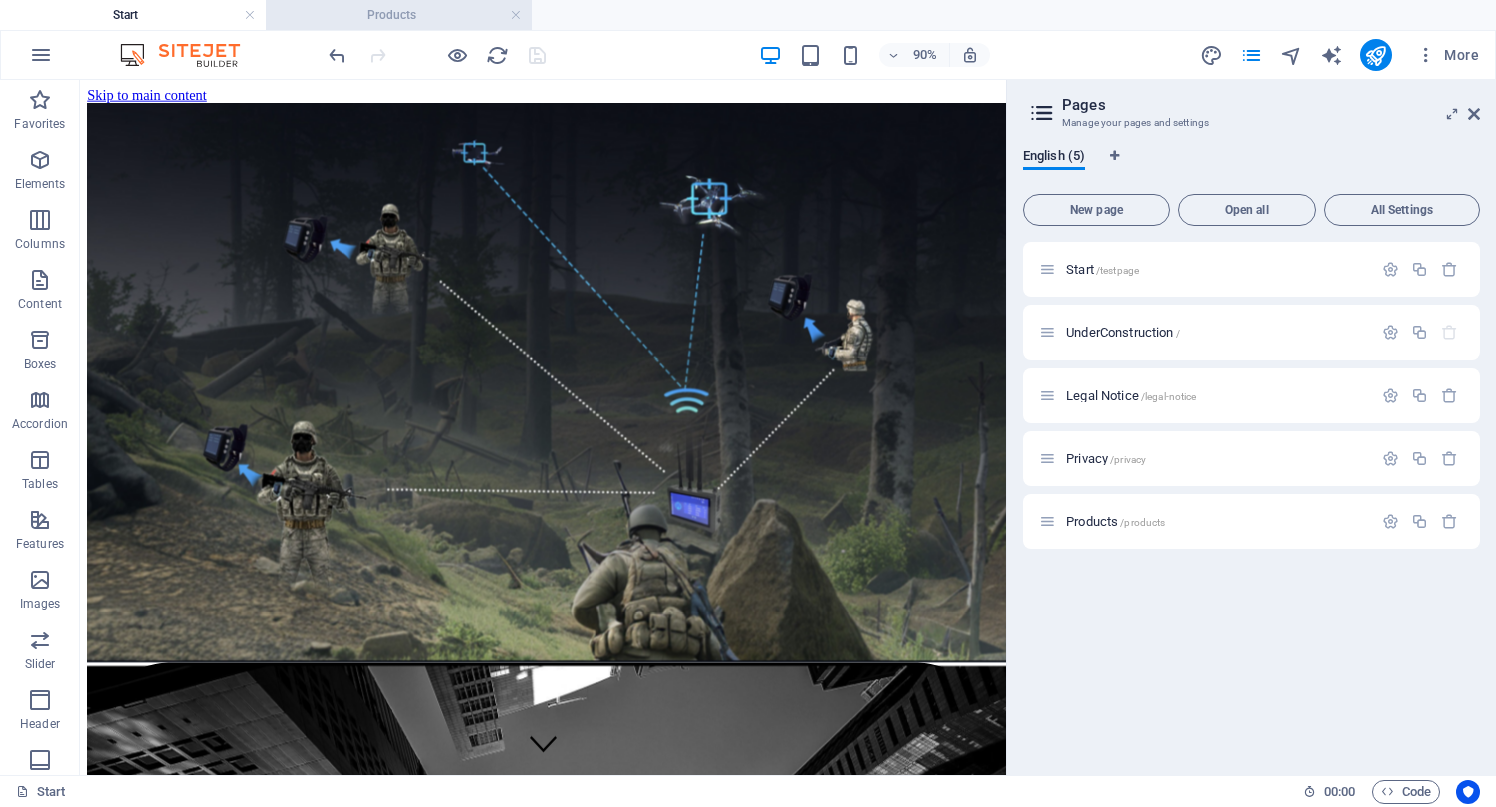 click on "Products" at bounding box center [399, 15] 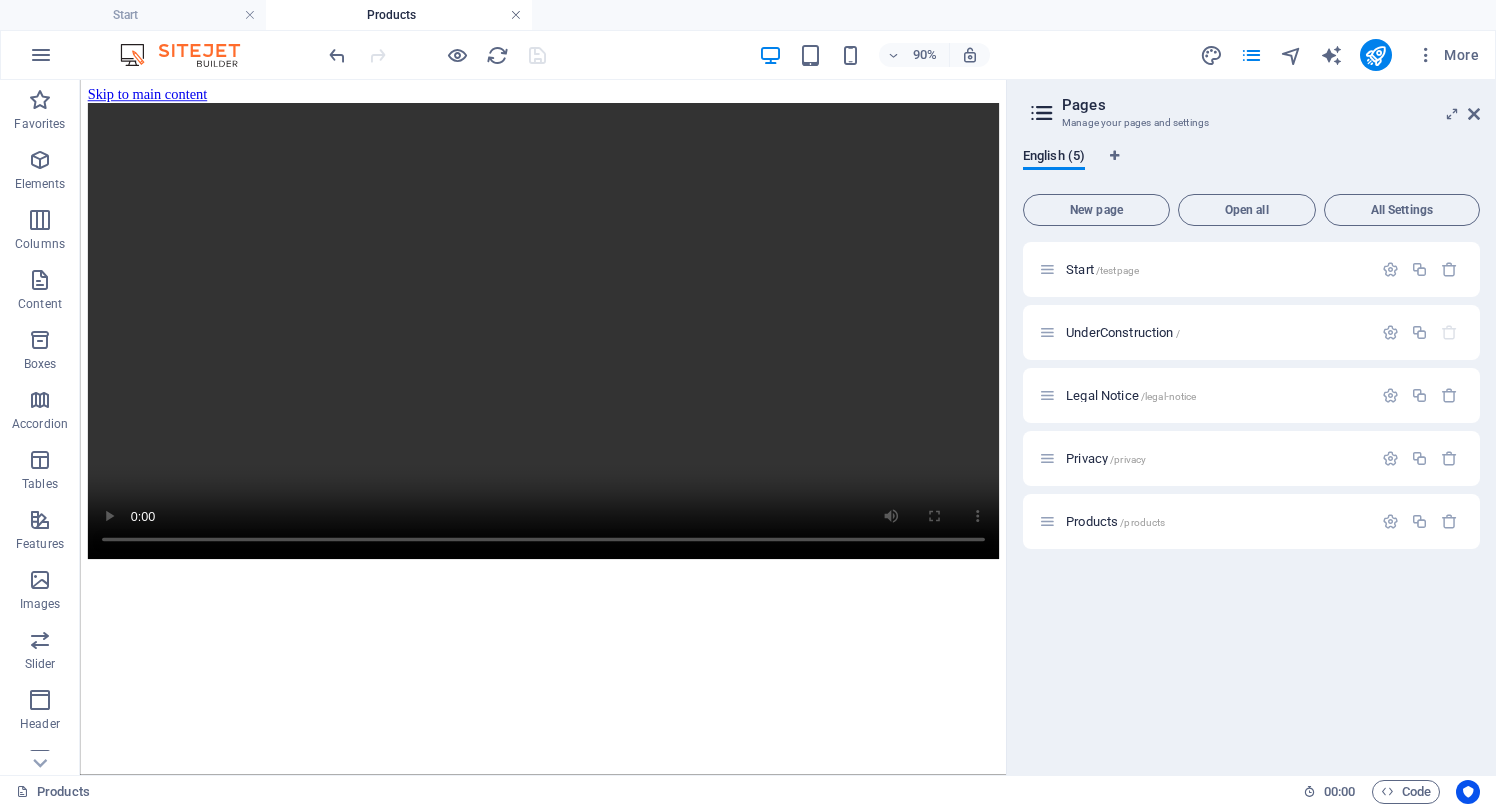 click at bounding box center (516, 15) 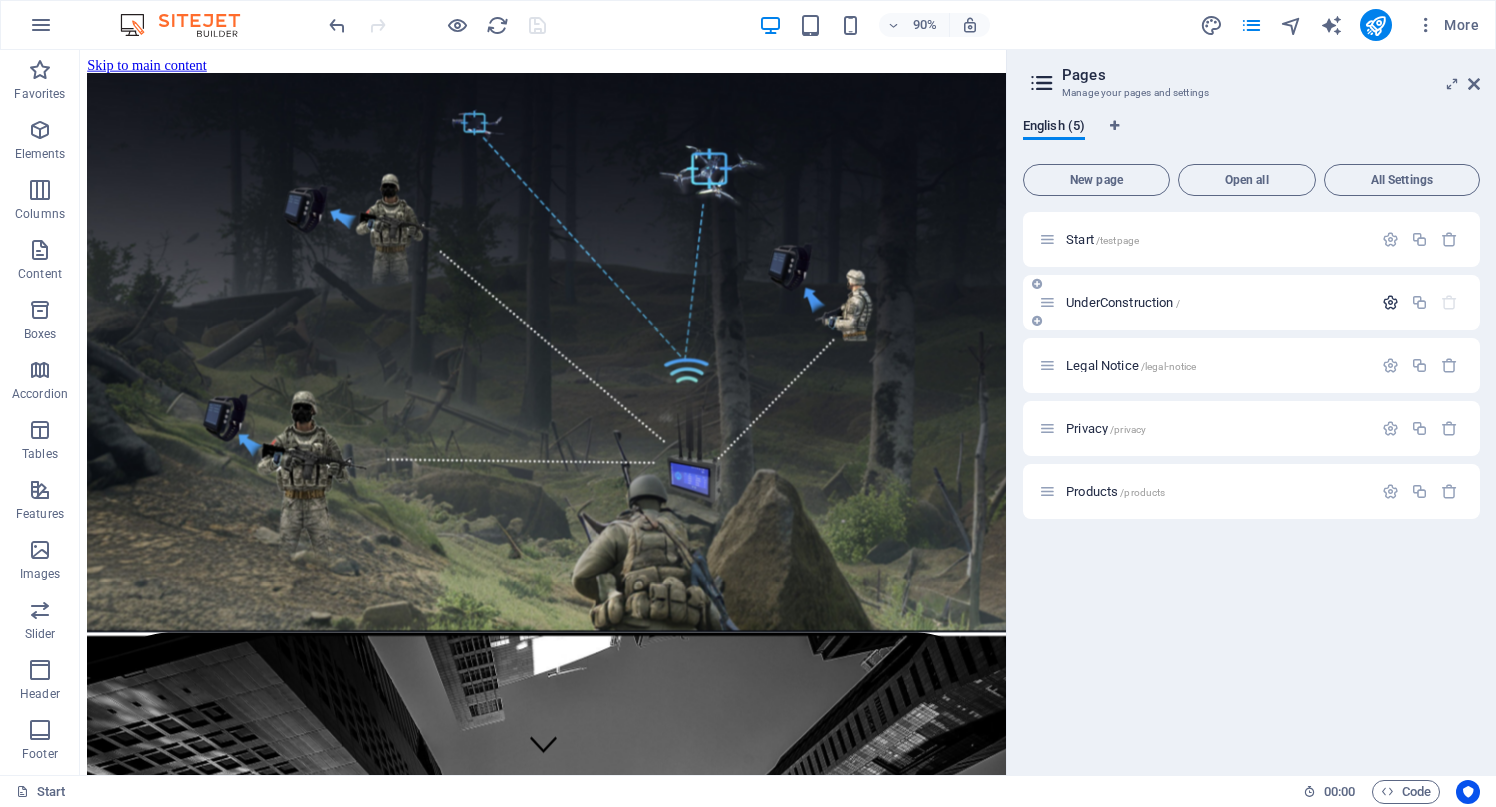click at bounding box center [1390, 302] 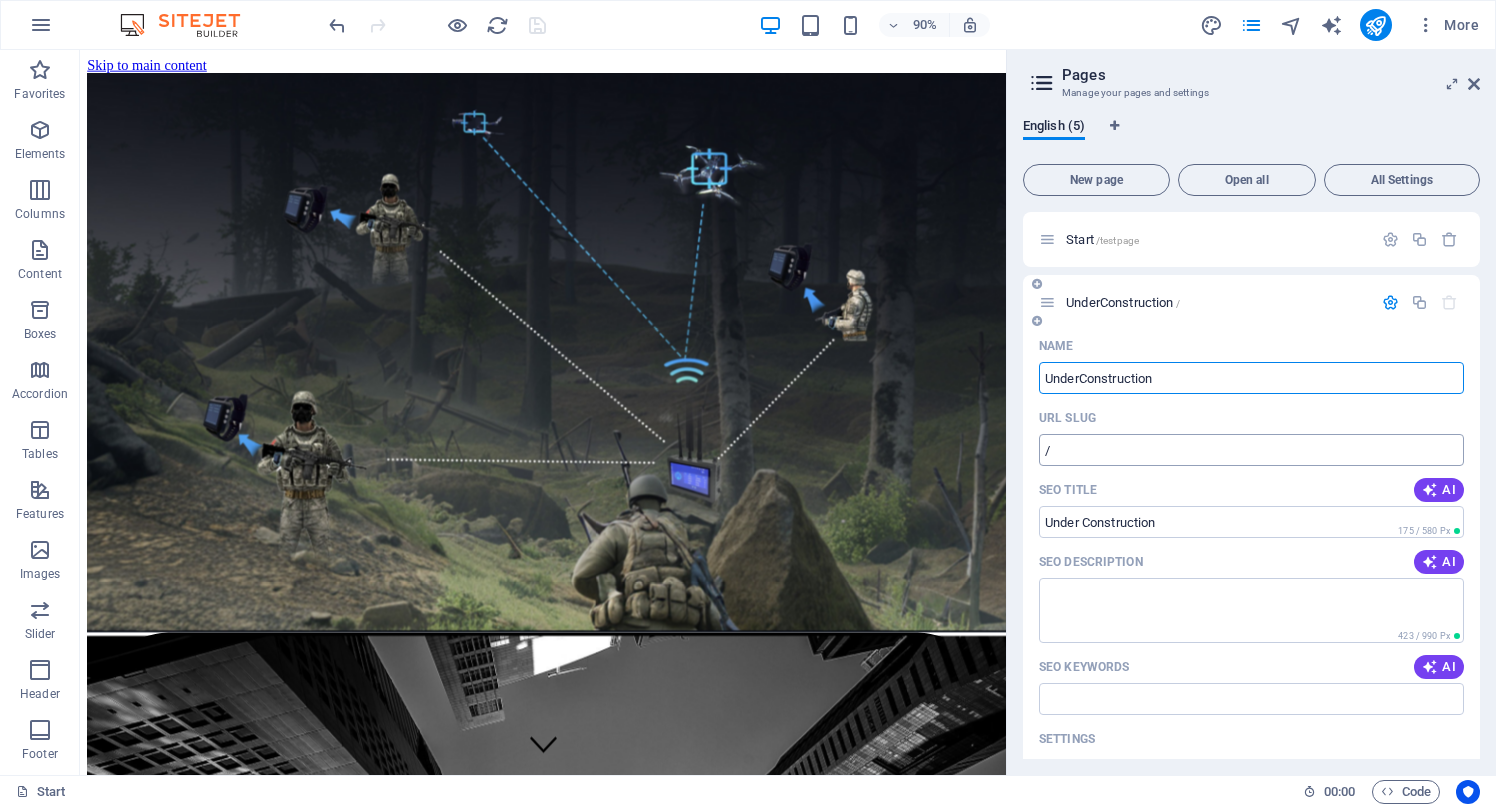 click on "/" at bounding box center [1251, 450] 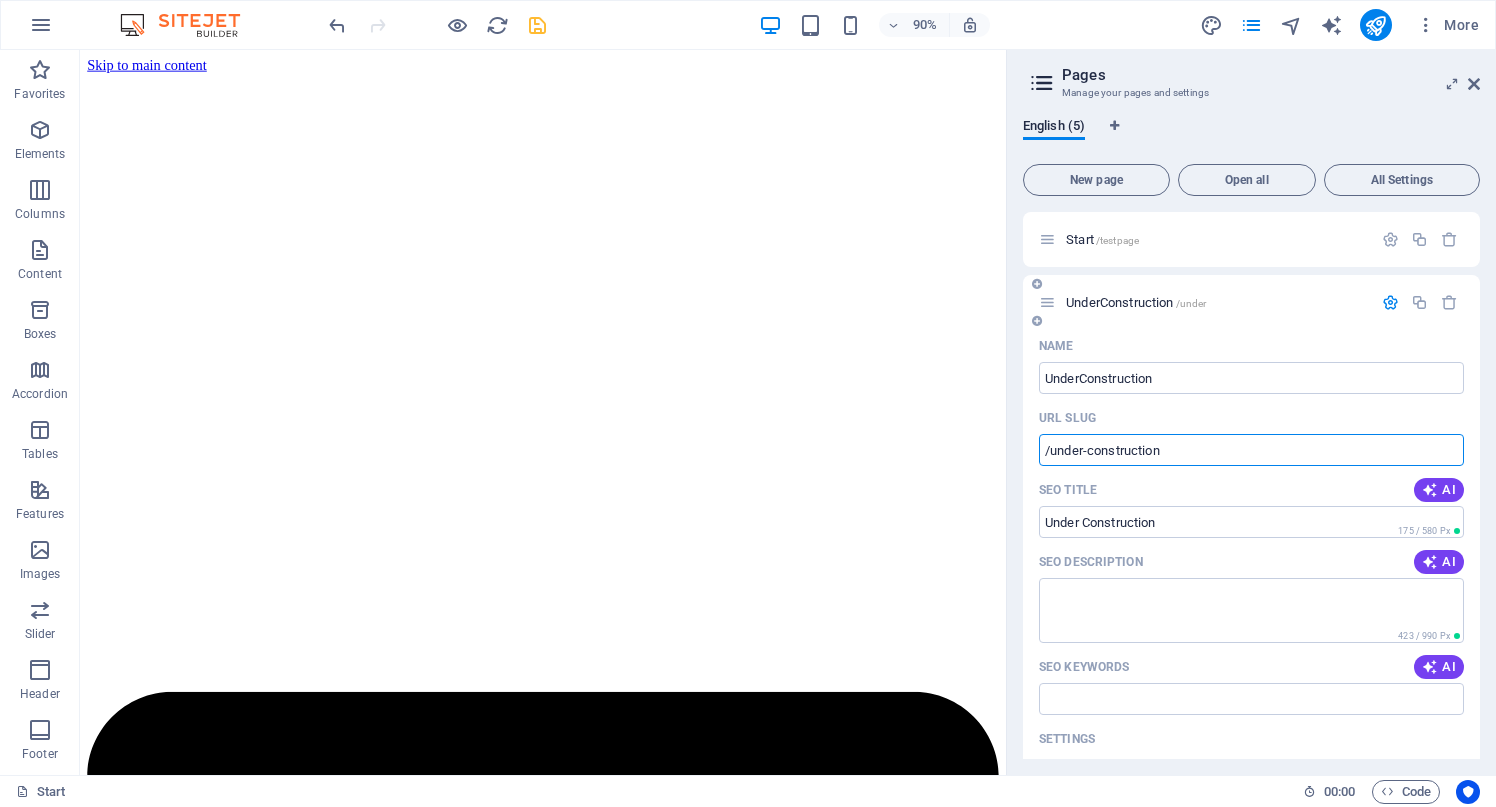 type on "/under-construction" 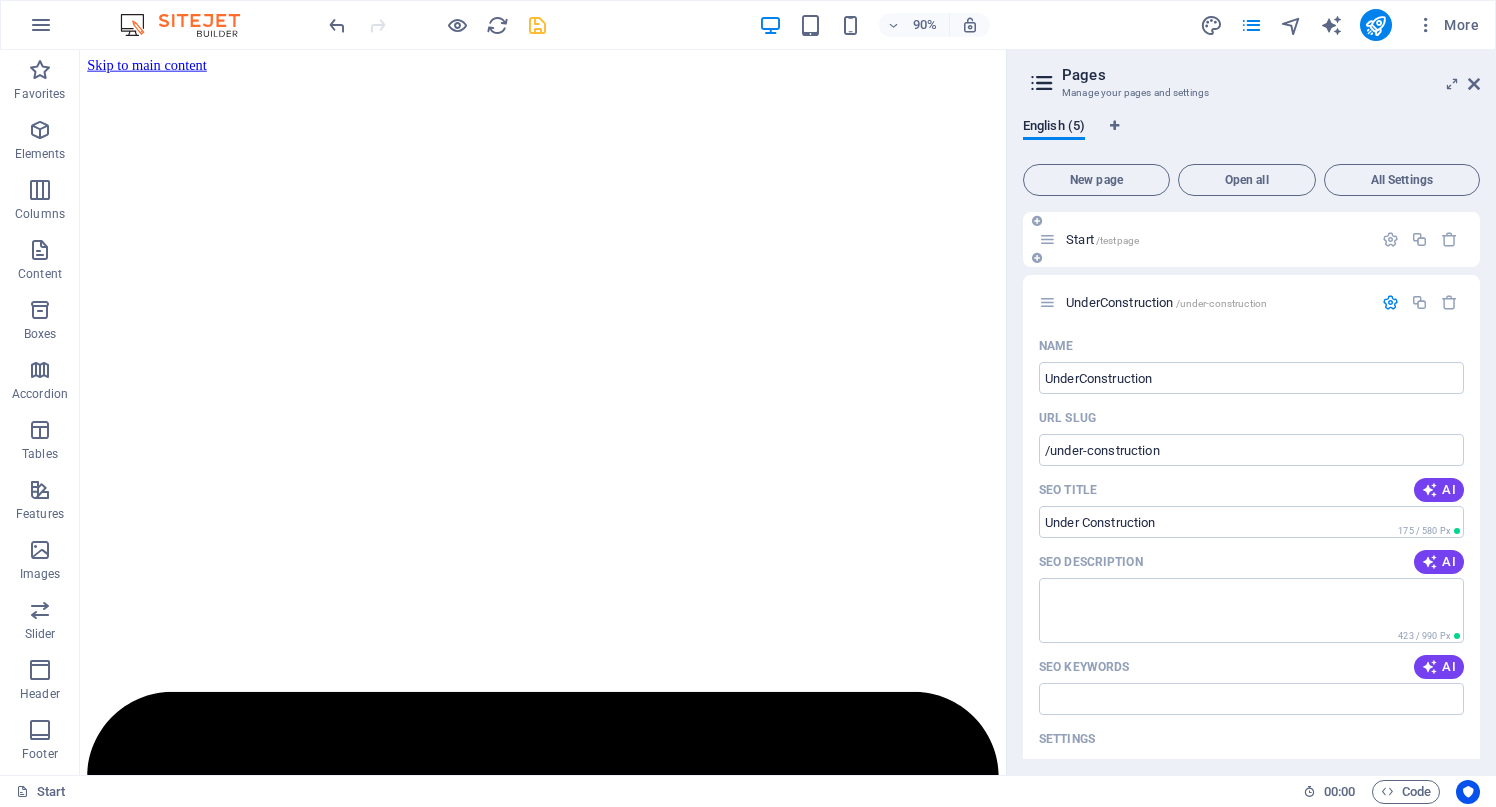 click on "Start /testpage" at bounding box center [1216, 239] 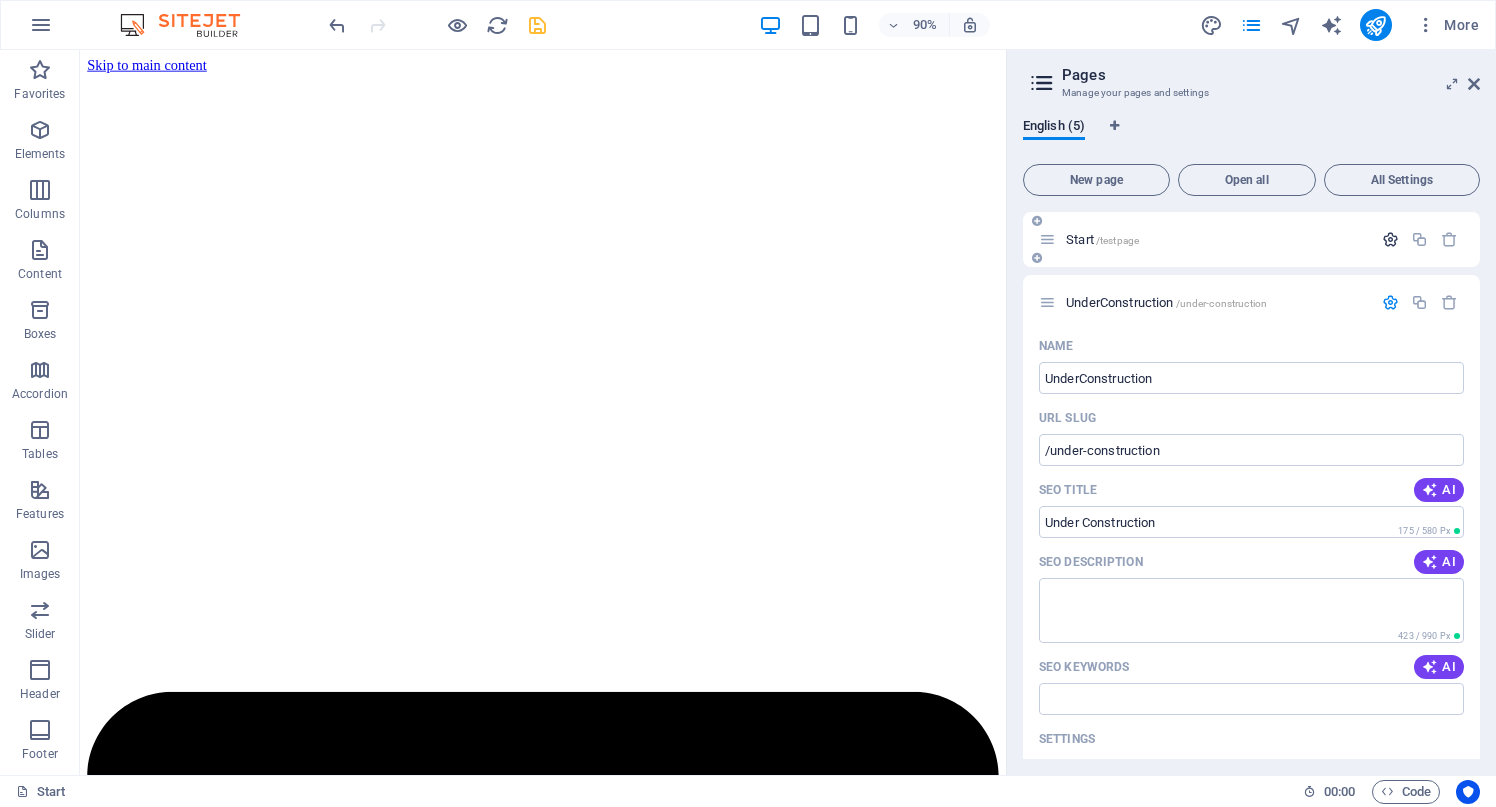 click at bounding box center [1390, 239] 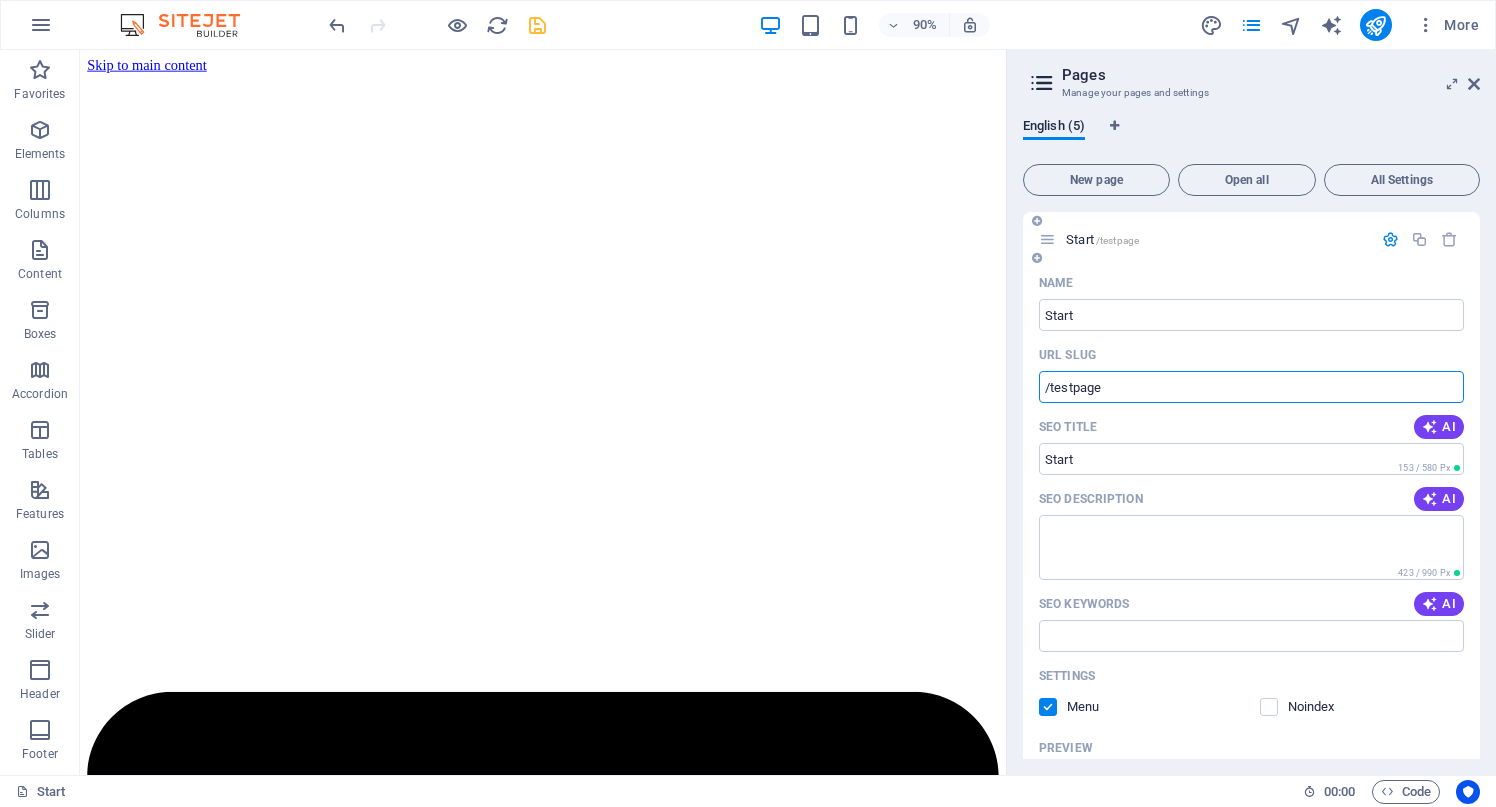 click on "/testpage" at bounding box center (1251, 387) 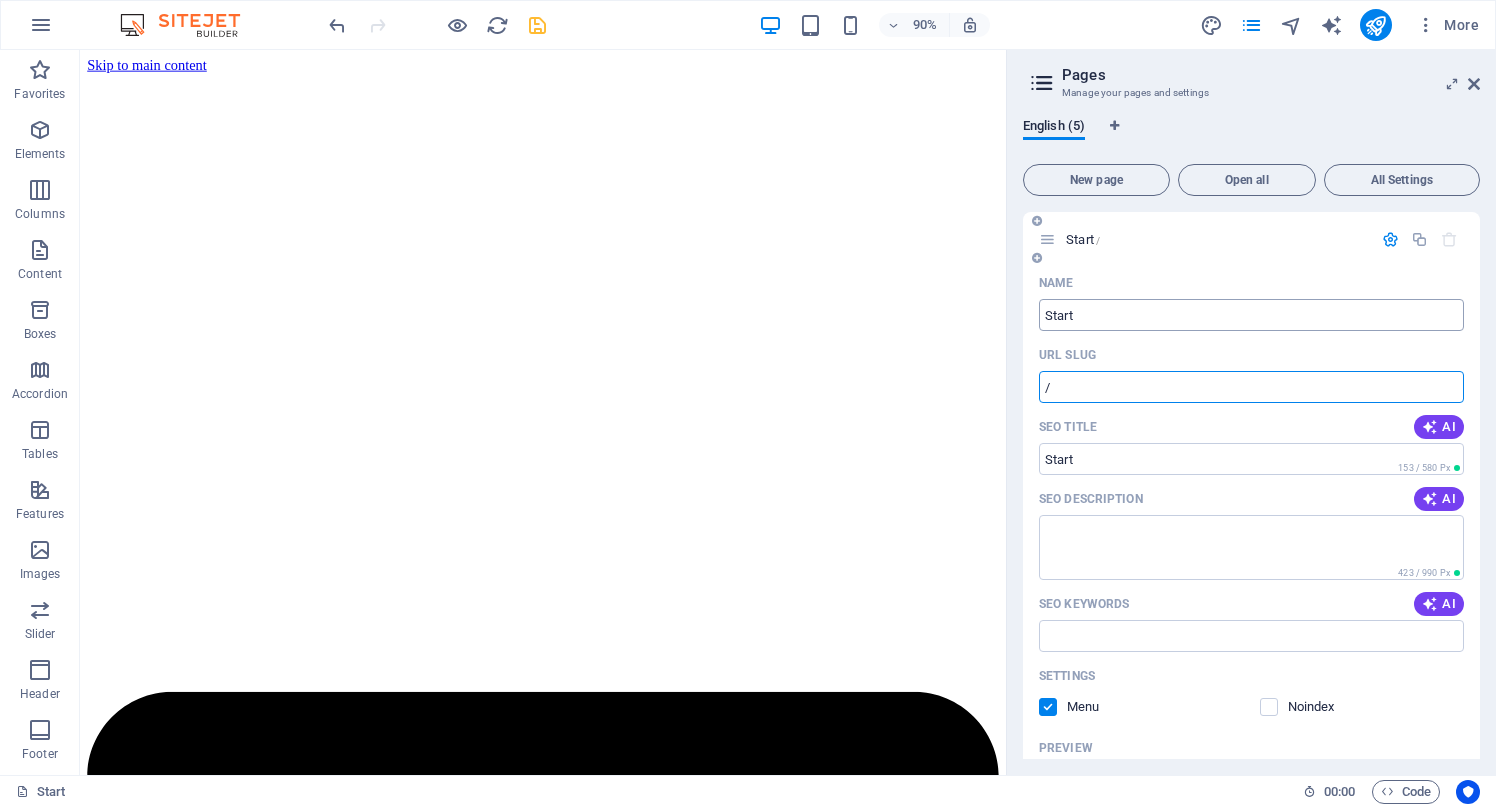 type on "/" 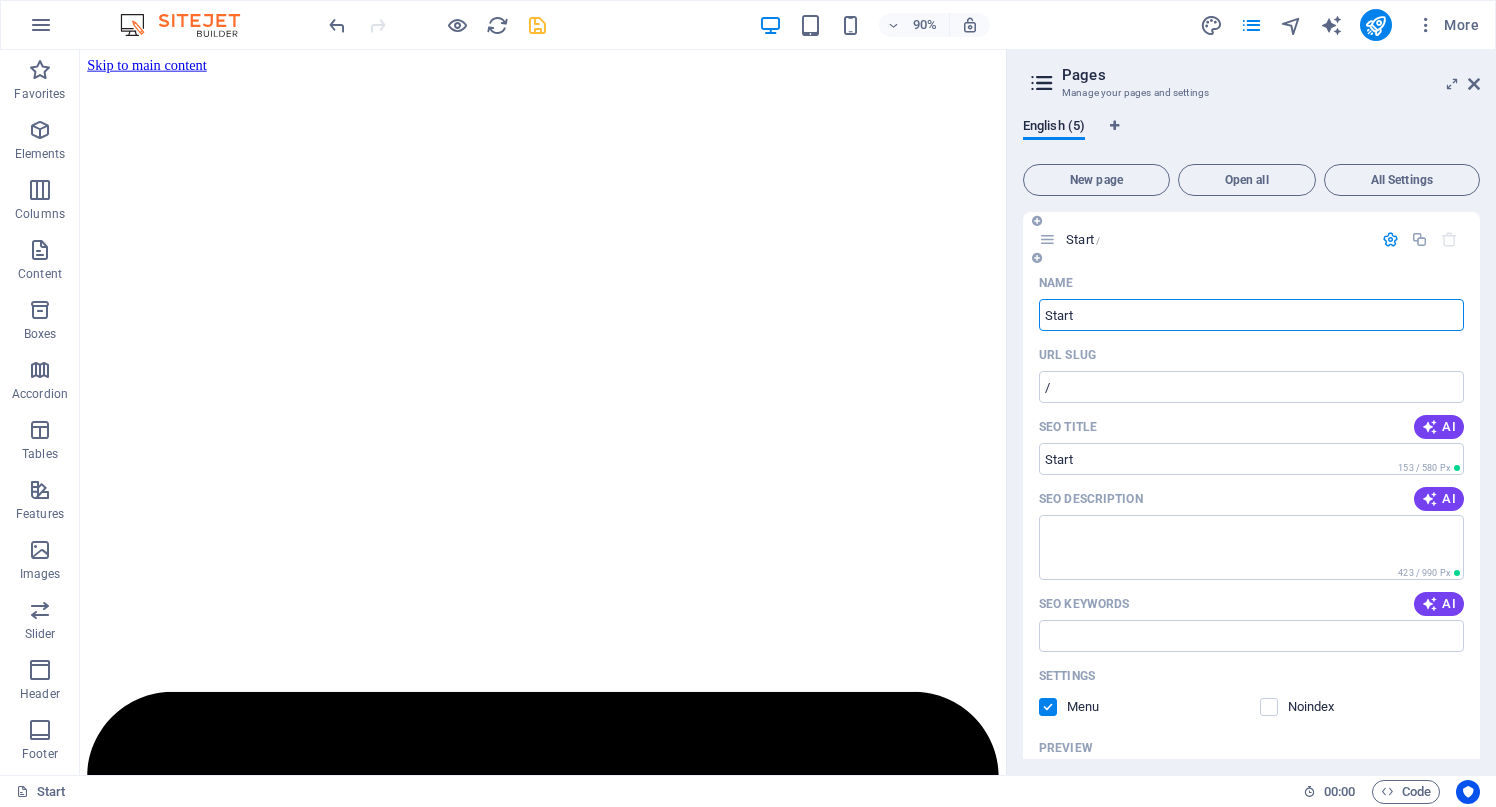 click on "Start" at bounding box center [1251, 315] 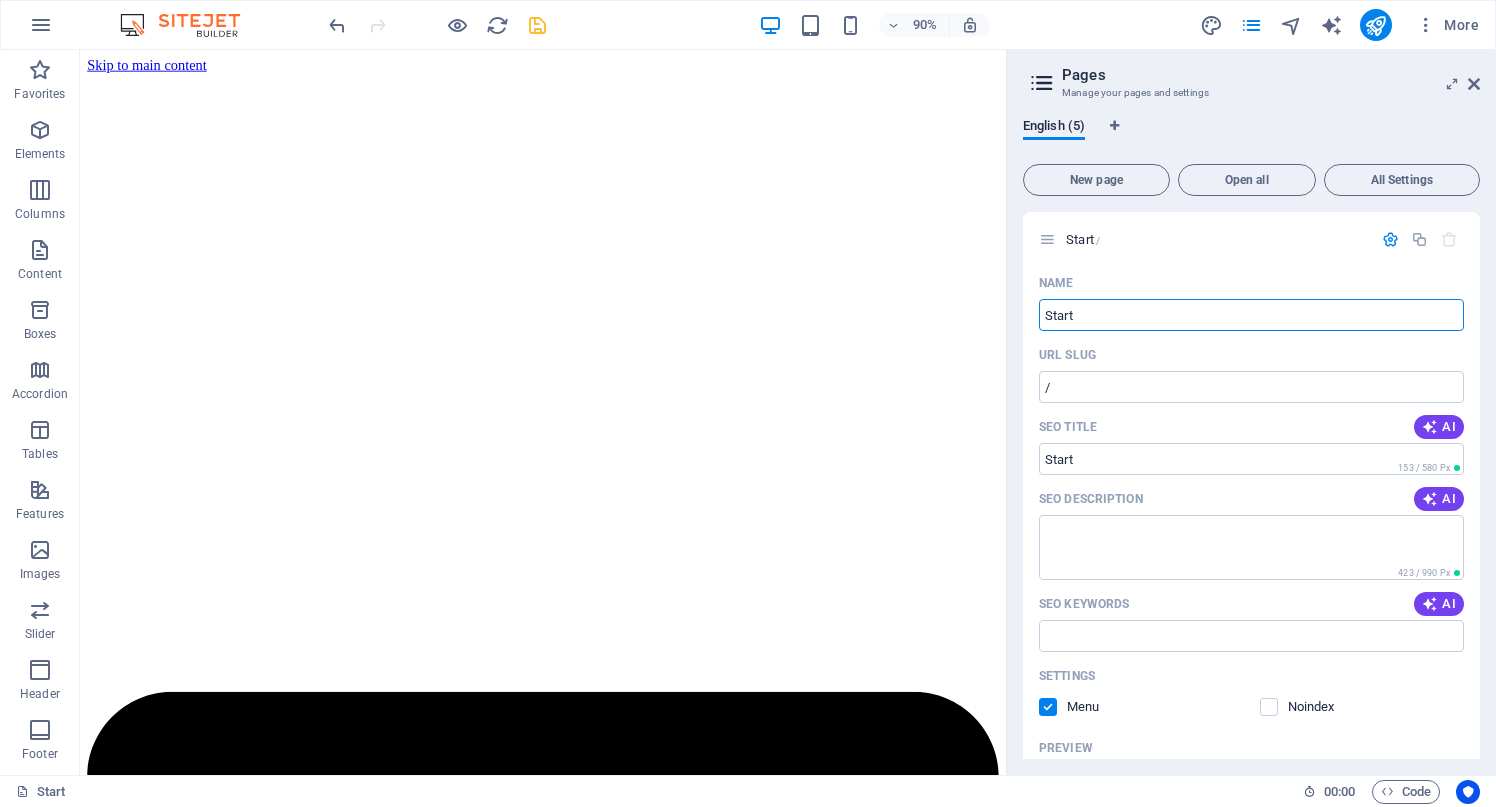 click at bounding box center [537, 25] 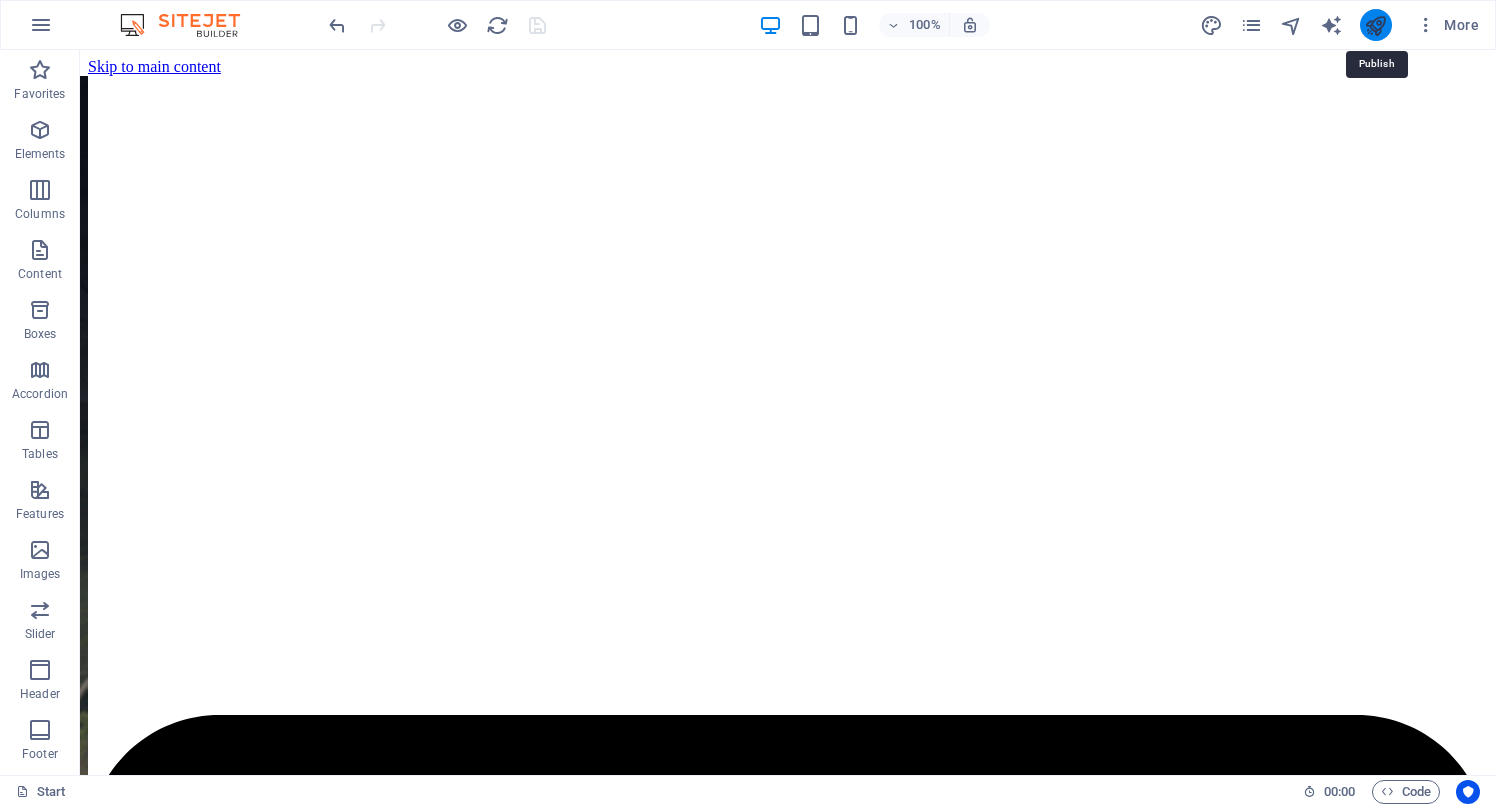 click at bounding box center [1375, 25] 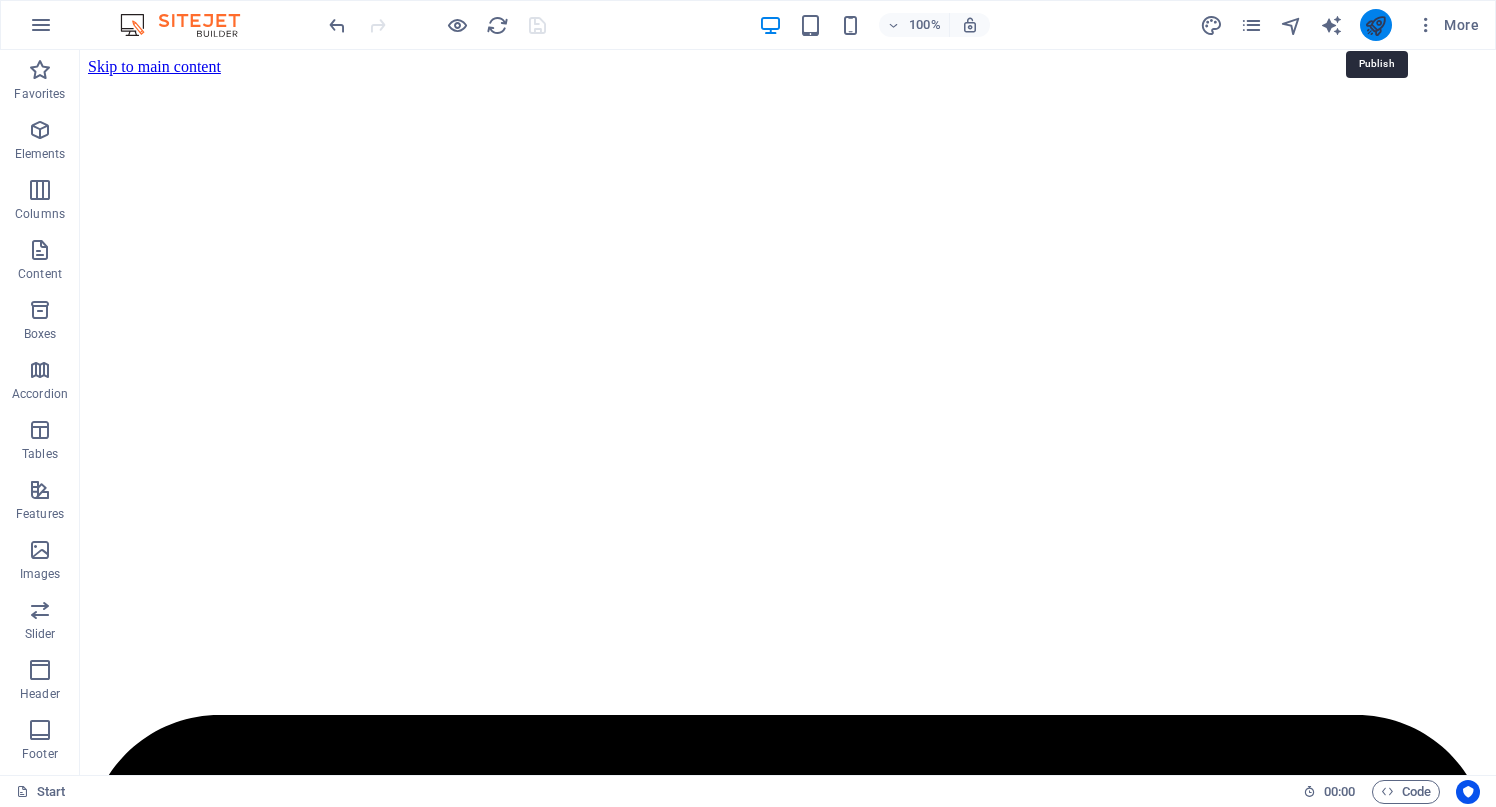 click at bounding box center (1375, 25) 